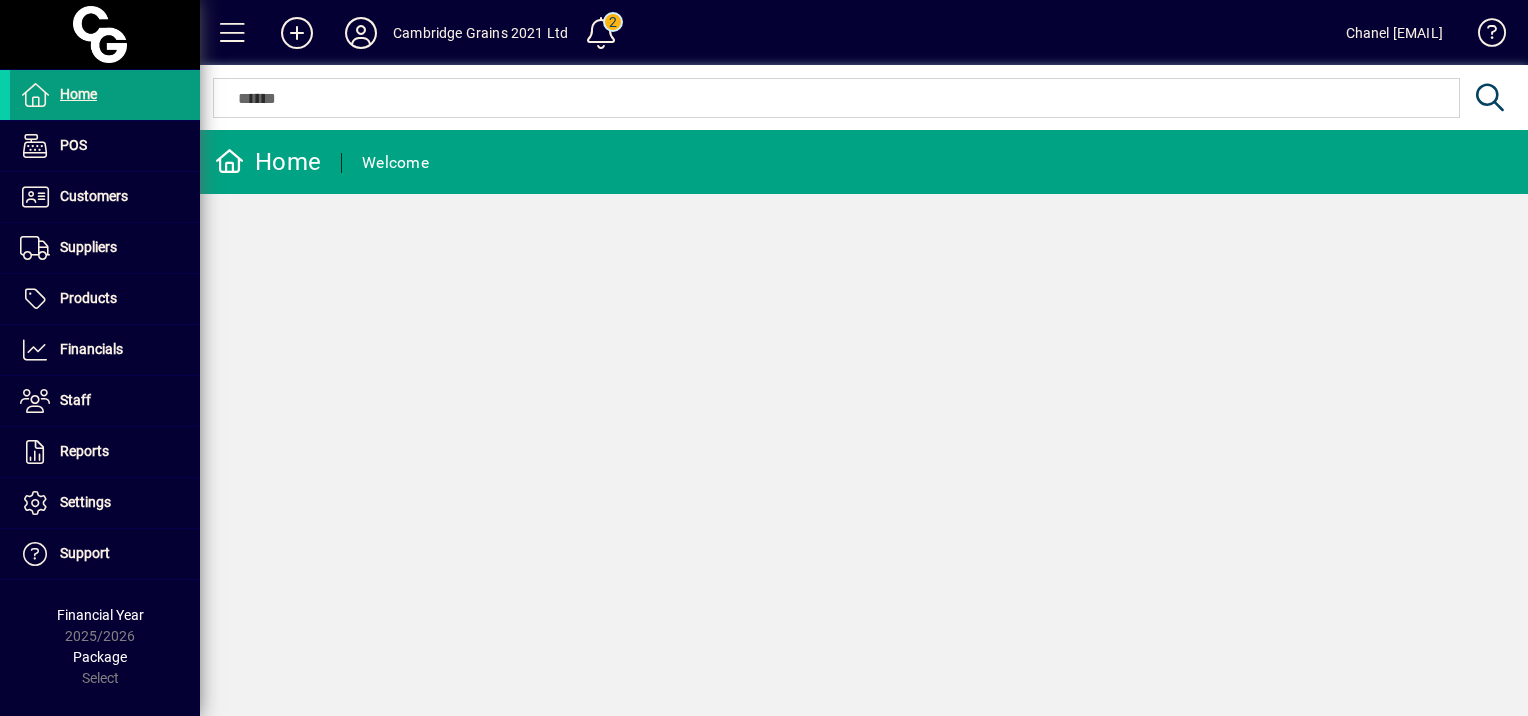 scroll, scrollTop: 0, scrollLeft: 0, axis: both 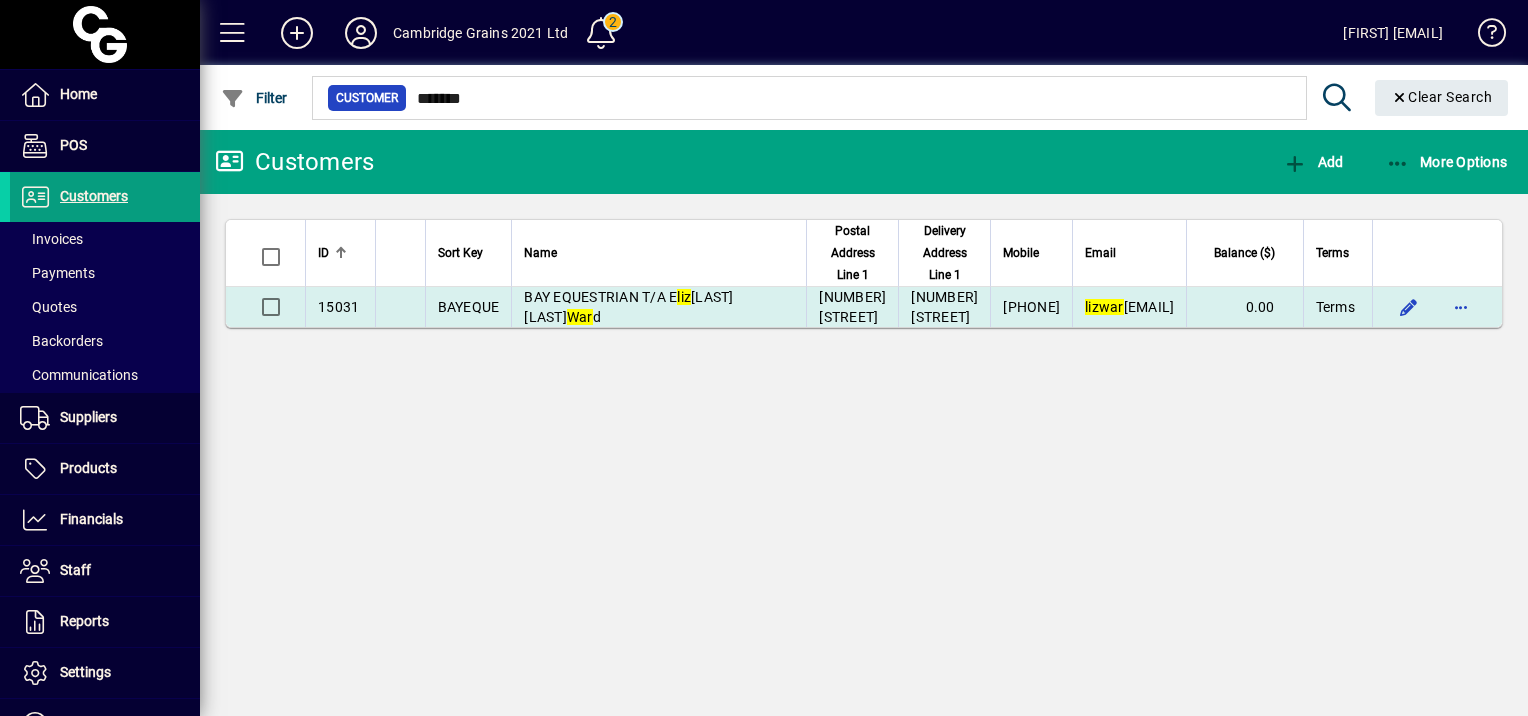 type on "*******" 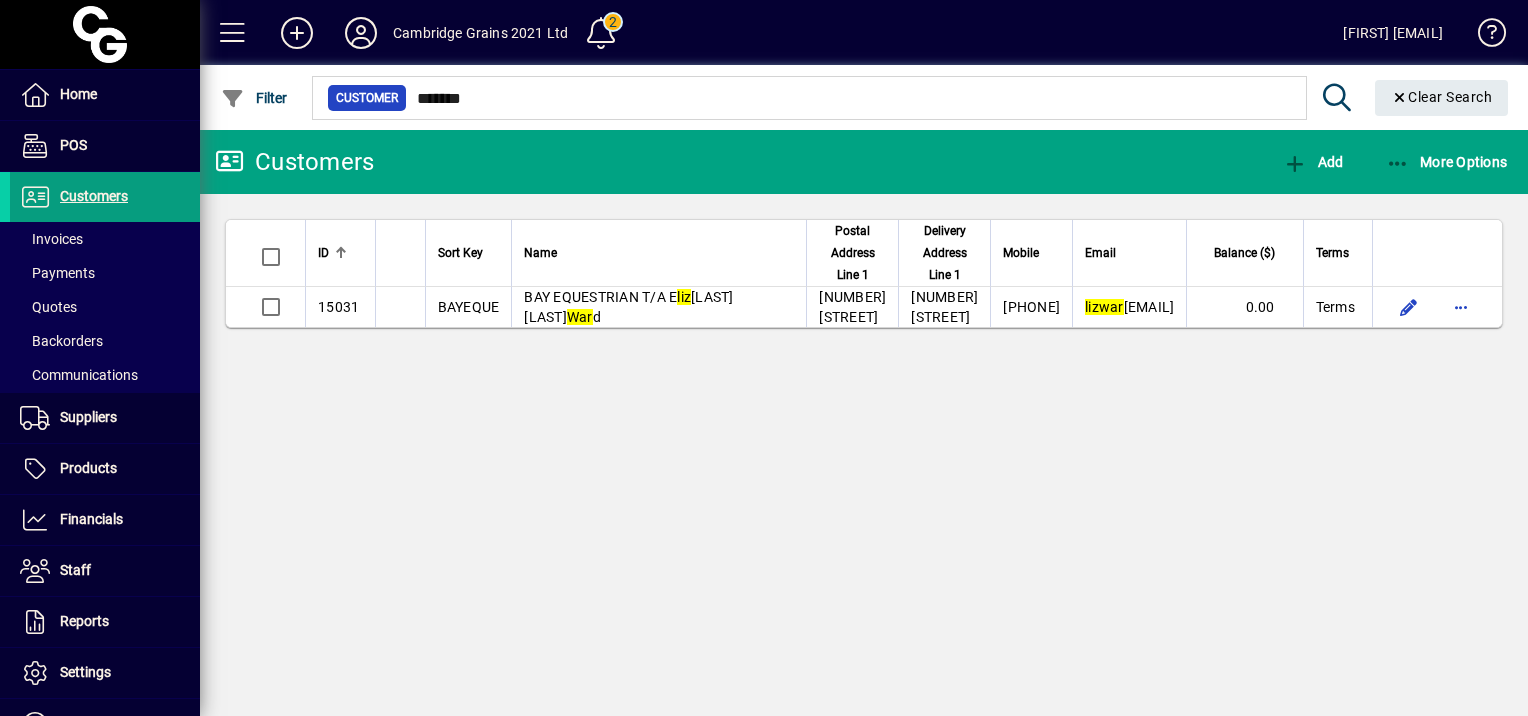 type 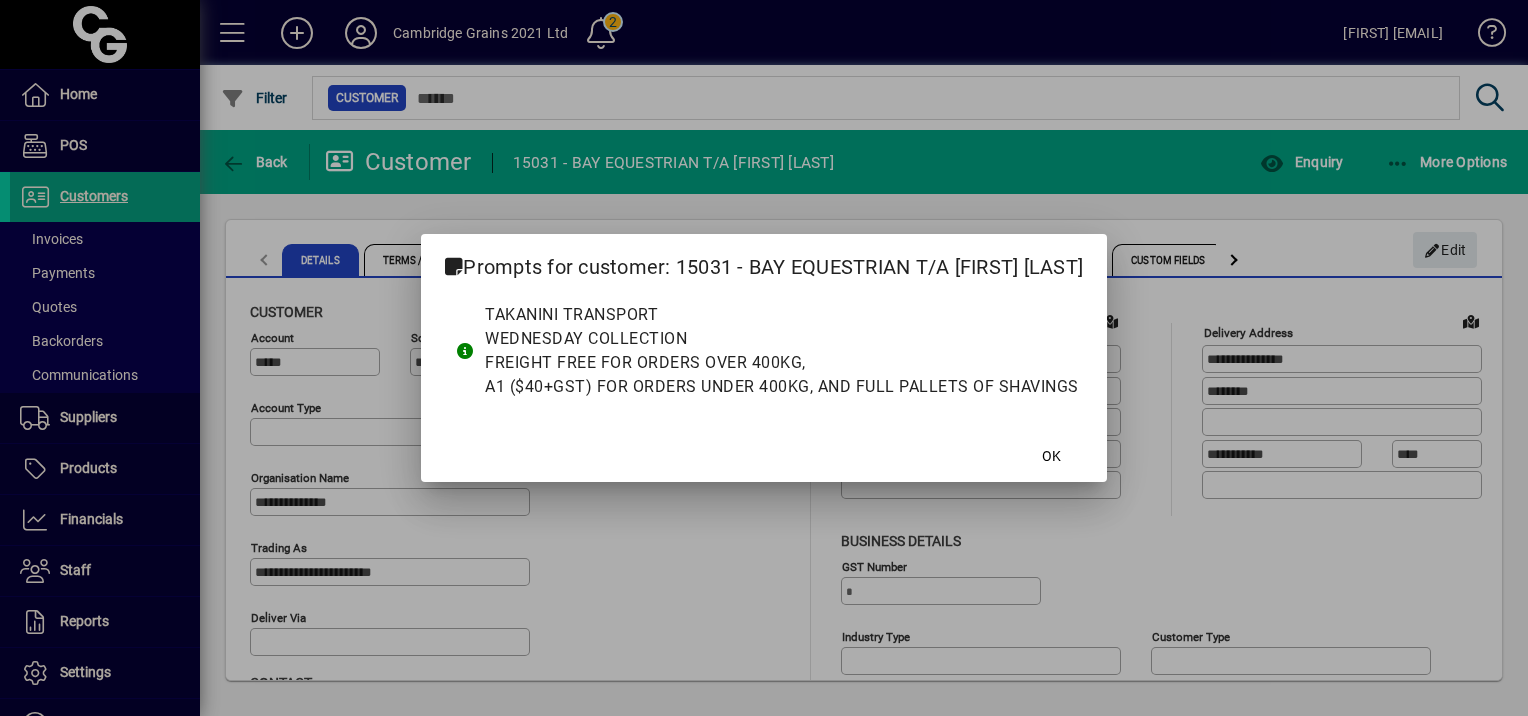 type on "**********" 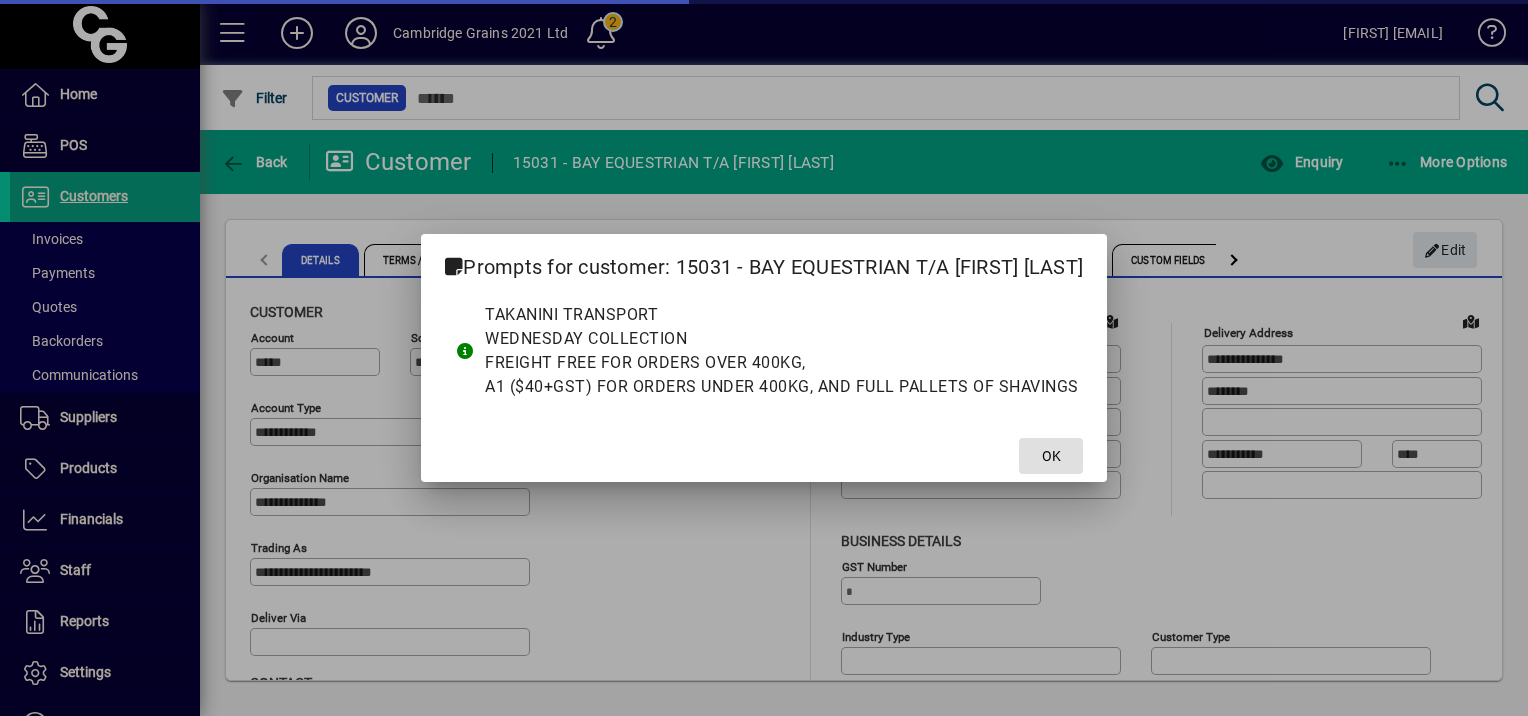 type on "**********" 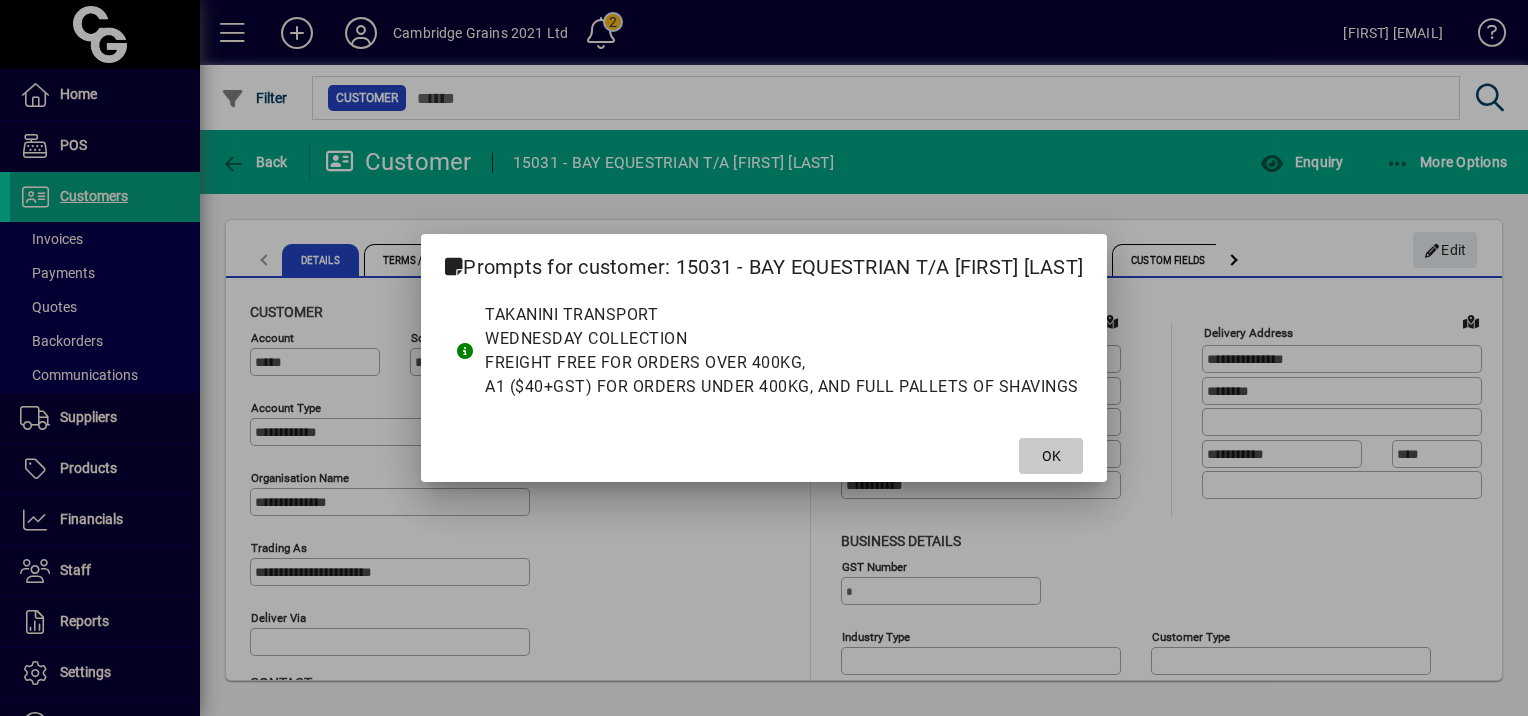 click on "OK" 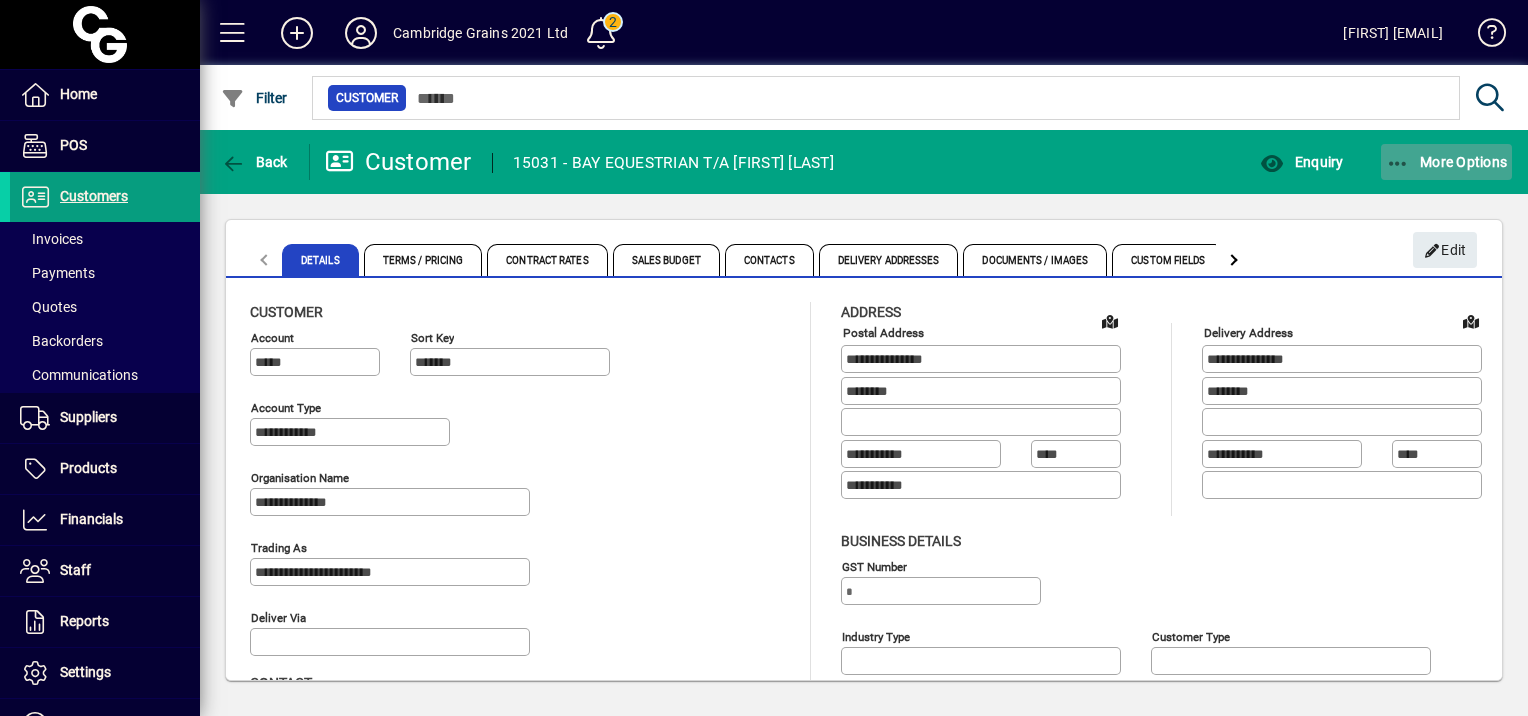 click on "More Options" 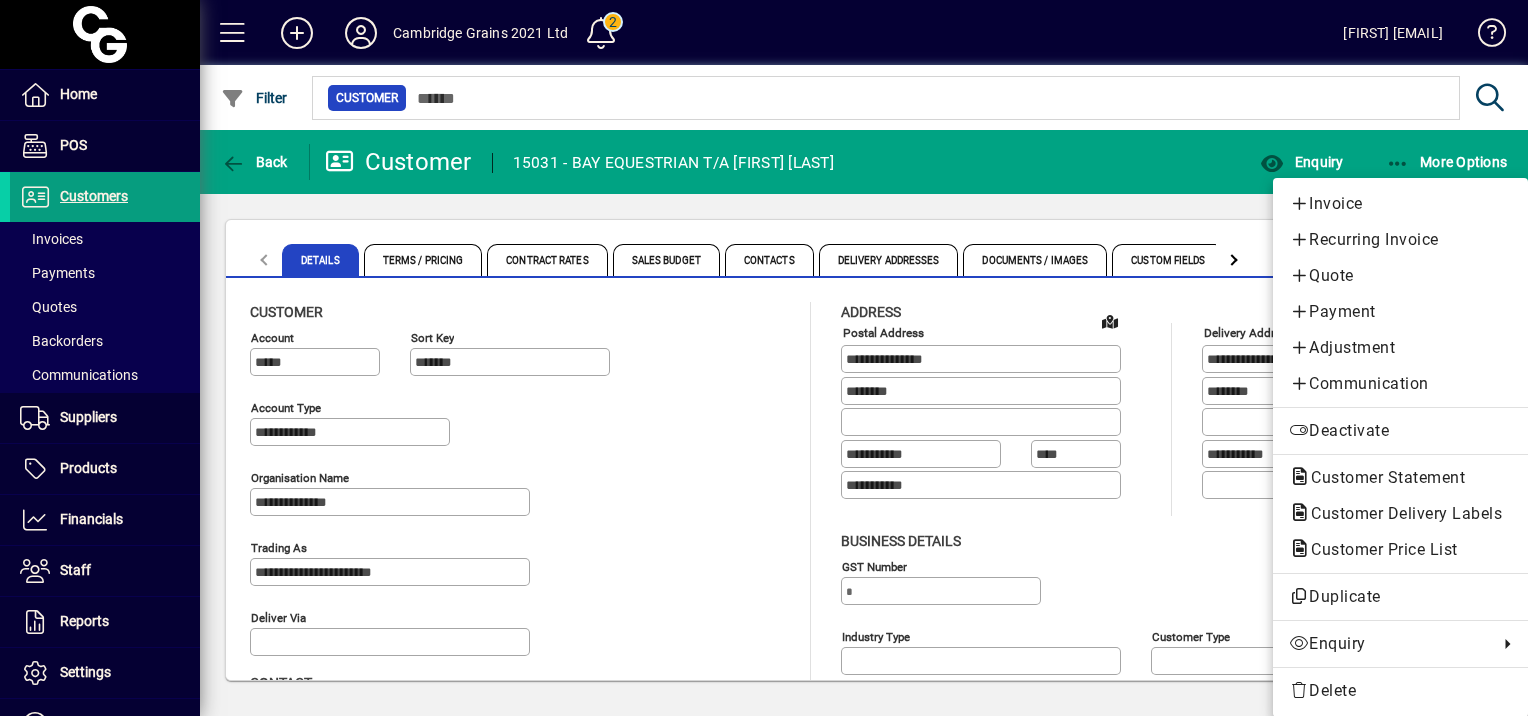 click at bounding box center [764, 358] 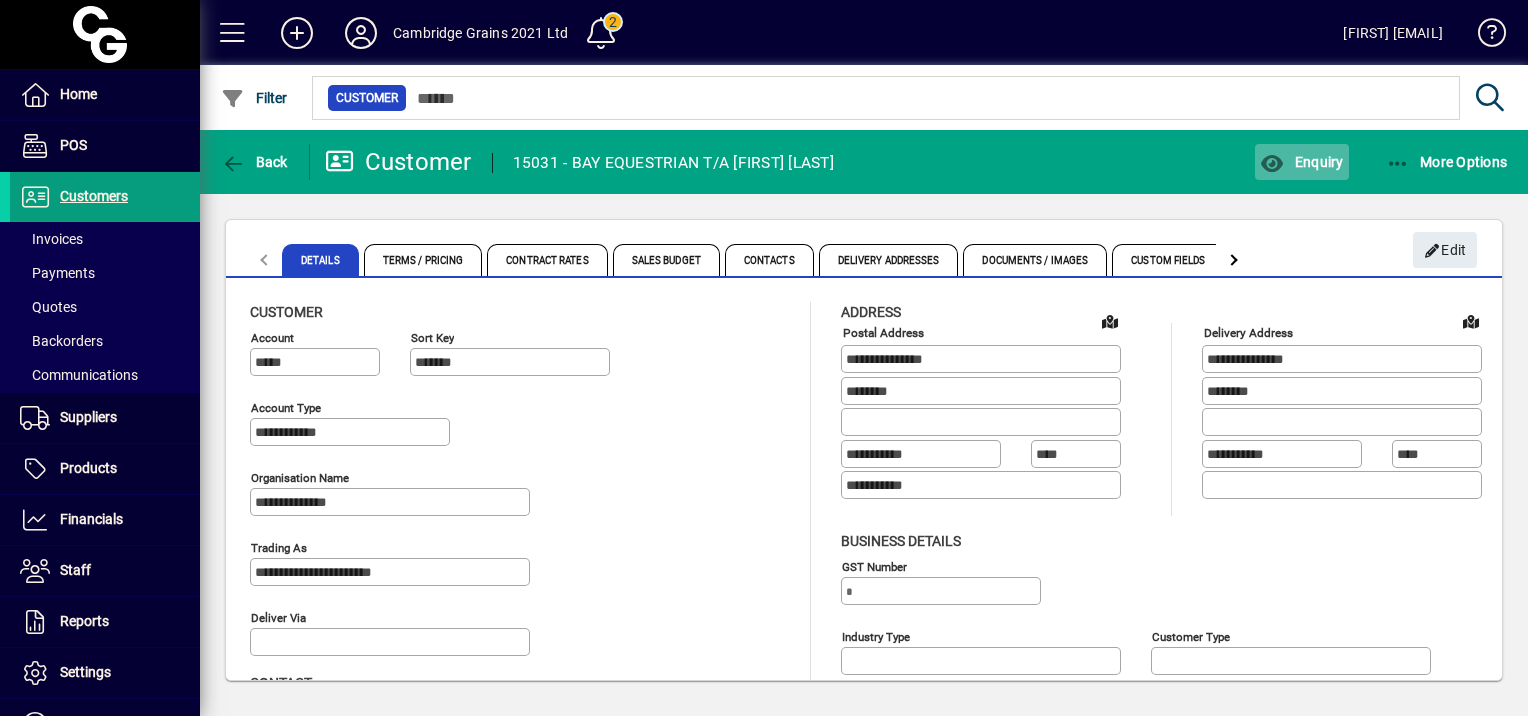 click on "Enquiry" 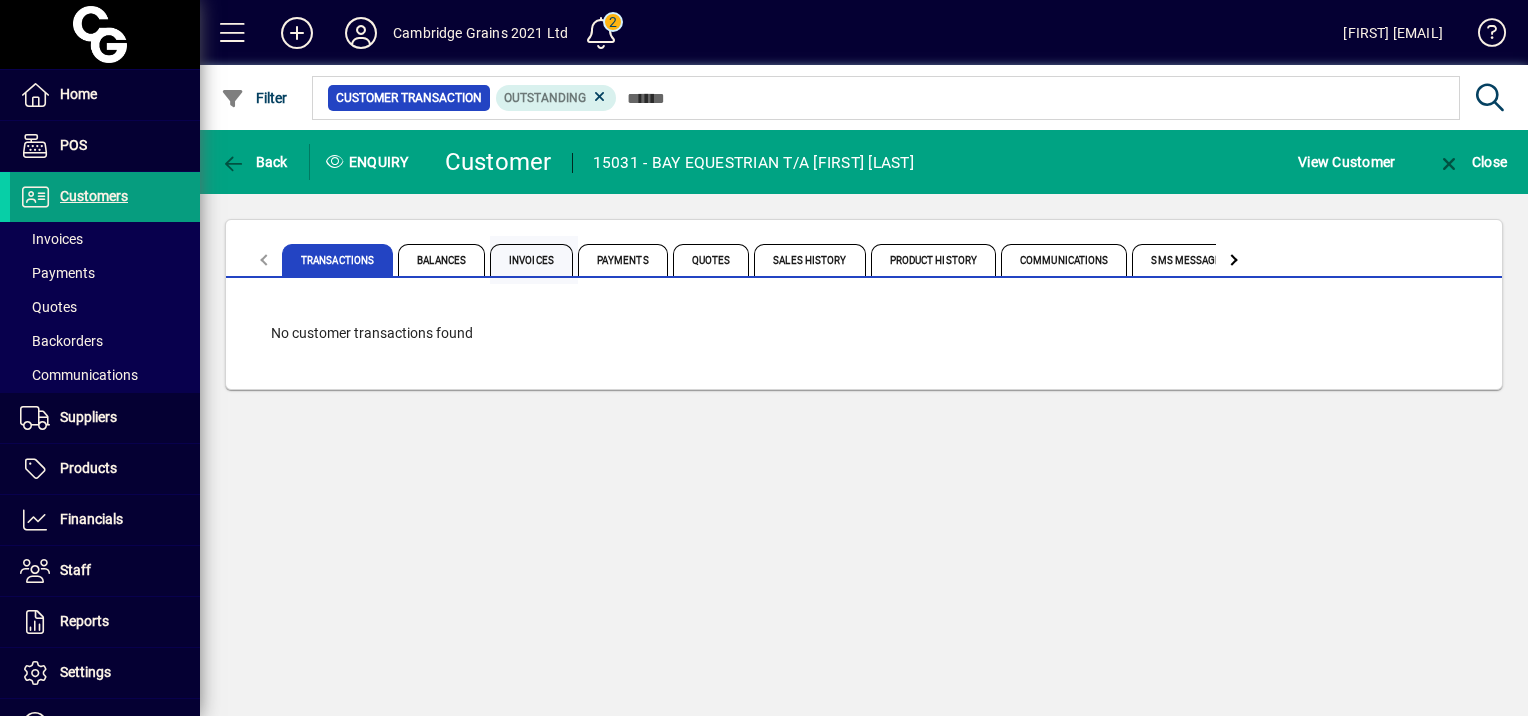 click on "Invoices" at bounding box center [531, 260] 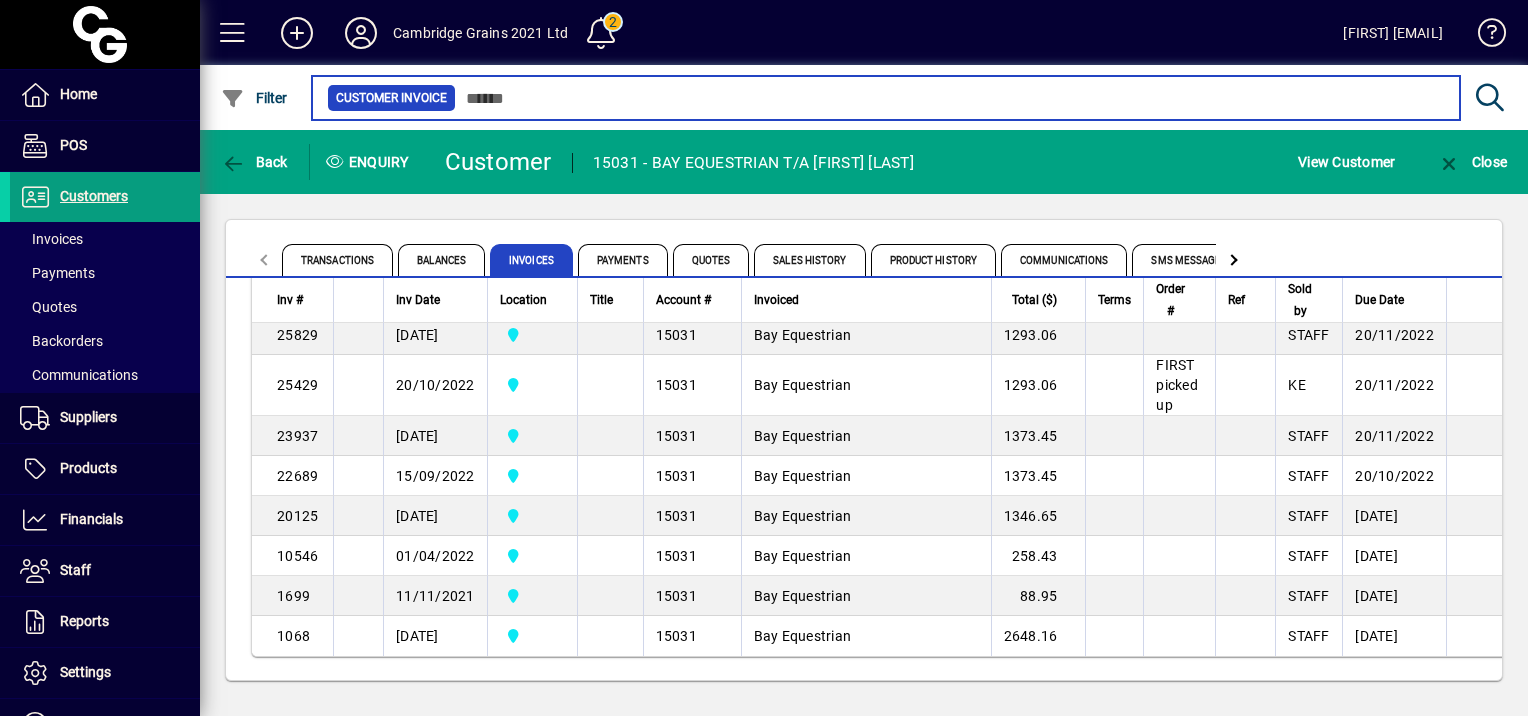 scroll, scrollTop: 0, scrollLeft: 0, axis: both 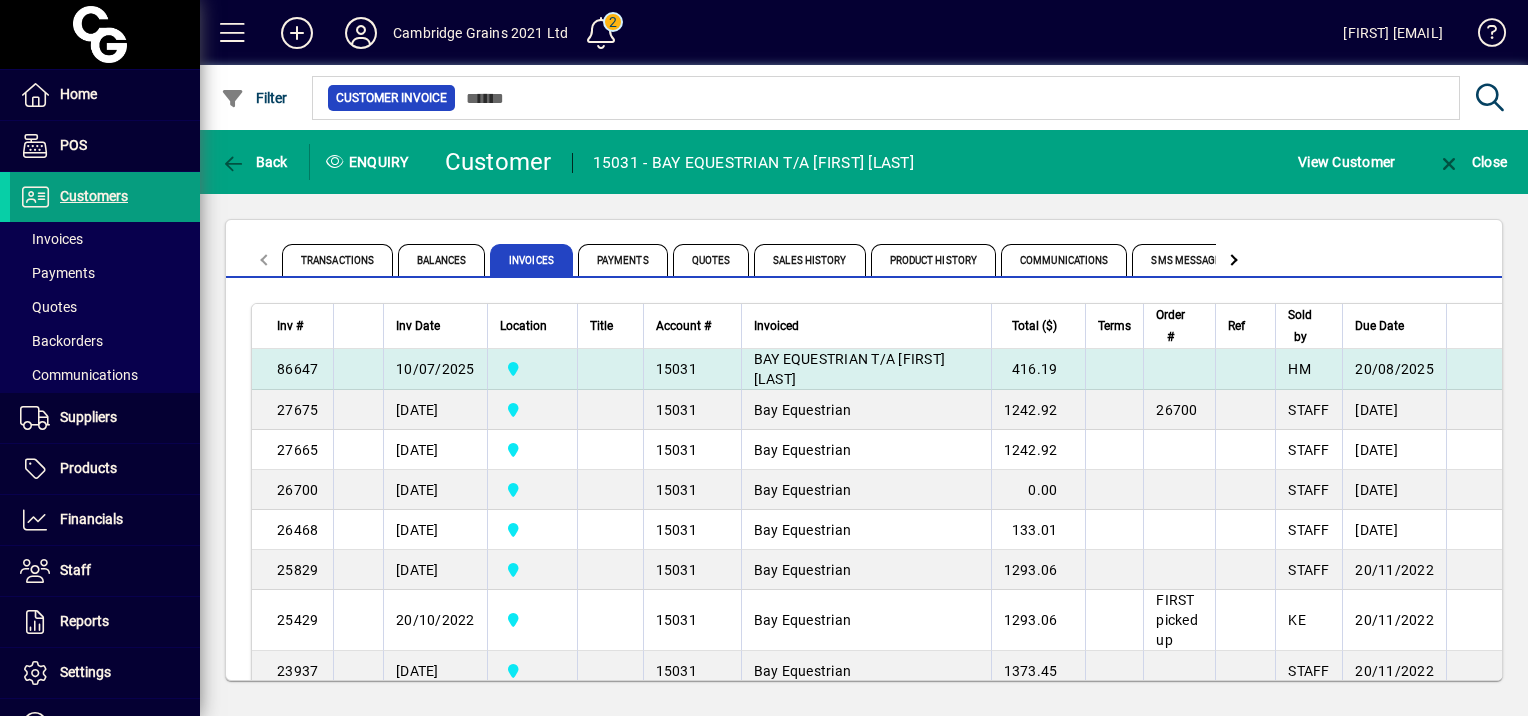 click on "BAY EQUESTRIAN T/A Elizabeth Rosemary Ward" at bounding box center (850, 369) 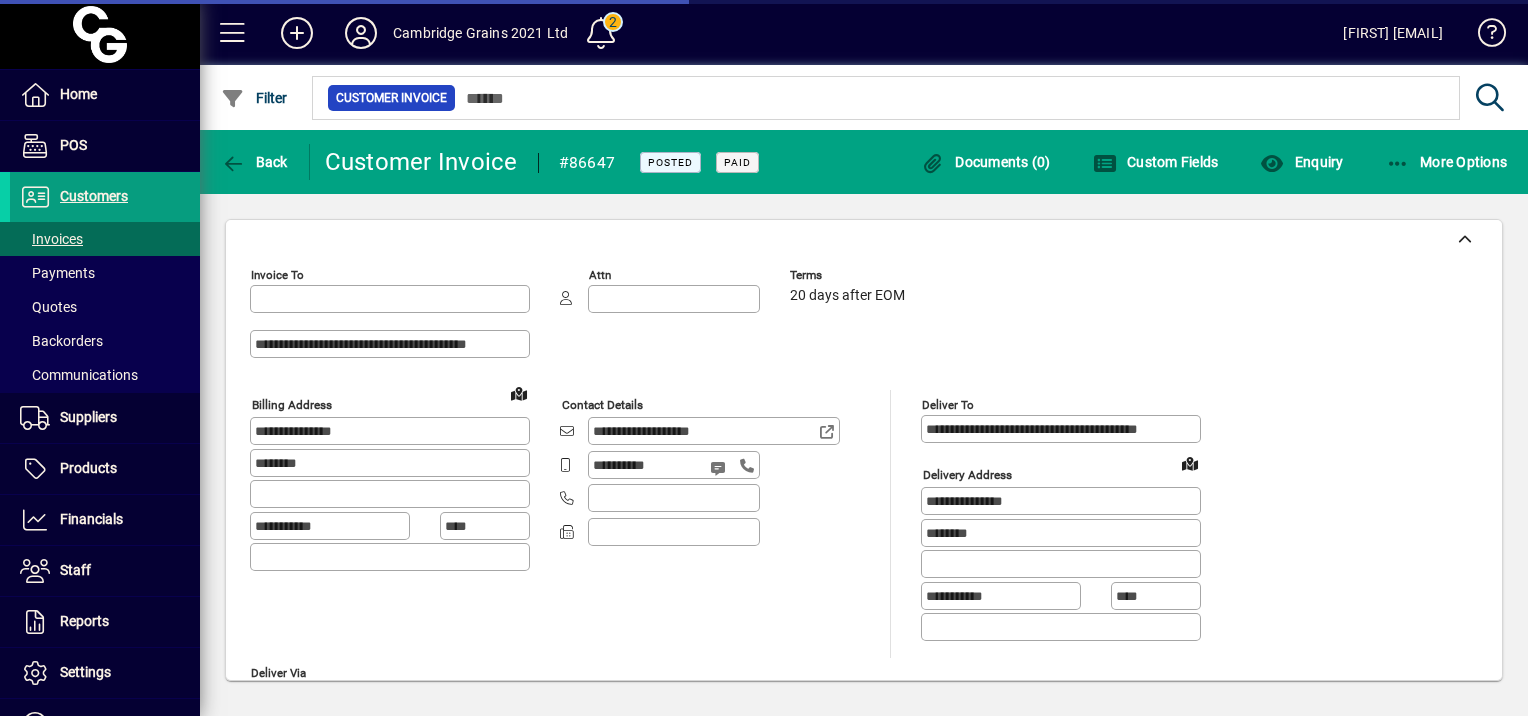 type on "**********" 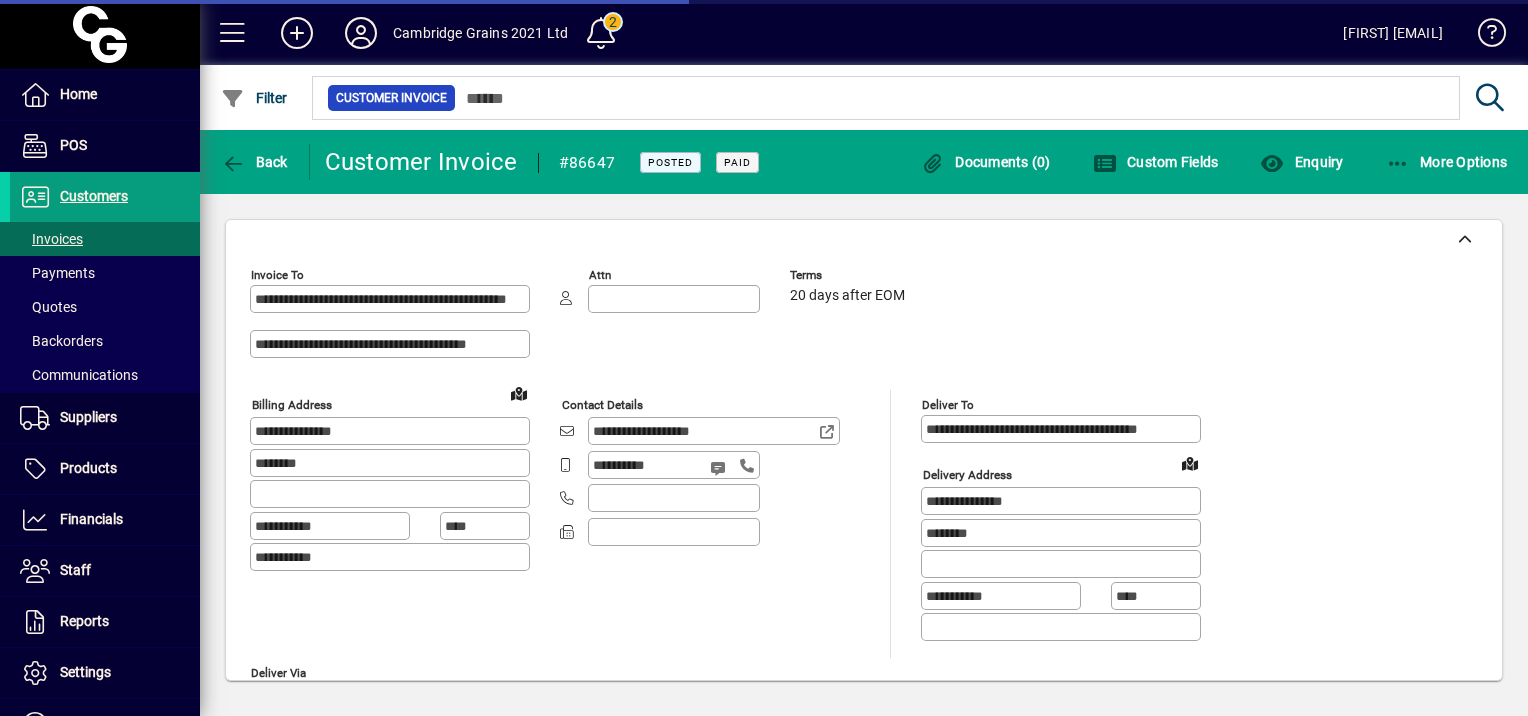 type on "**********" 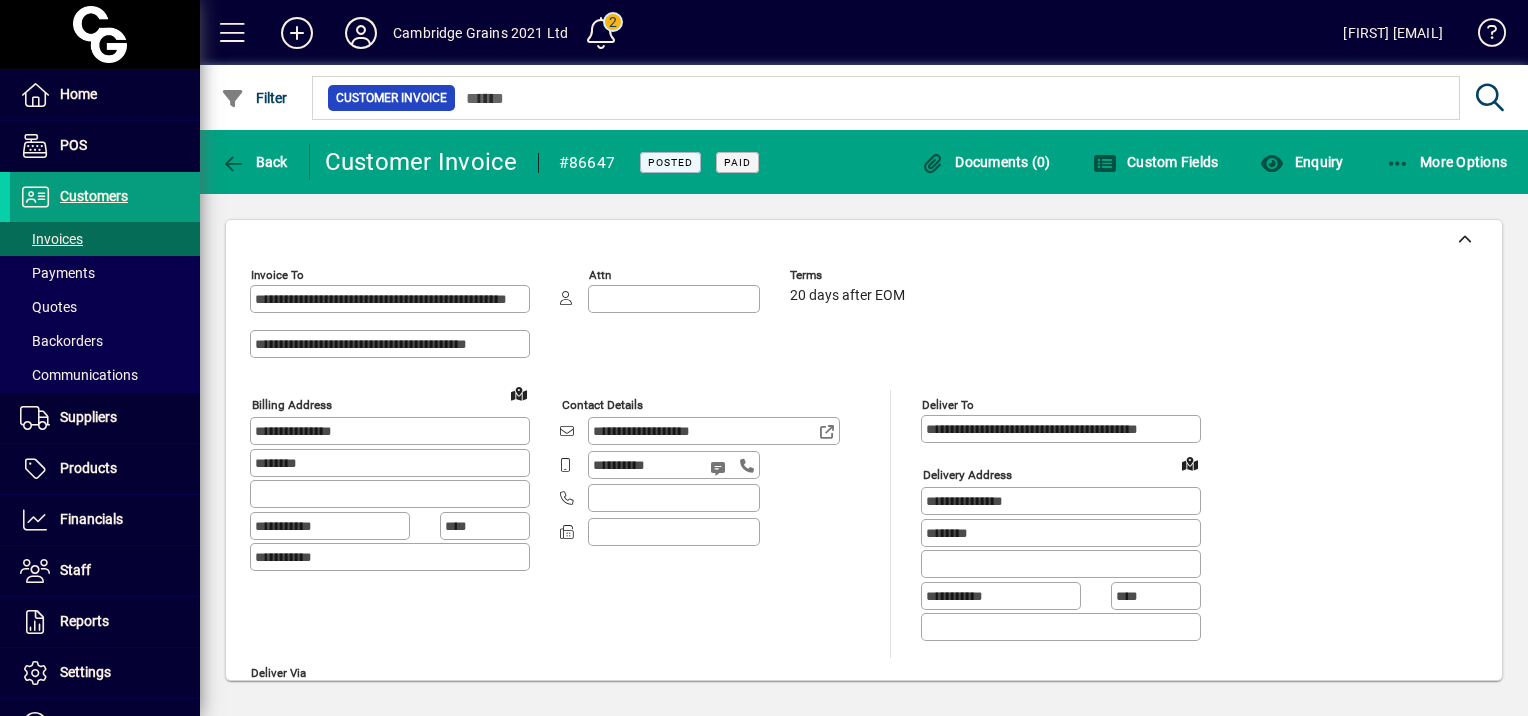 scroll, scrollTop: 500, scrollLeft: 0, axis: vertical 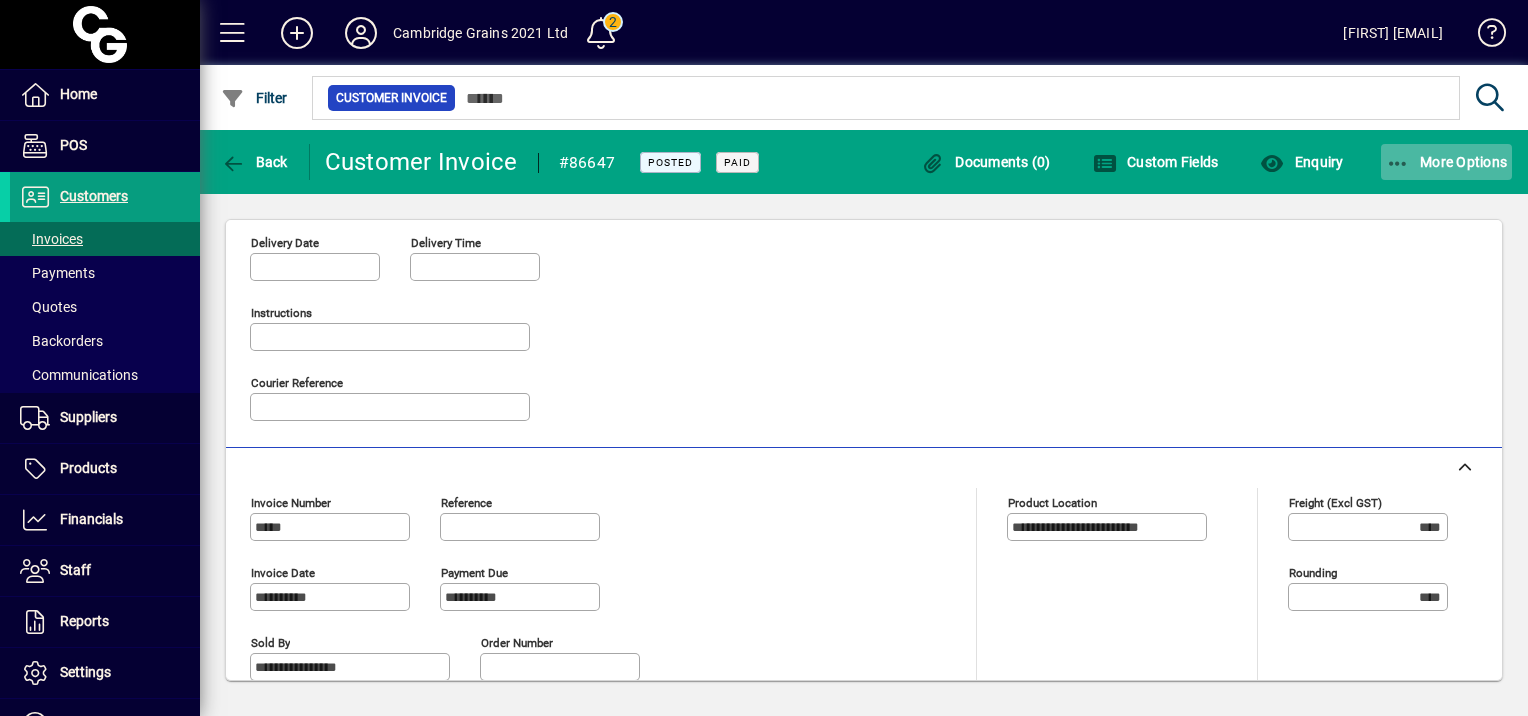 click 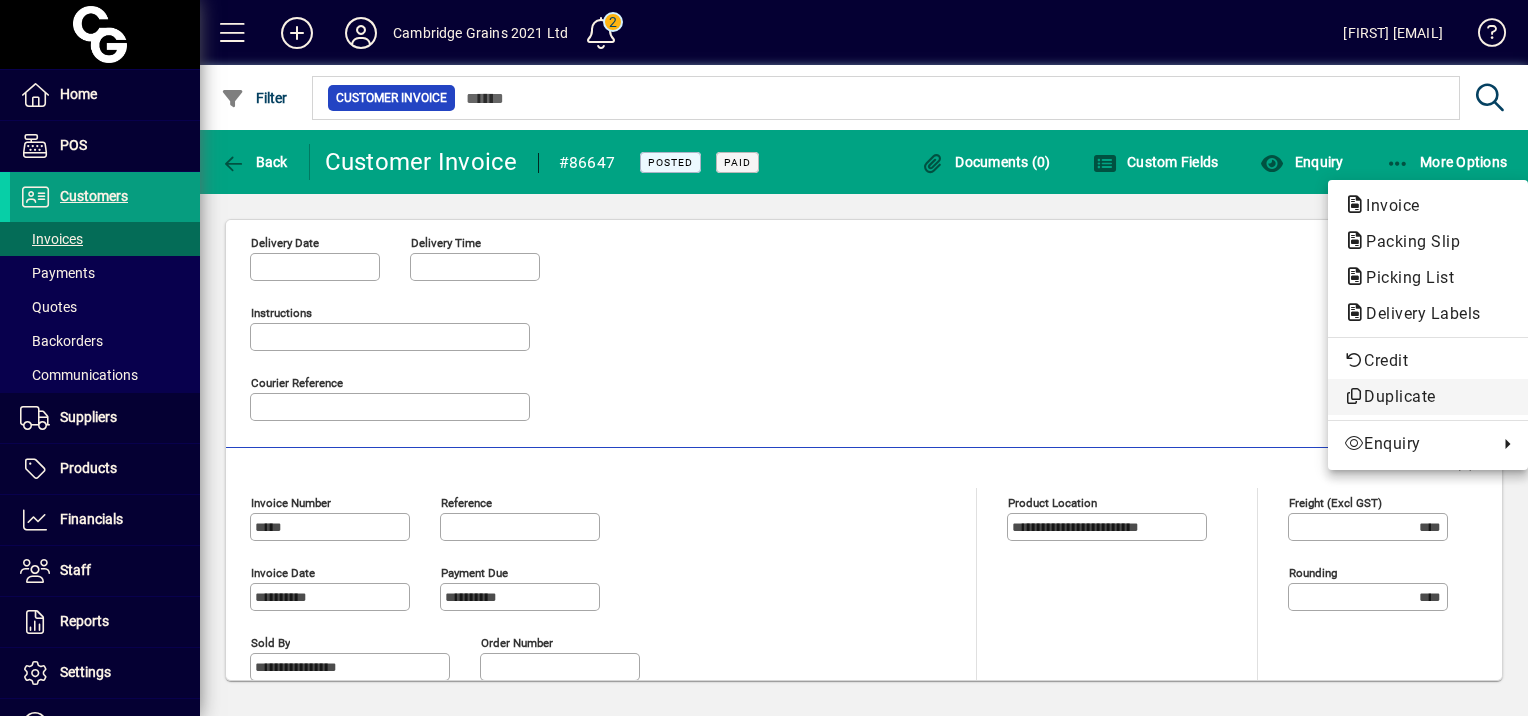 click on "Duplicate" at bounding box center (1428, 397) 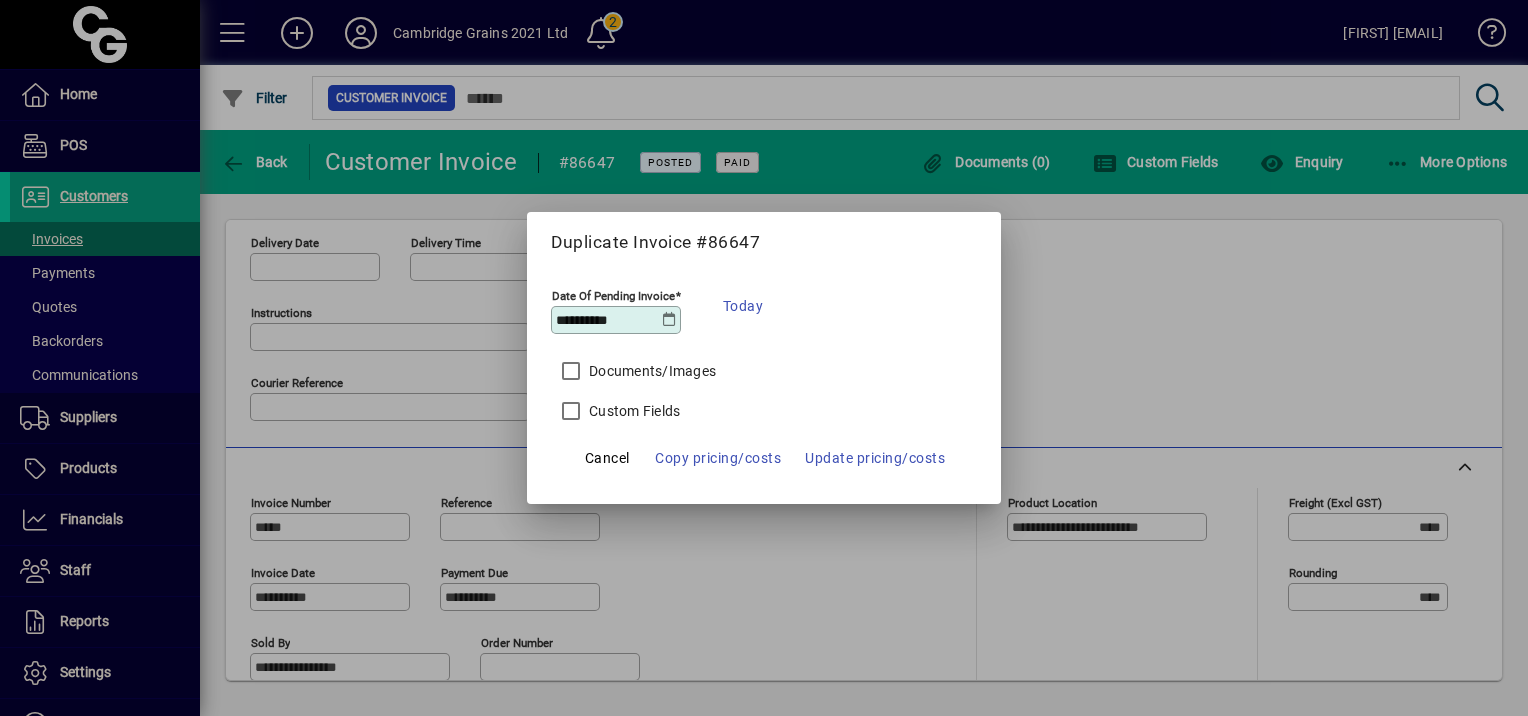 click at bounding box center (764, 358) 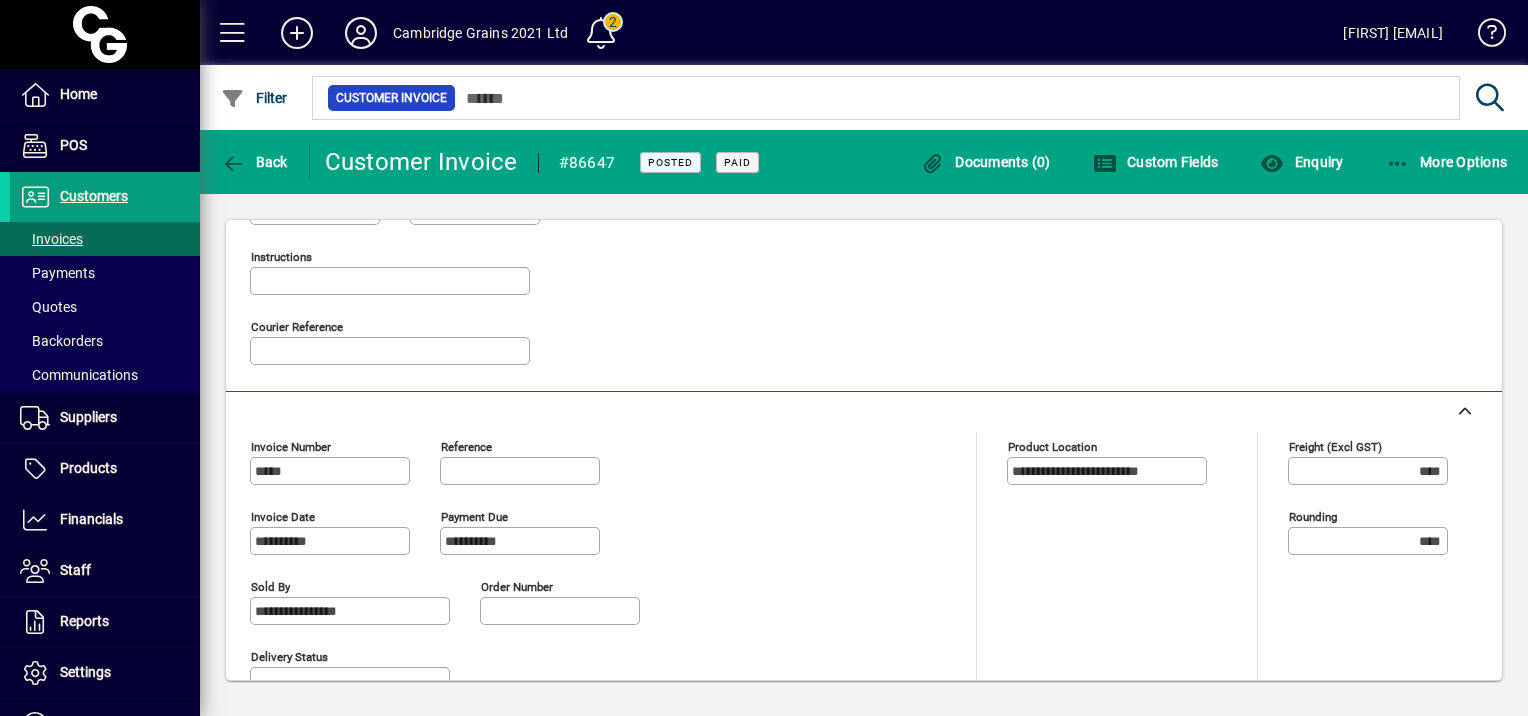 scroll, scrollTop: 0, scrollLeft: 0, axis: both 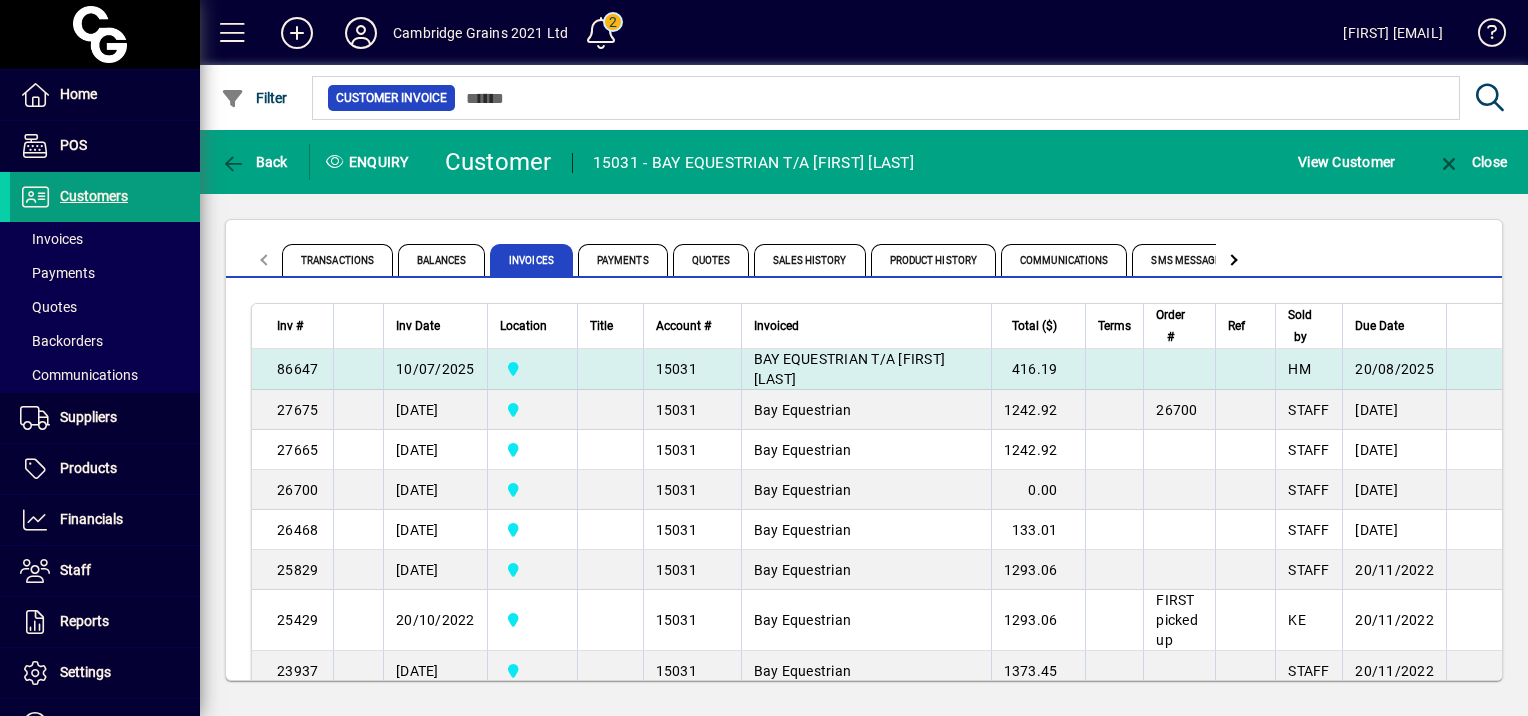 click on "86647" at bounding box center [297, 369] 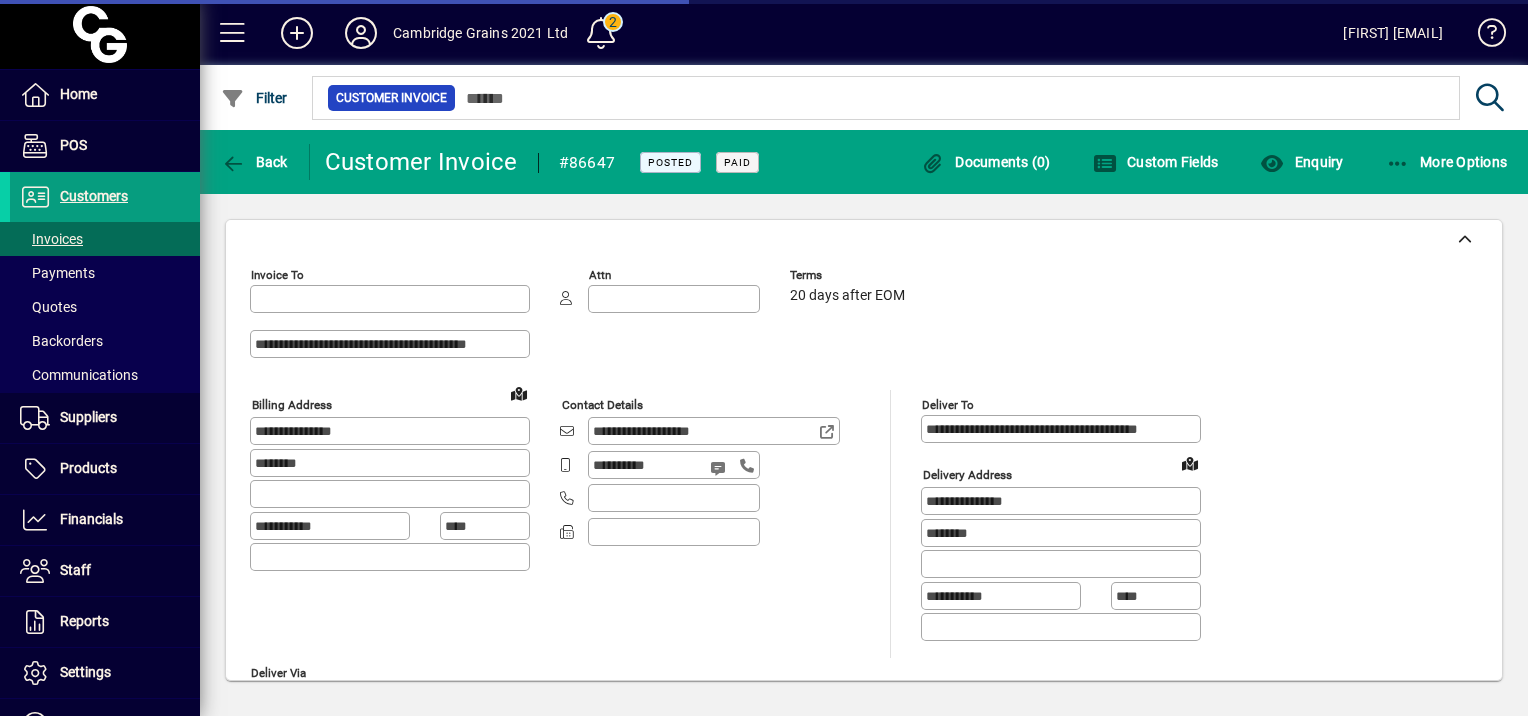 type on "**********" 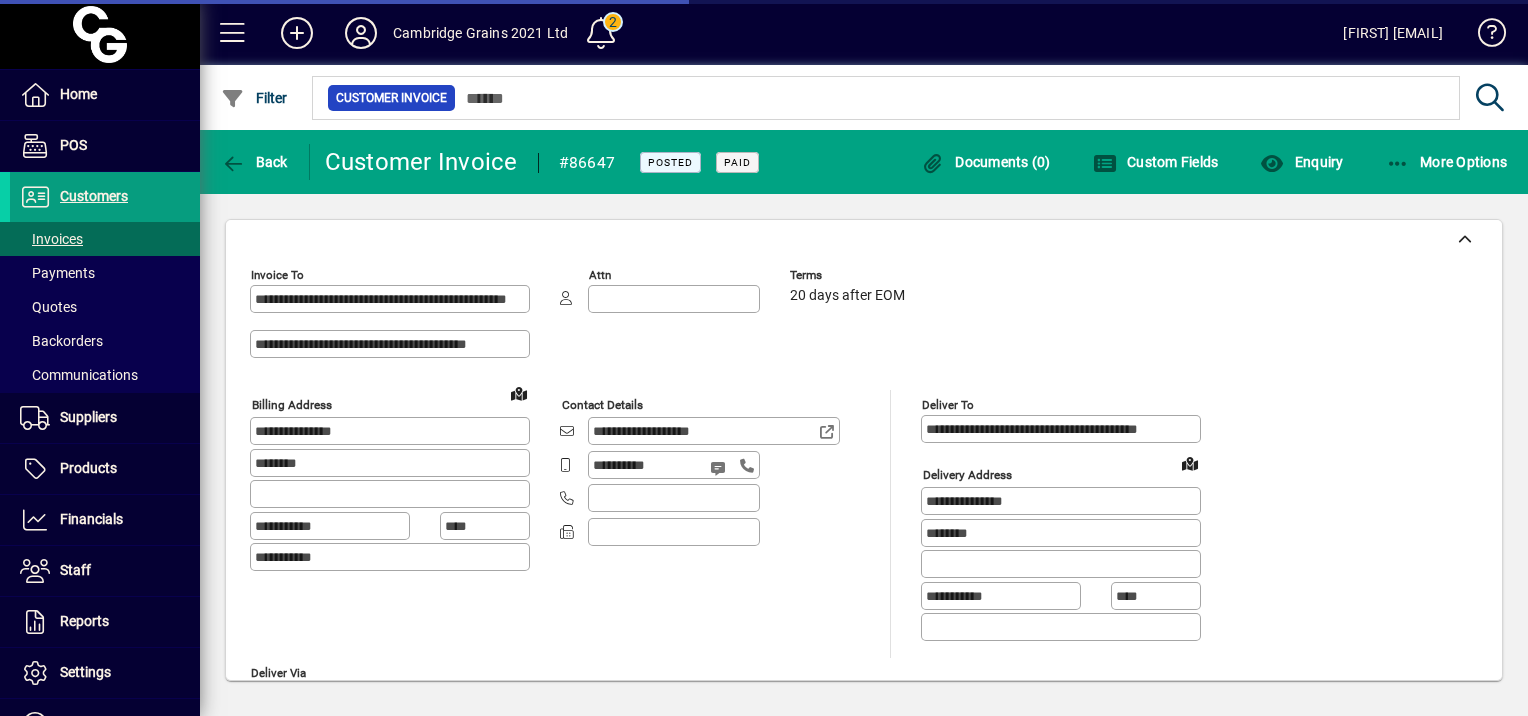 type on "**********" 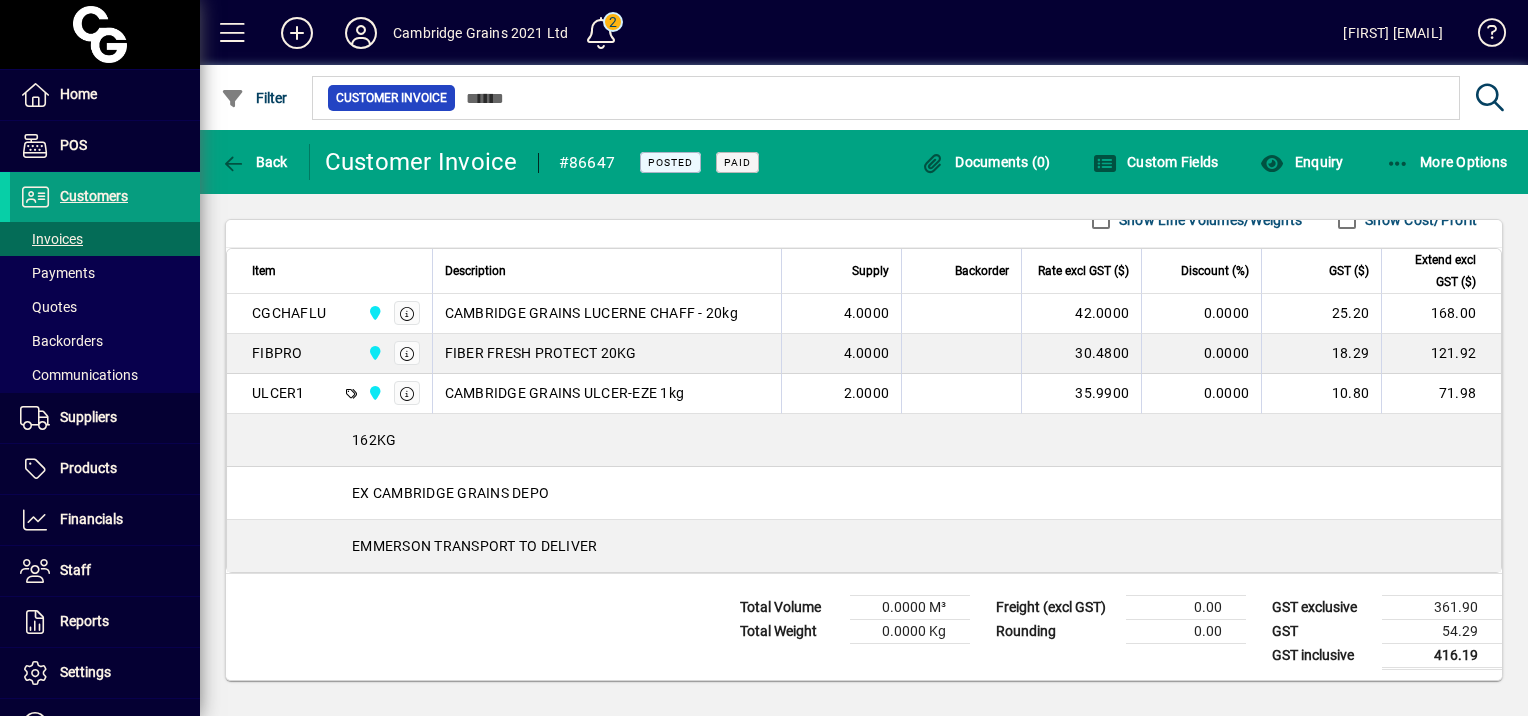 scroll, scrollTop: 456, scrollLeft: 0, axis: vertical 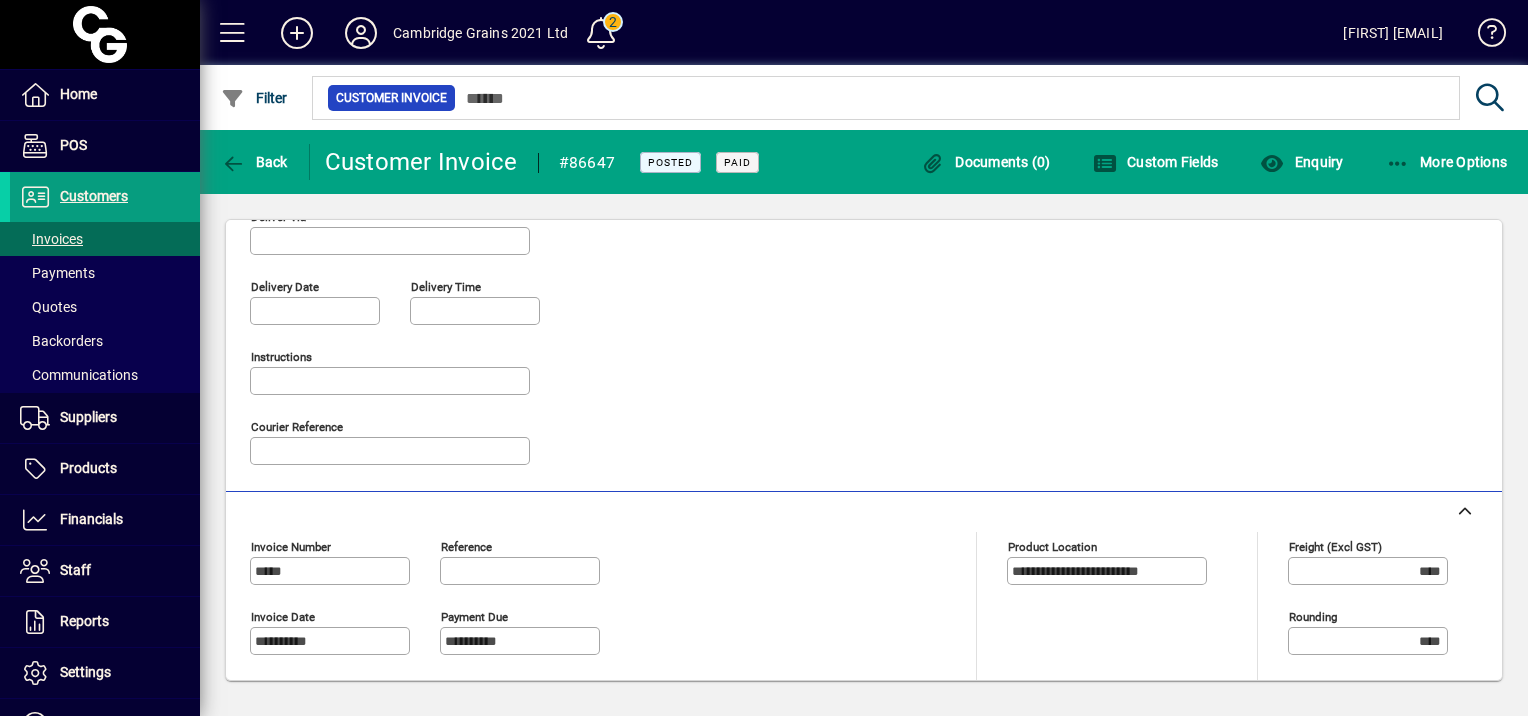 click on "**********" 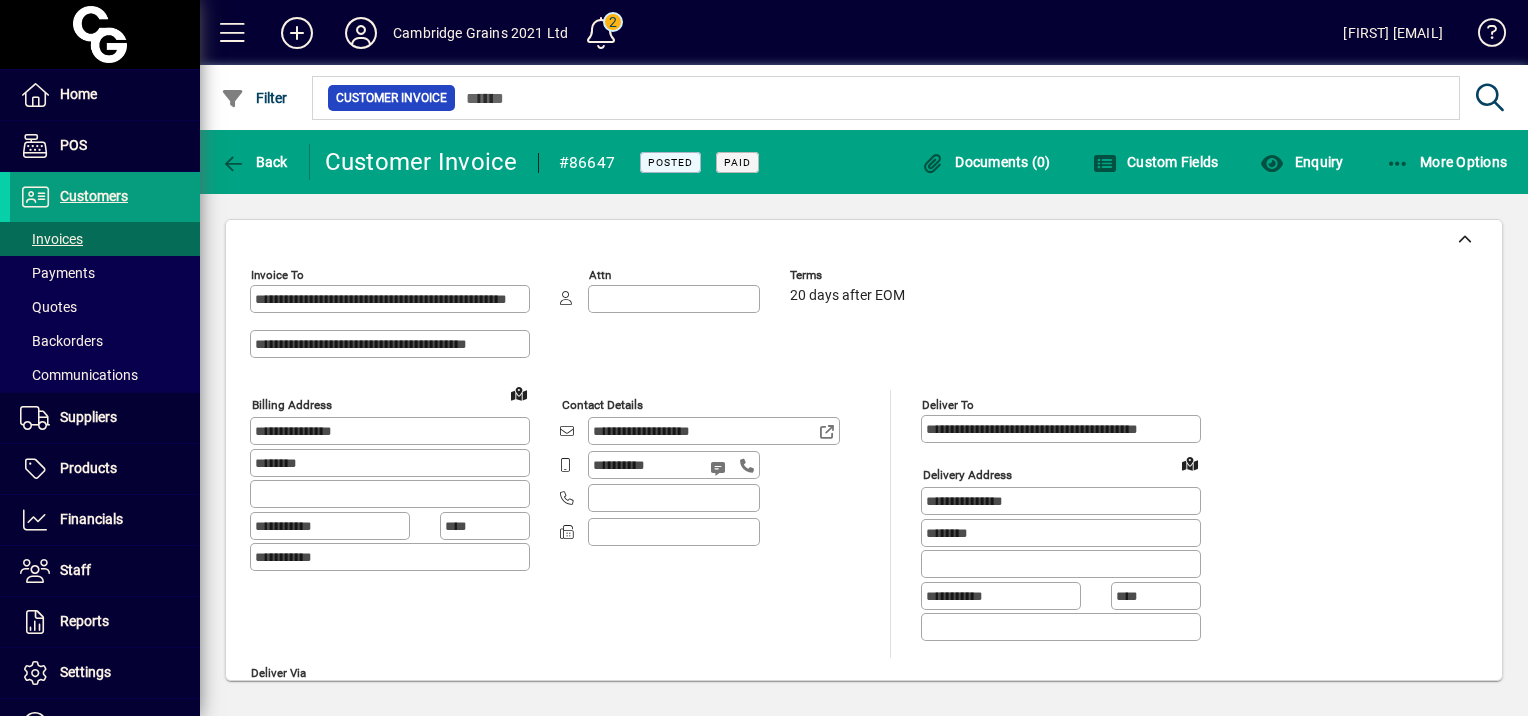 click on "**********" 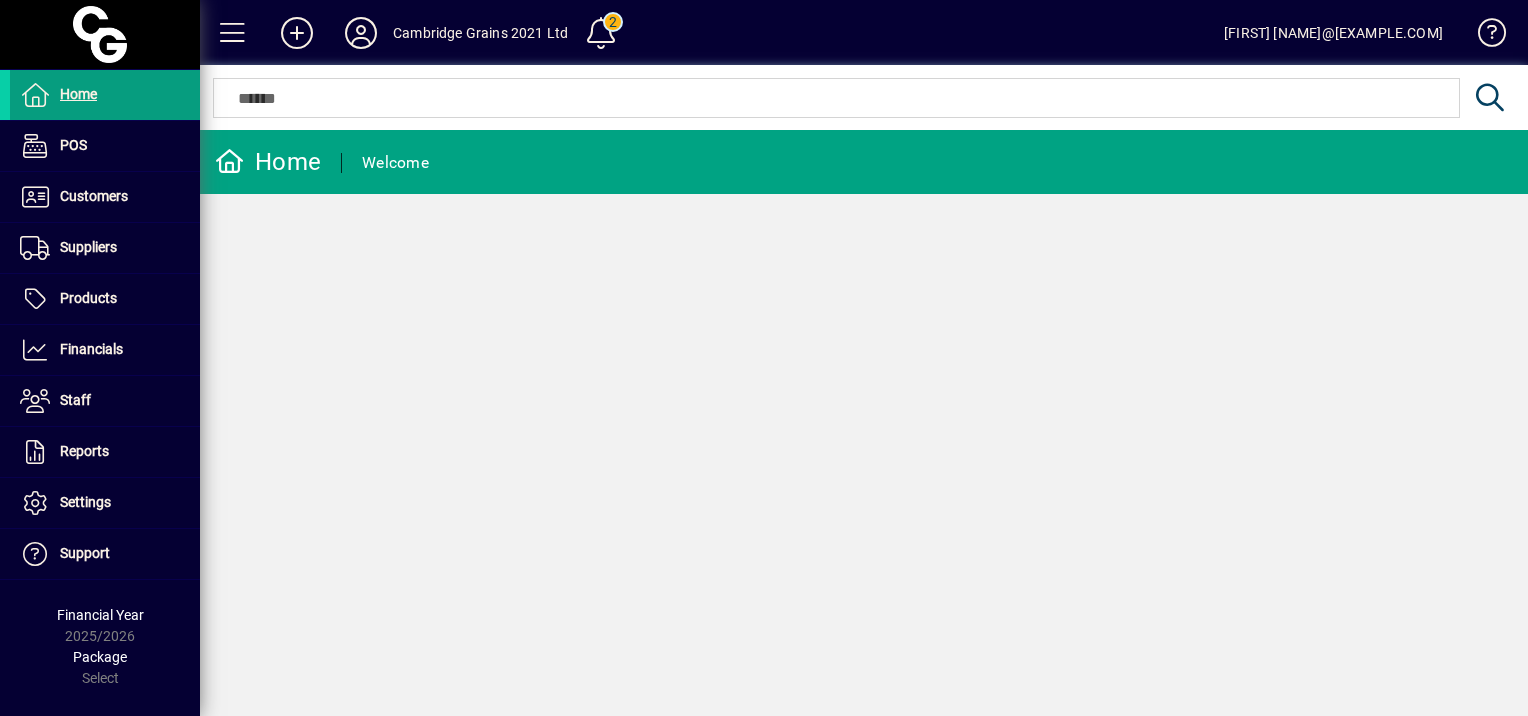 scroll, scrollTop: 0, scrollLeft: 0, axis: both 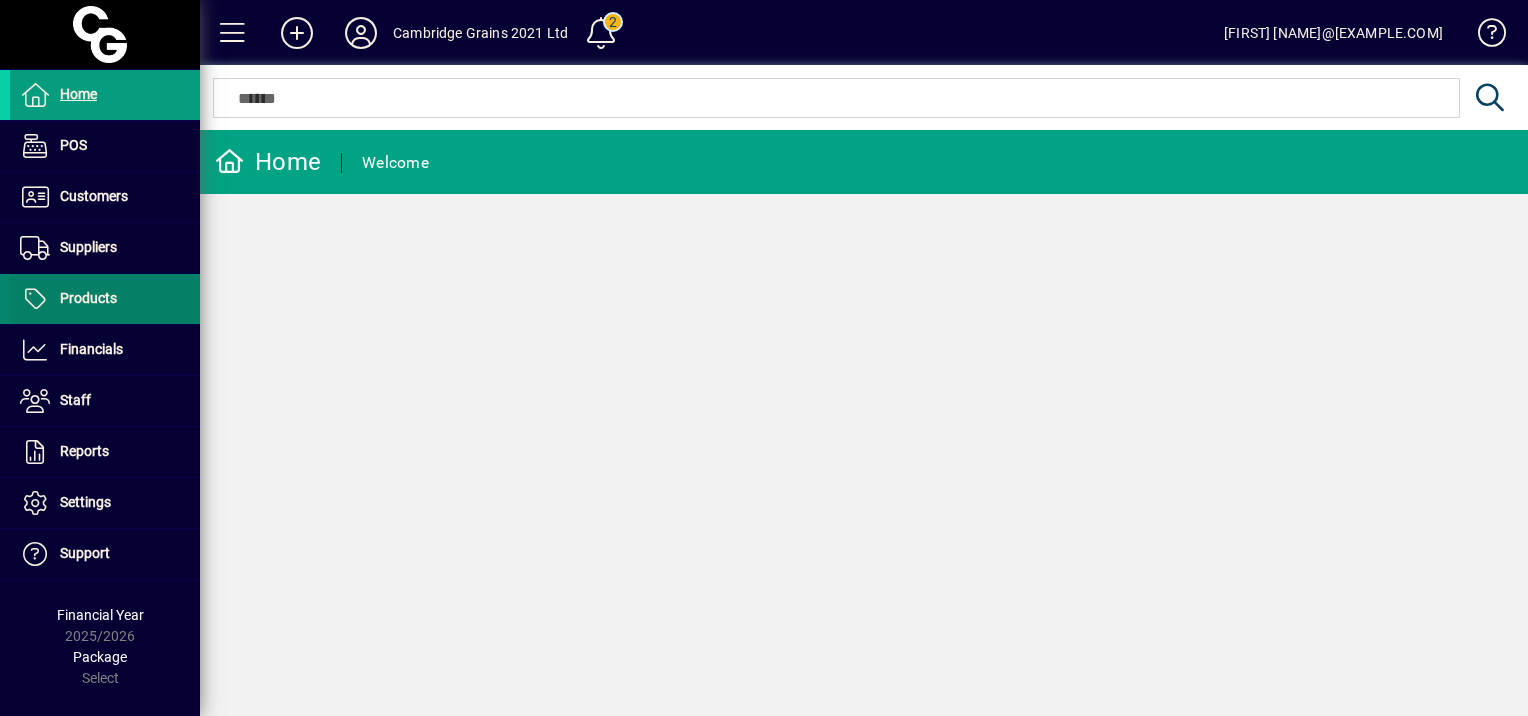 click at bounding box center [105, 299] 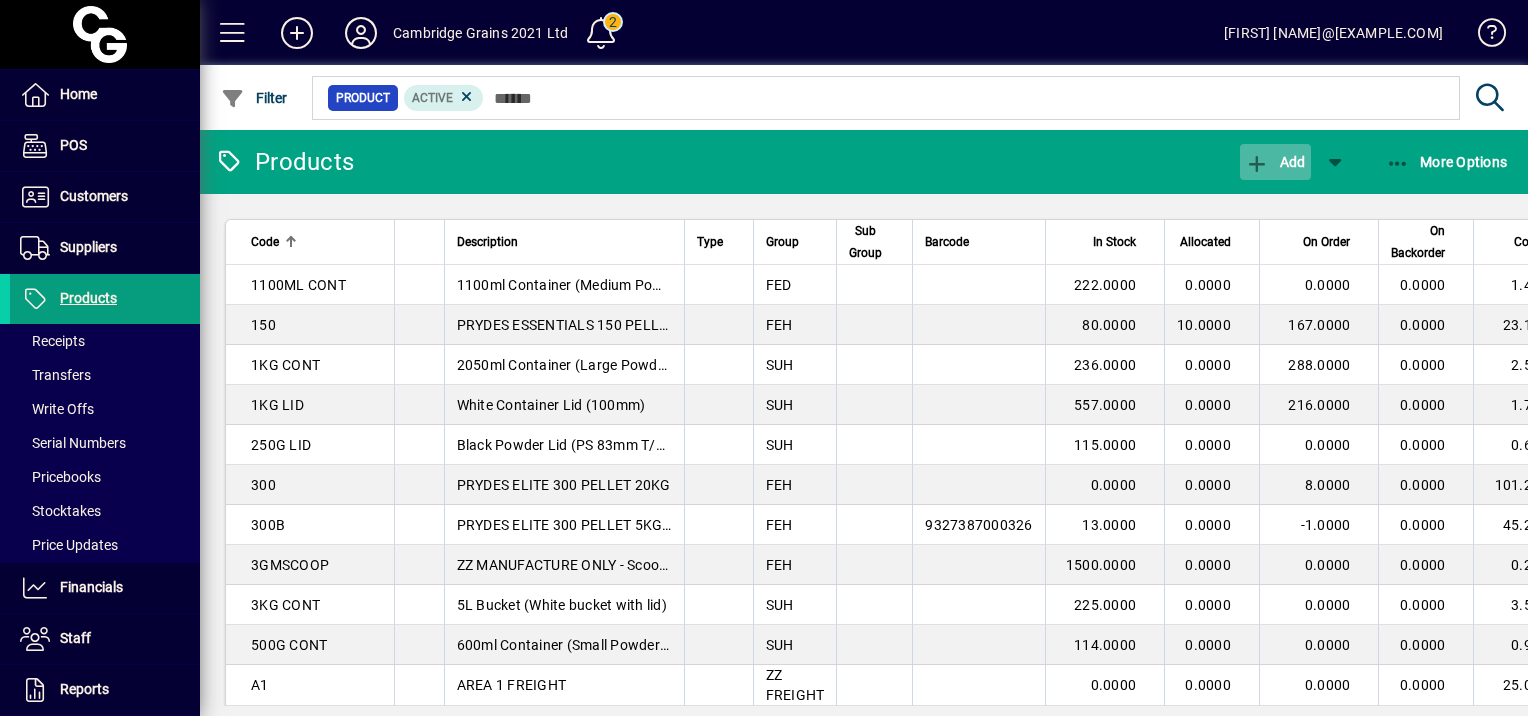 click 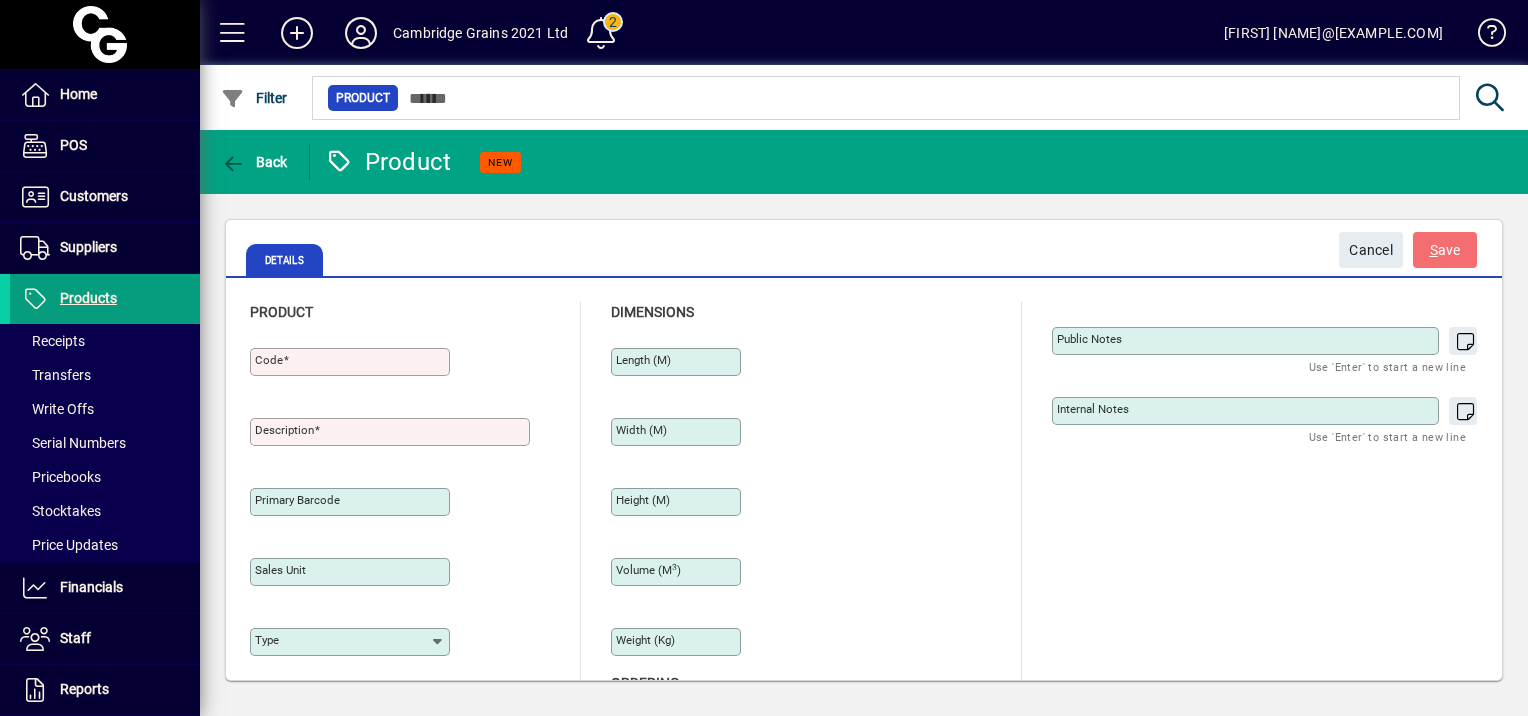 type on "****" 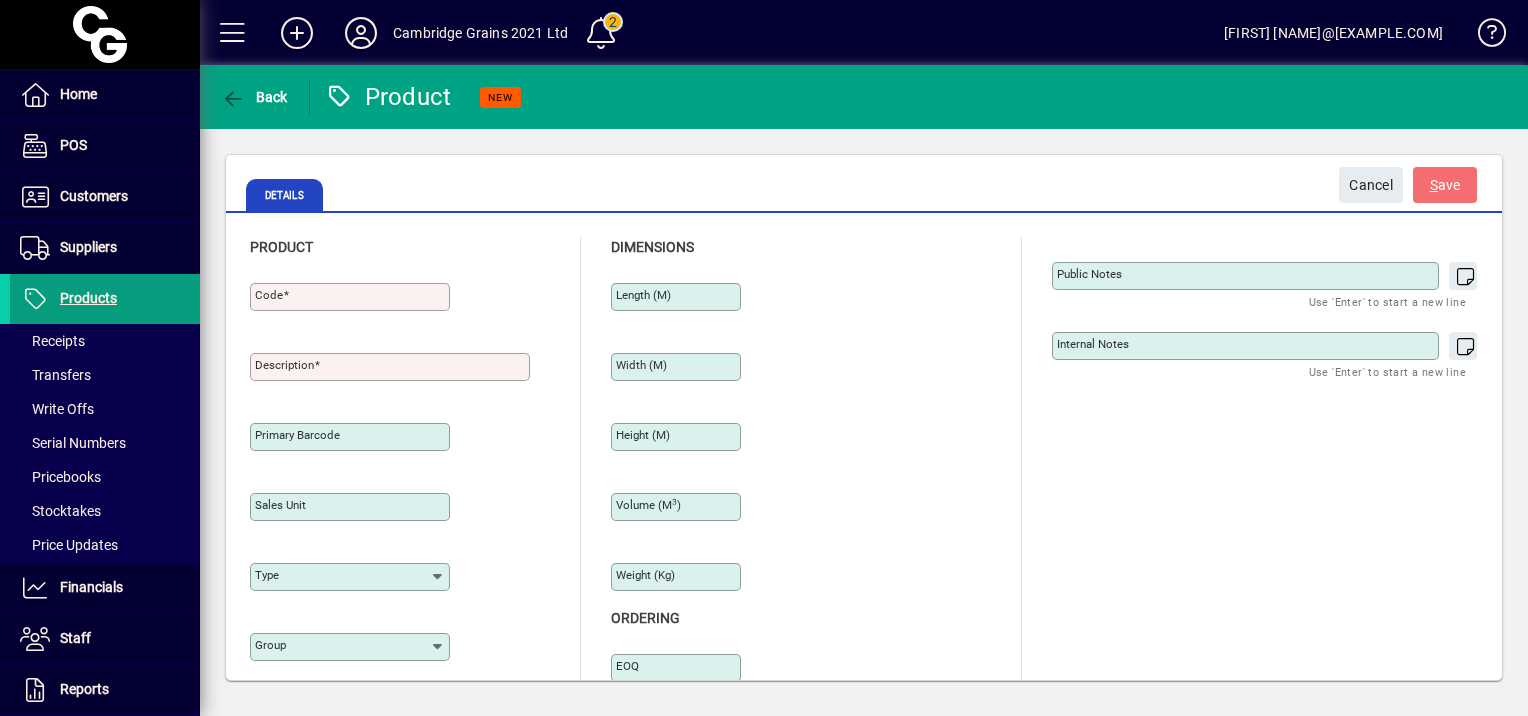 click on "Code" at bounding box center (352, 297) 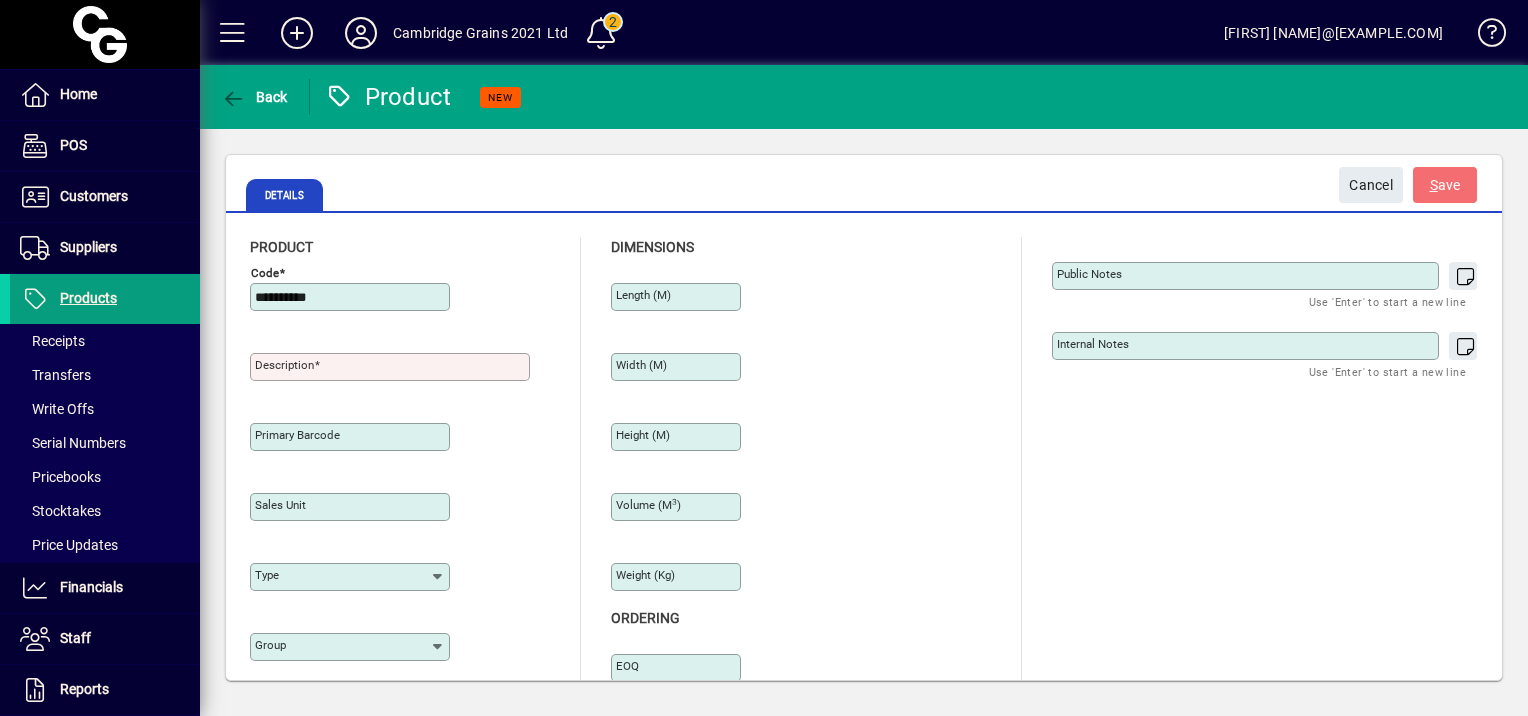 type on "**********" 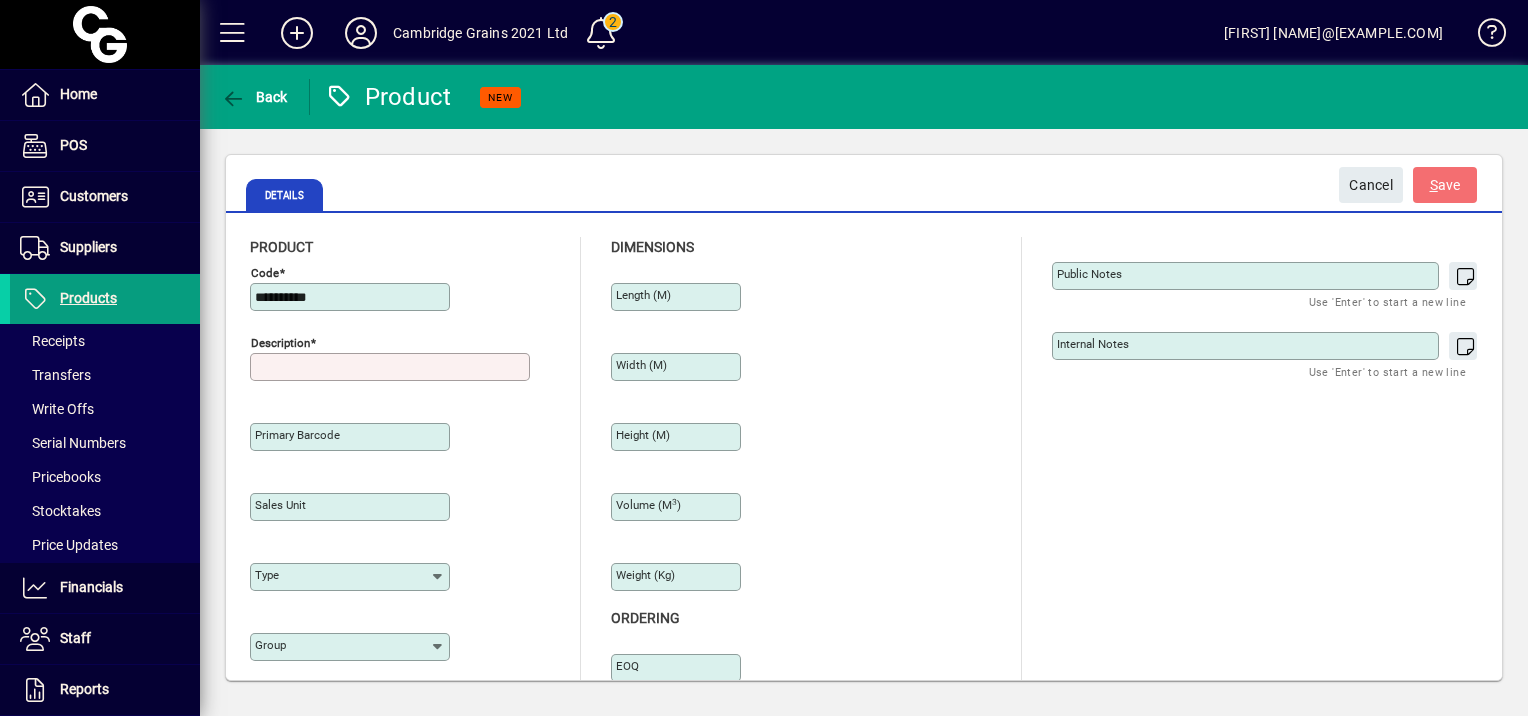 click on "Description" at bounding box center [392, 367] 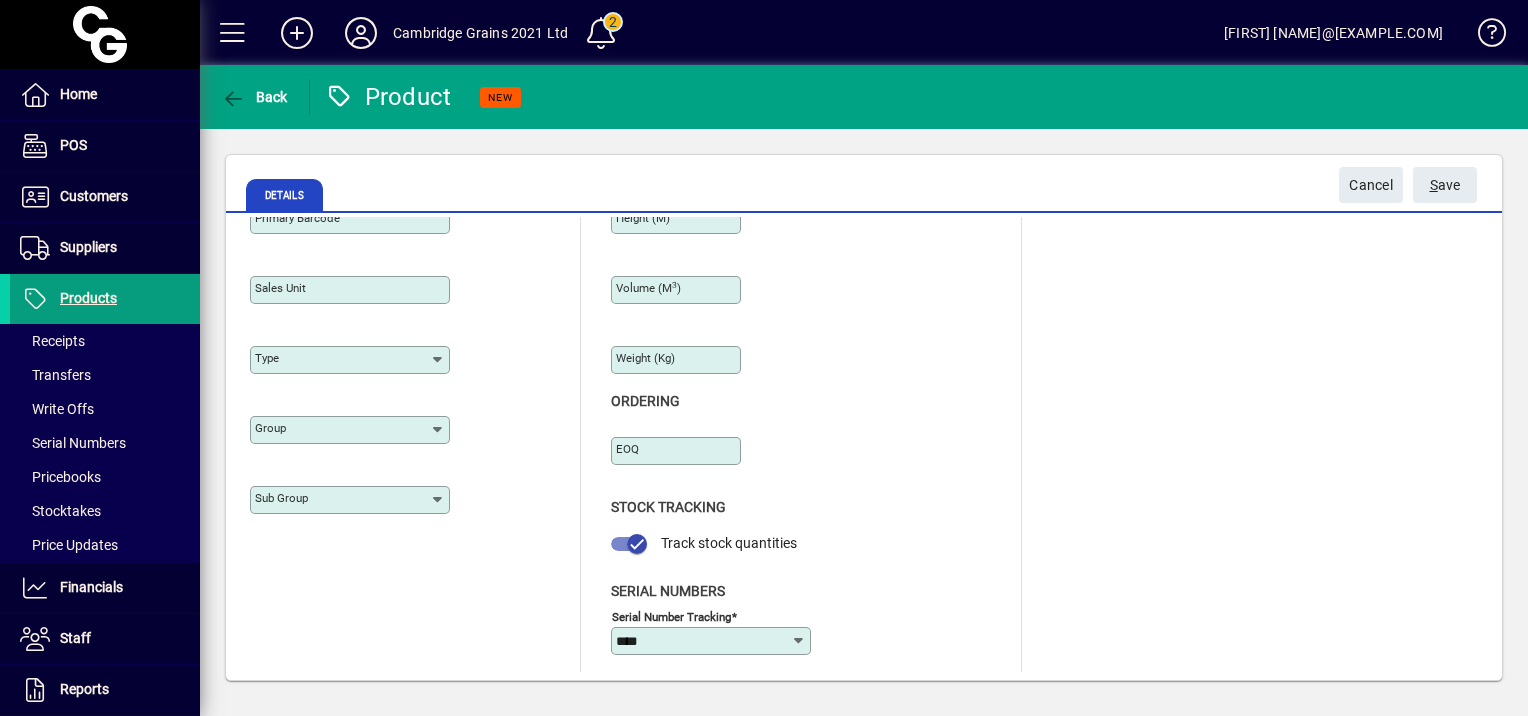 scroll, scrollTop: 0, scrollLeft: 0, axis: both 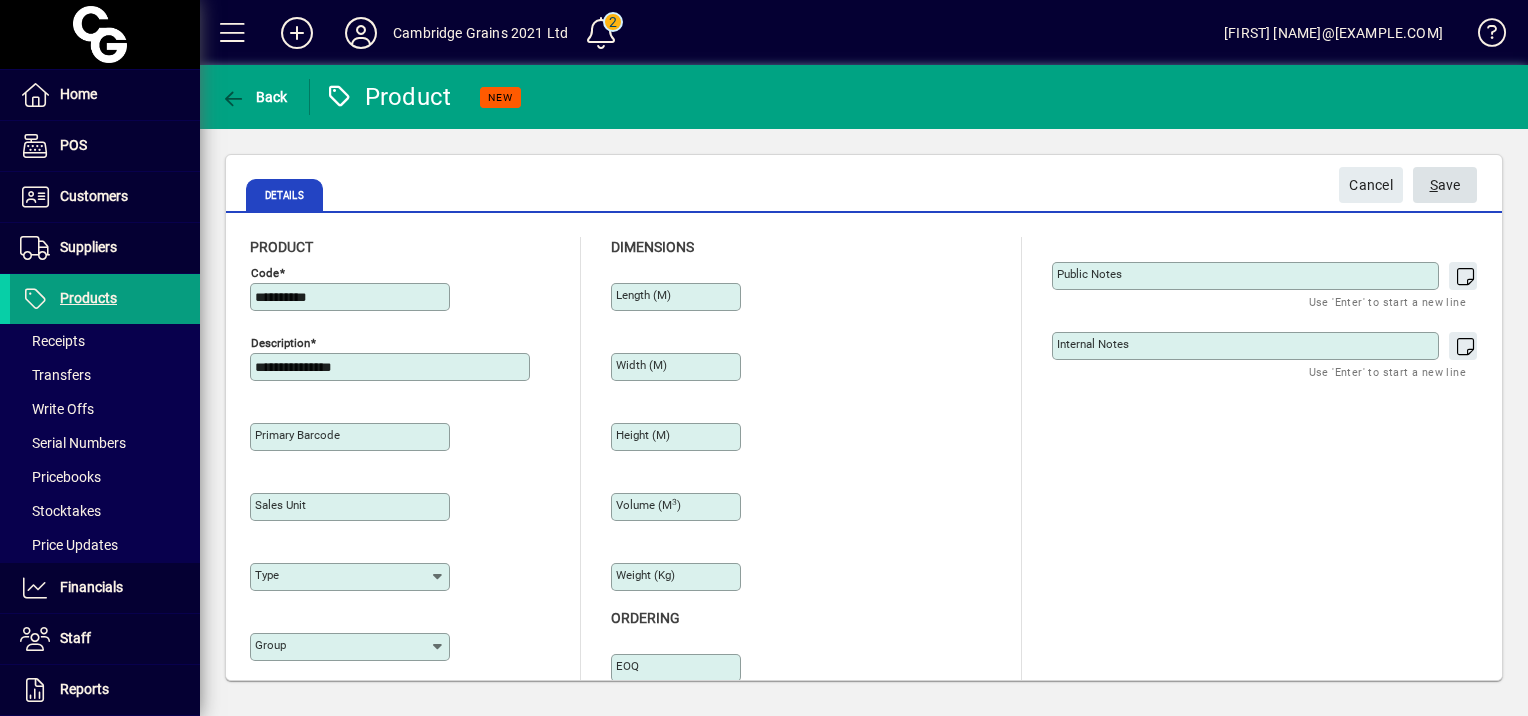 type on "**********" 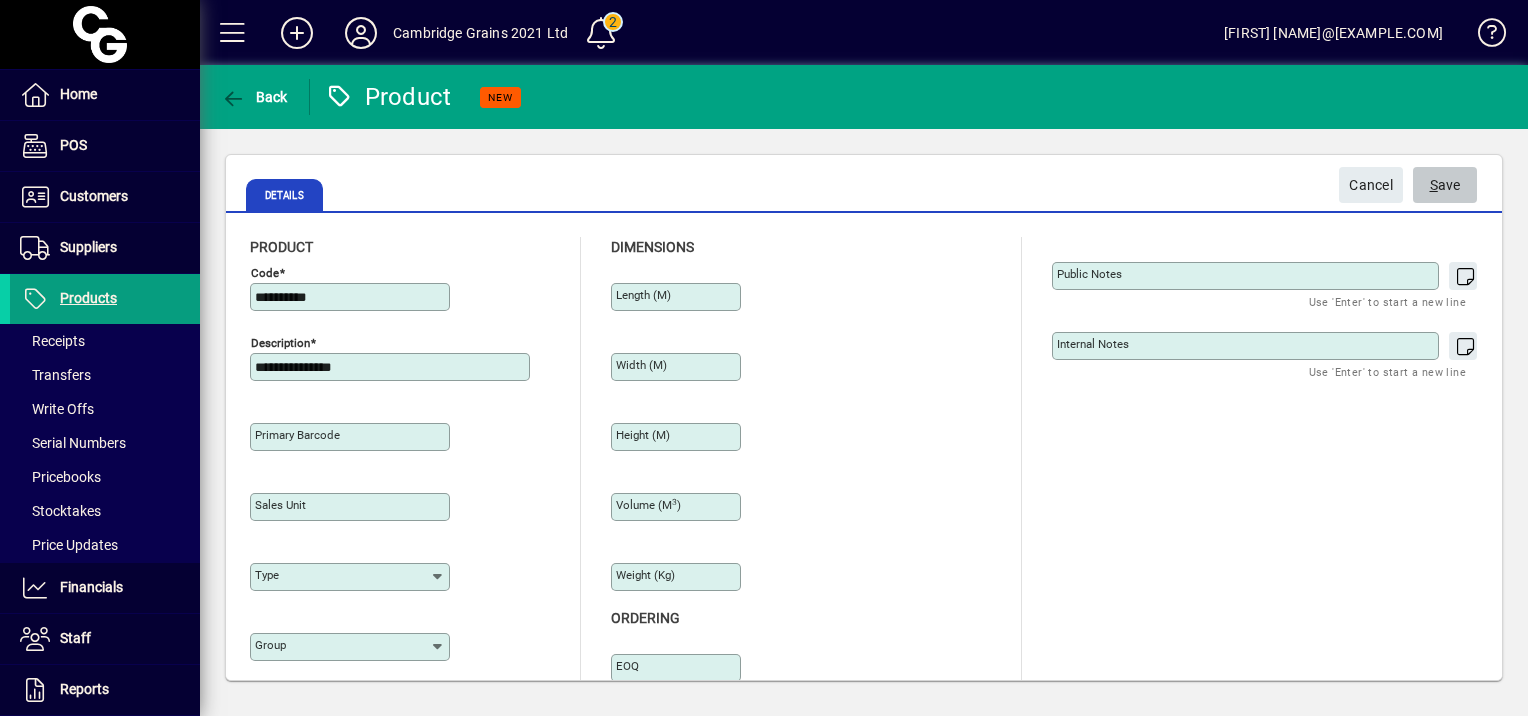 click on "S ave" 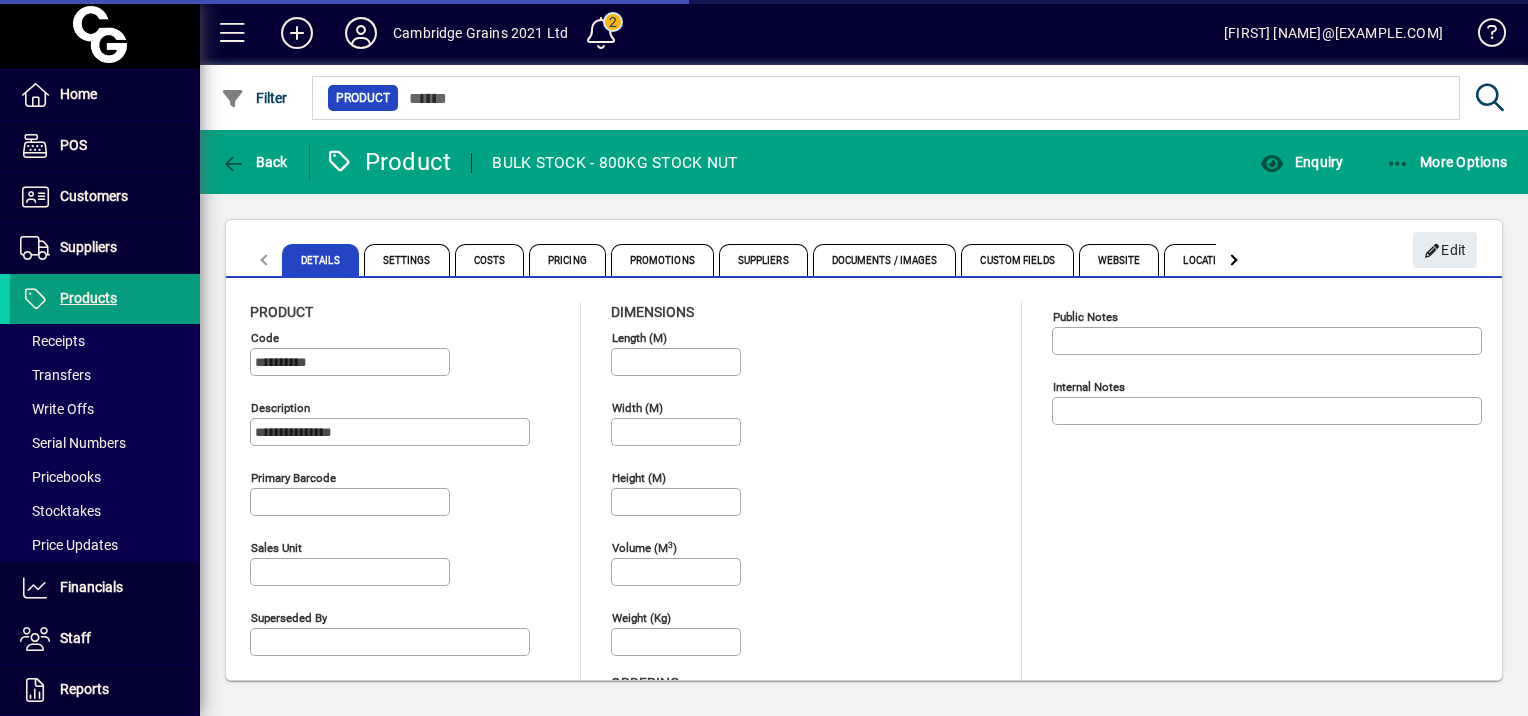 type on "****" 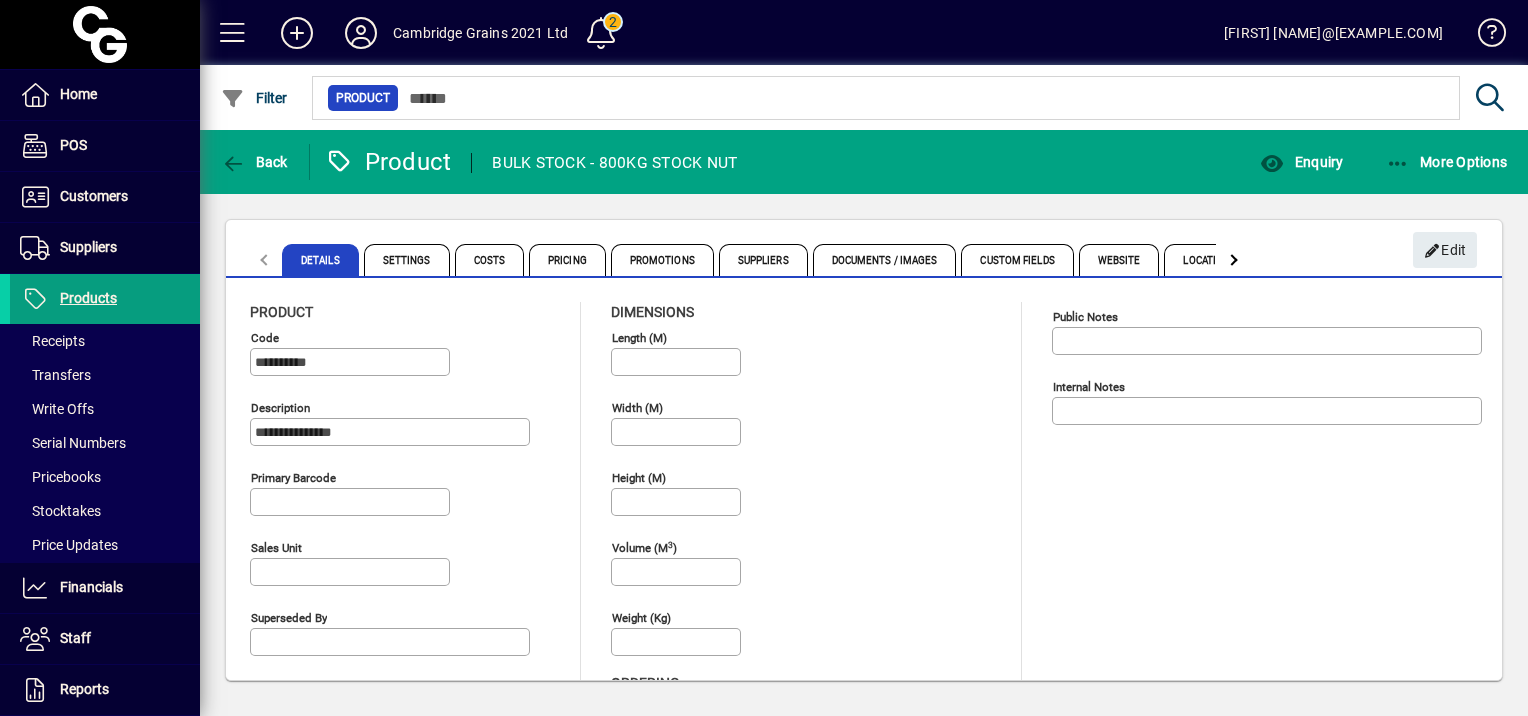 scroll, scrollTop: 282, scrollLeft: 0, axis: vertical 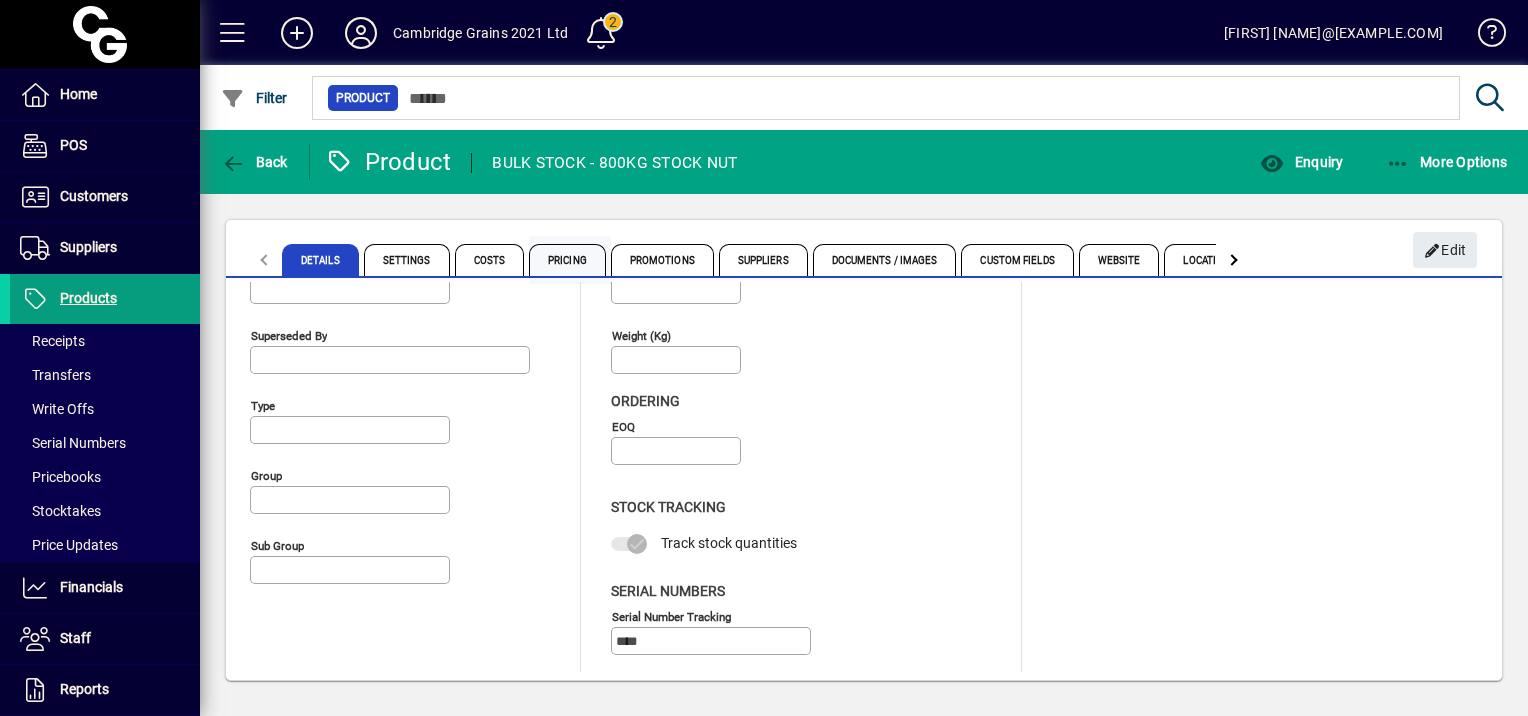click on "Pricing" at bounding box center (567, 260) 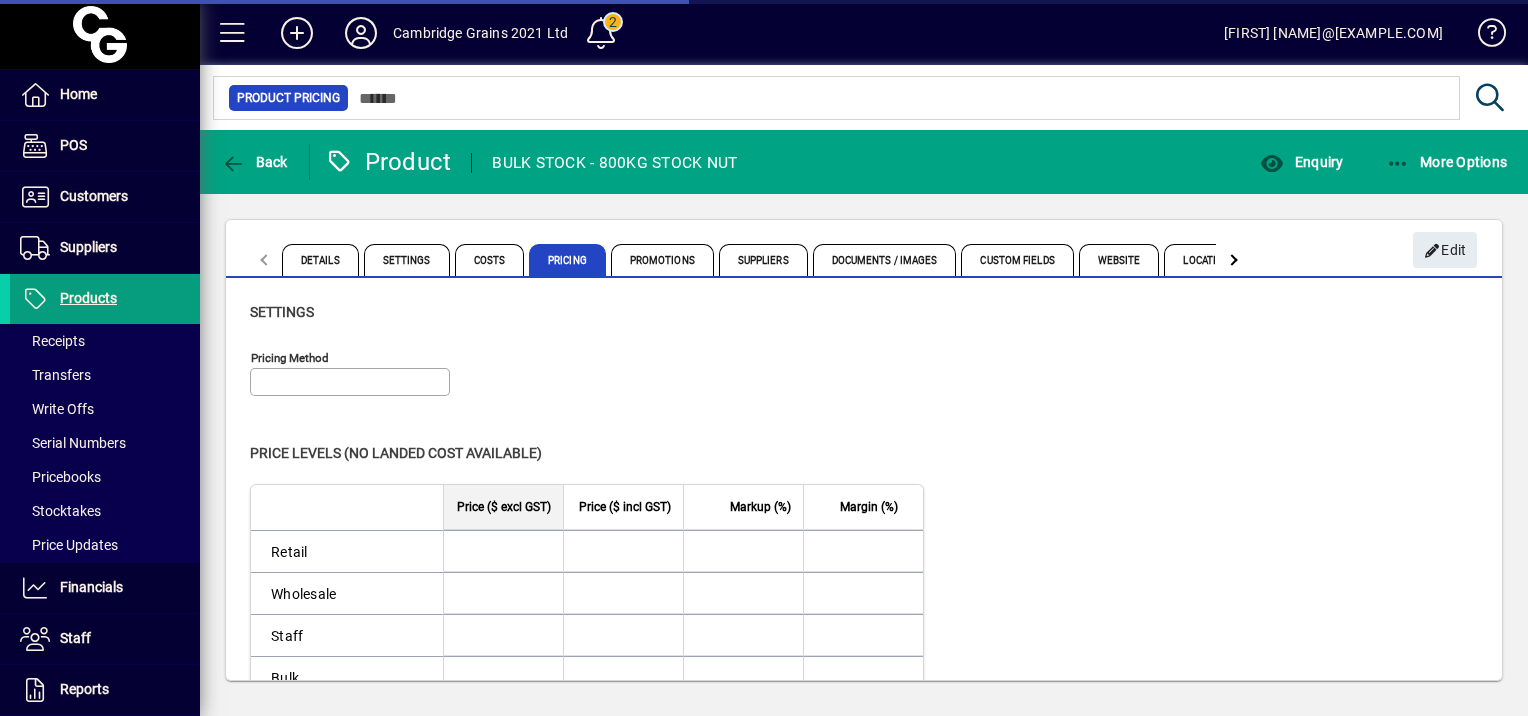type on "**********" 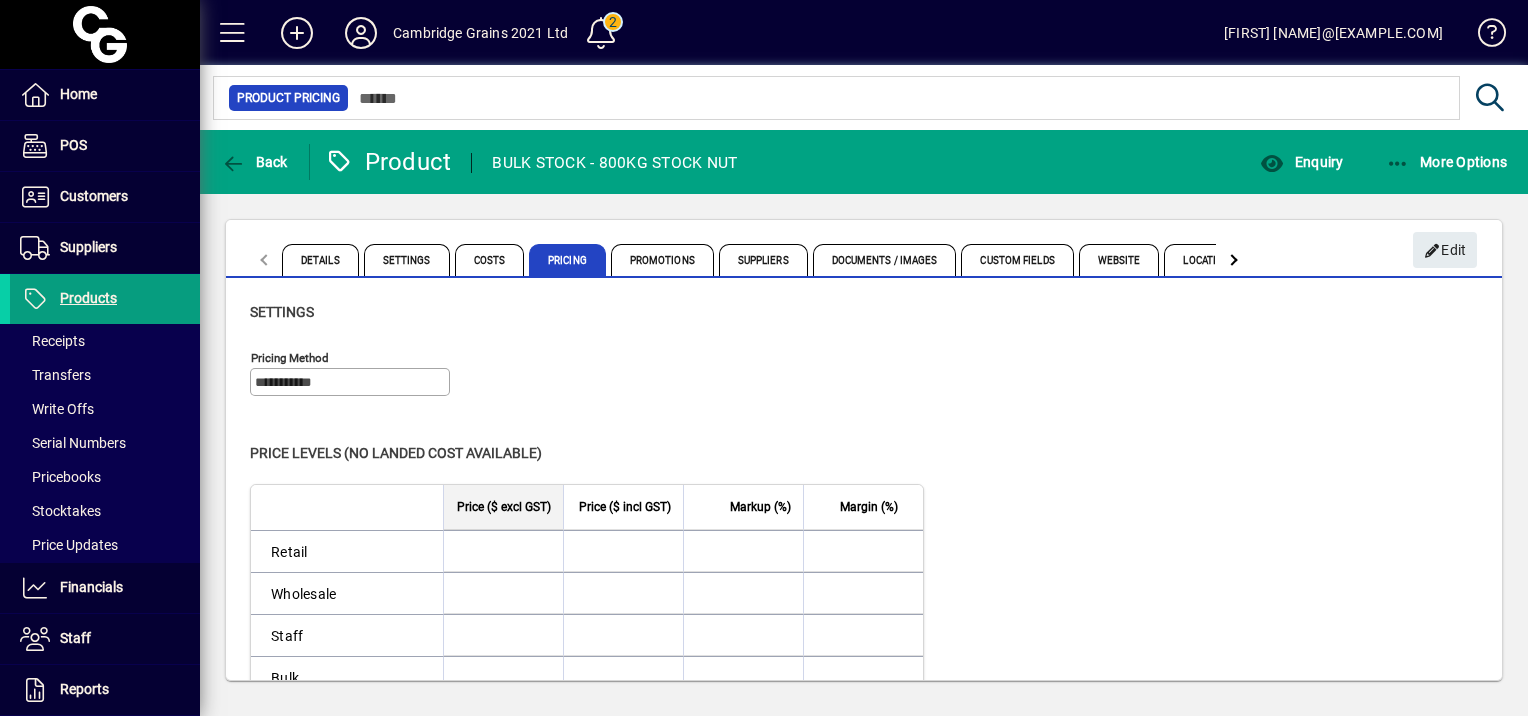 scroll, scrollTop: 197, scrollLeft: 0, axis: vertical 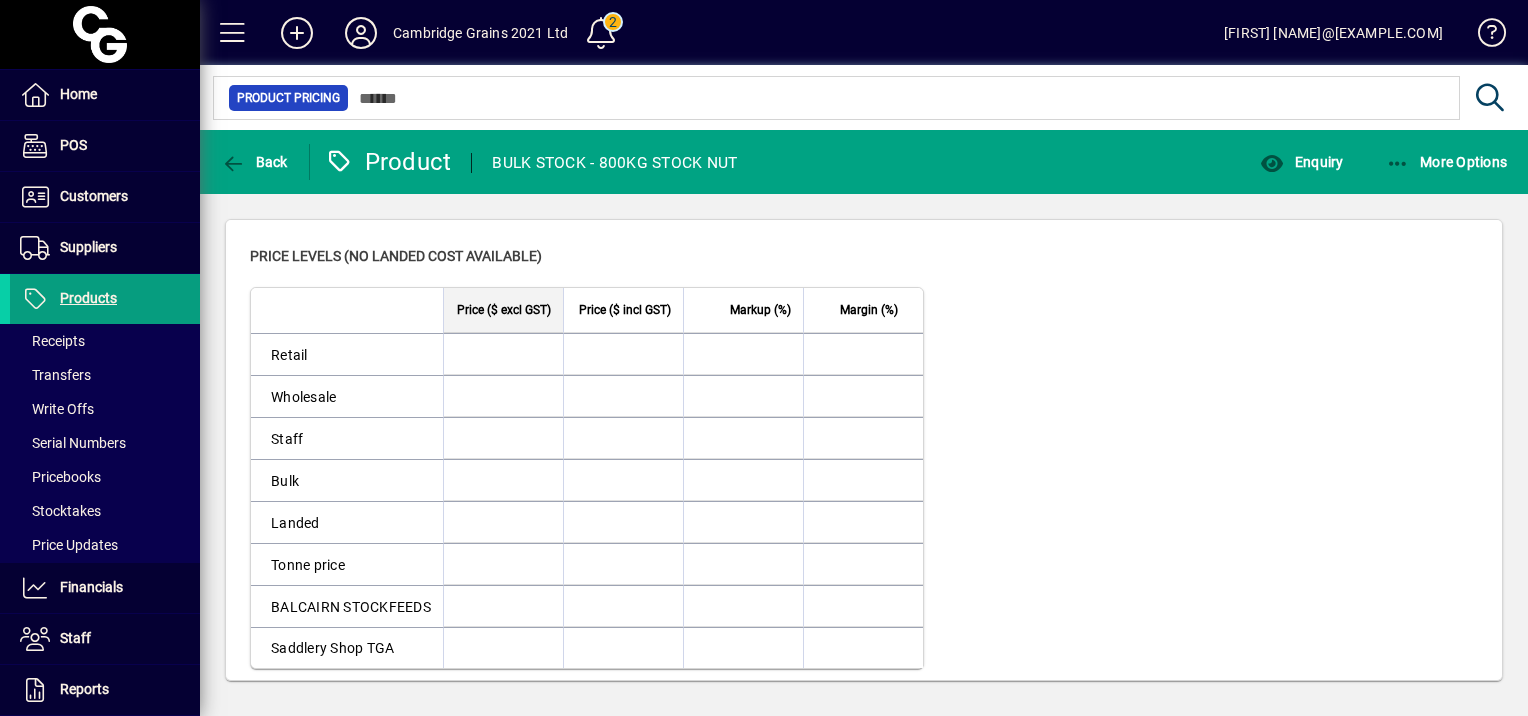 click at bounding box center [500, 354] 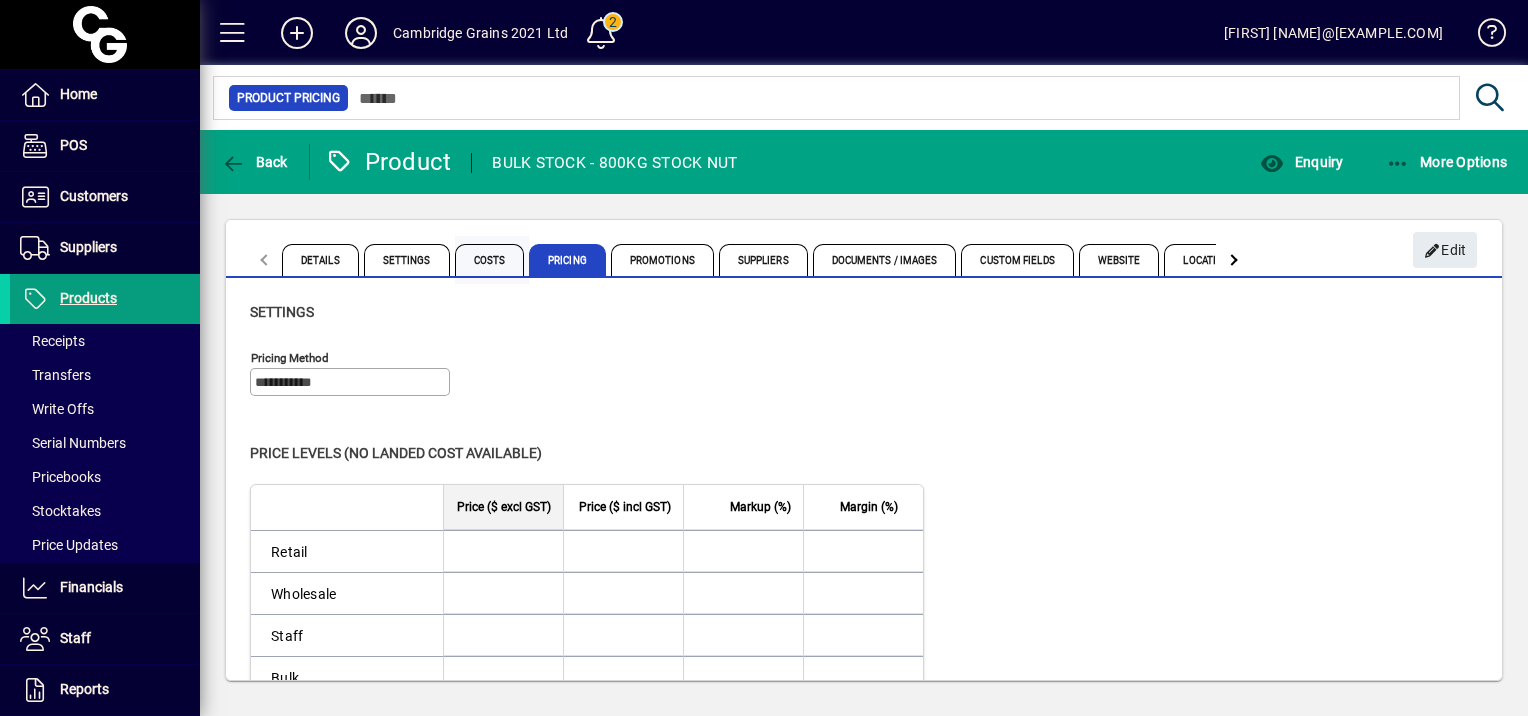 click on "Costs" at bounding box center (490, 260) 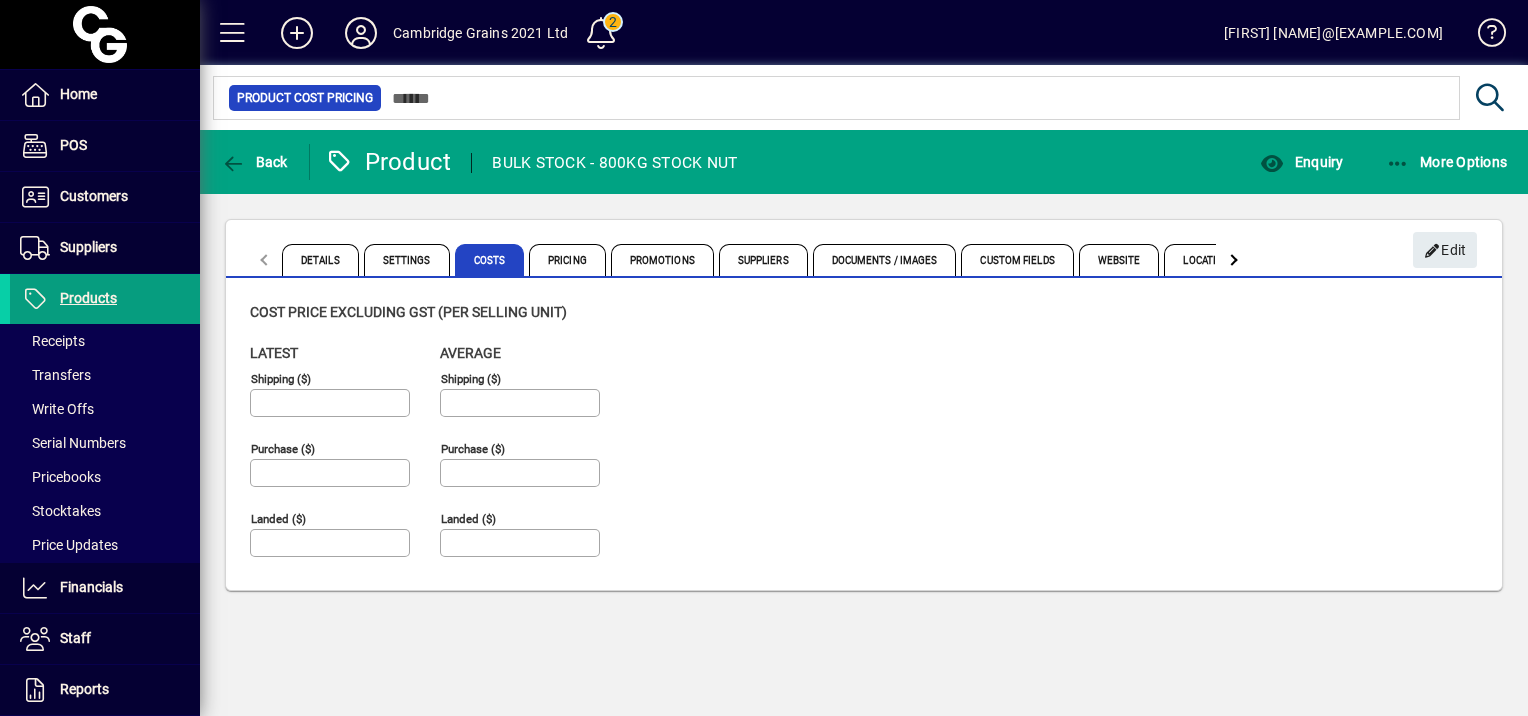 click on "Shipping ($)" at bounding box center (281, 379) 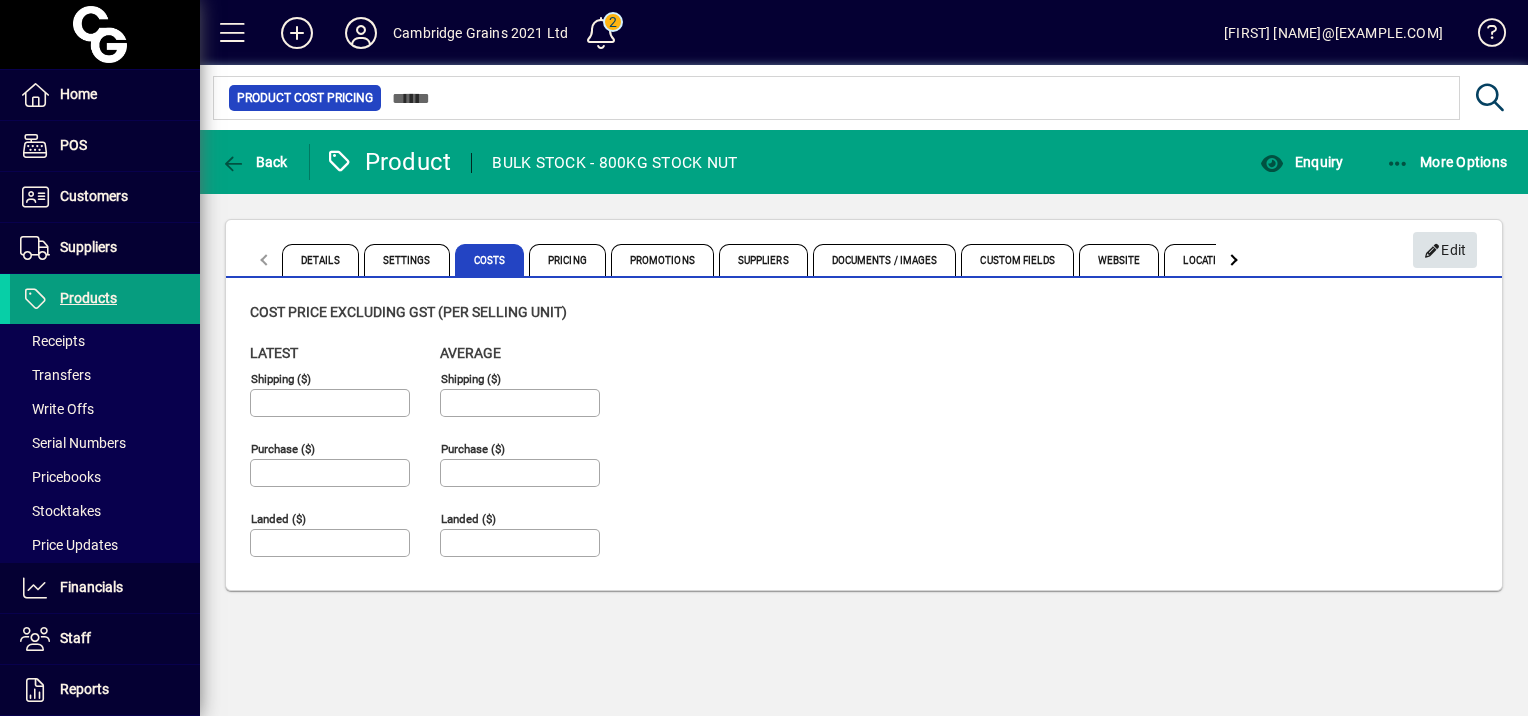 click on "Edit" 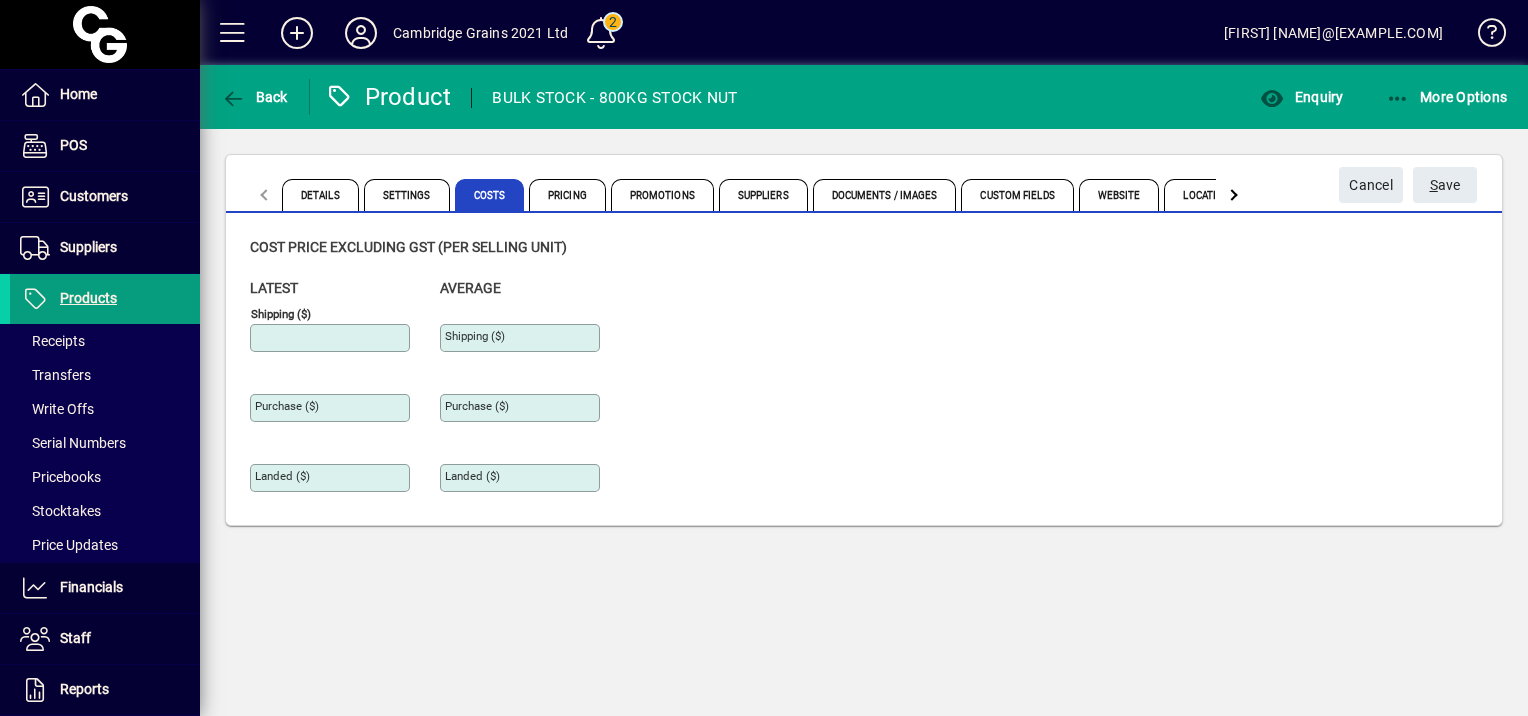 drag, startPoint x: 320, startPoint y: 337, endPoint x: 193, endPoint y: 320, distance: 128.13274 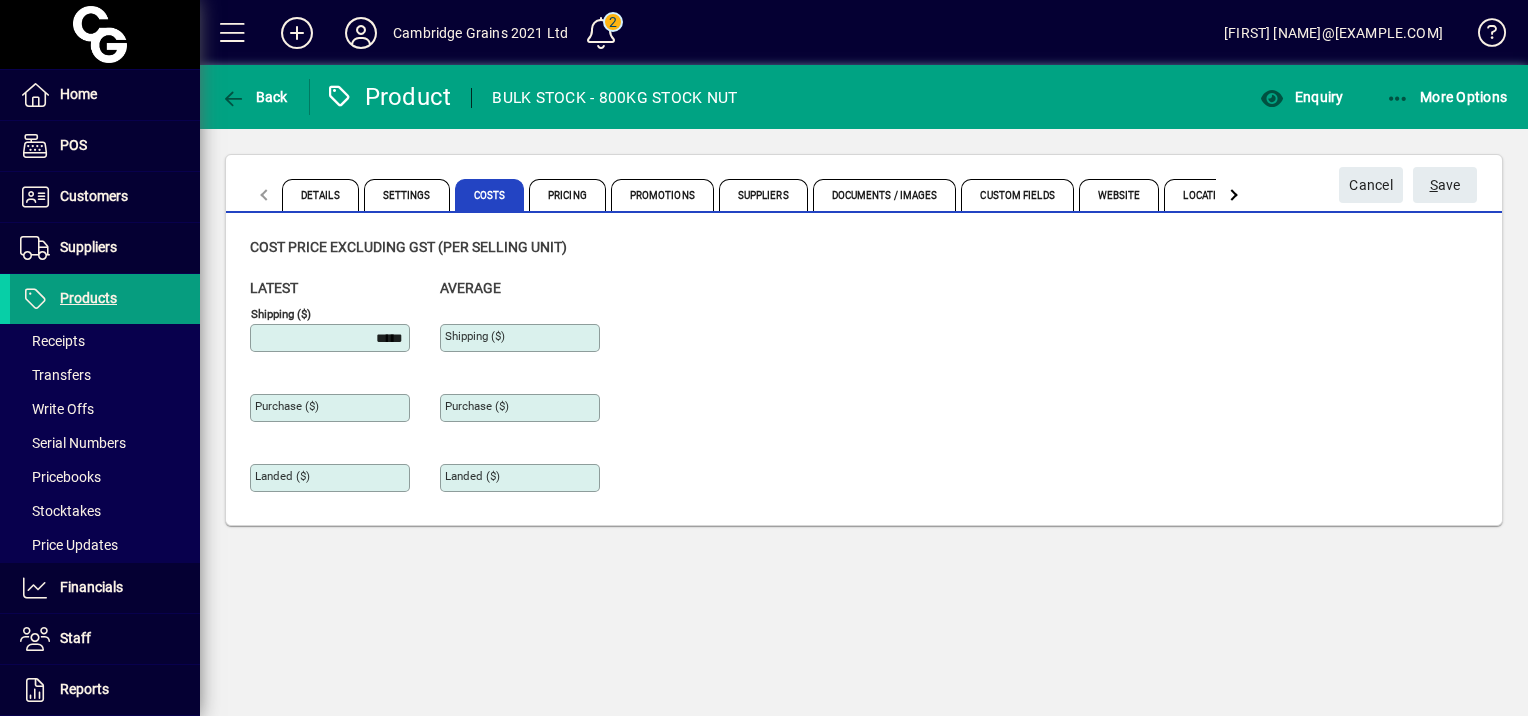 type on "*******" 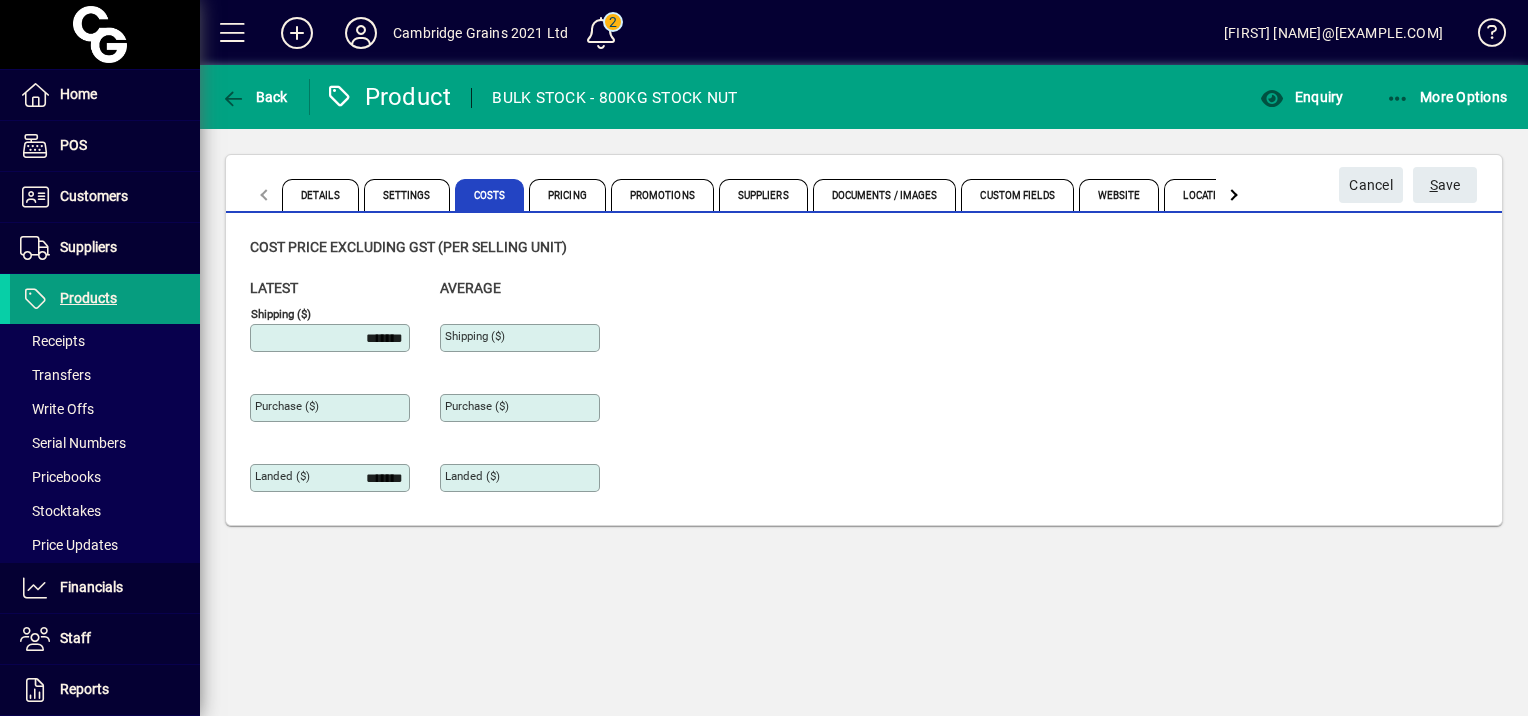 click on "Shipping ($)" 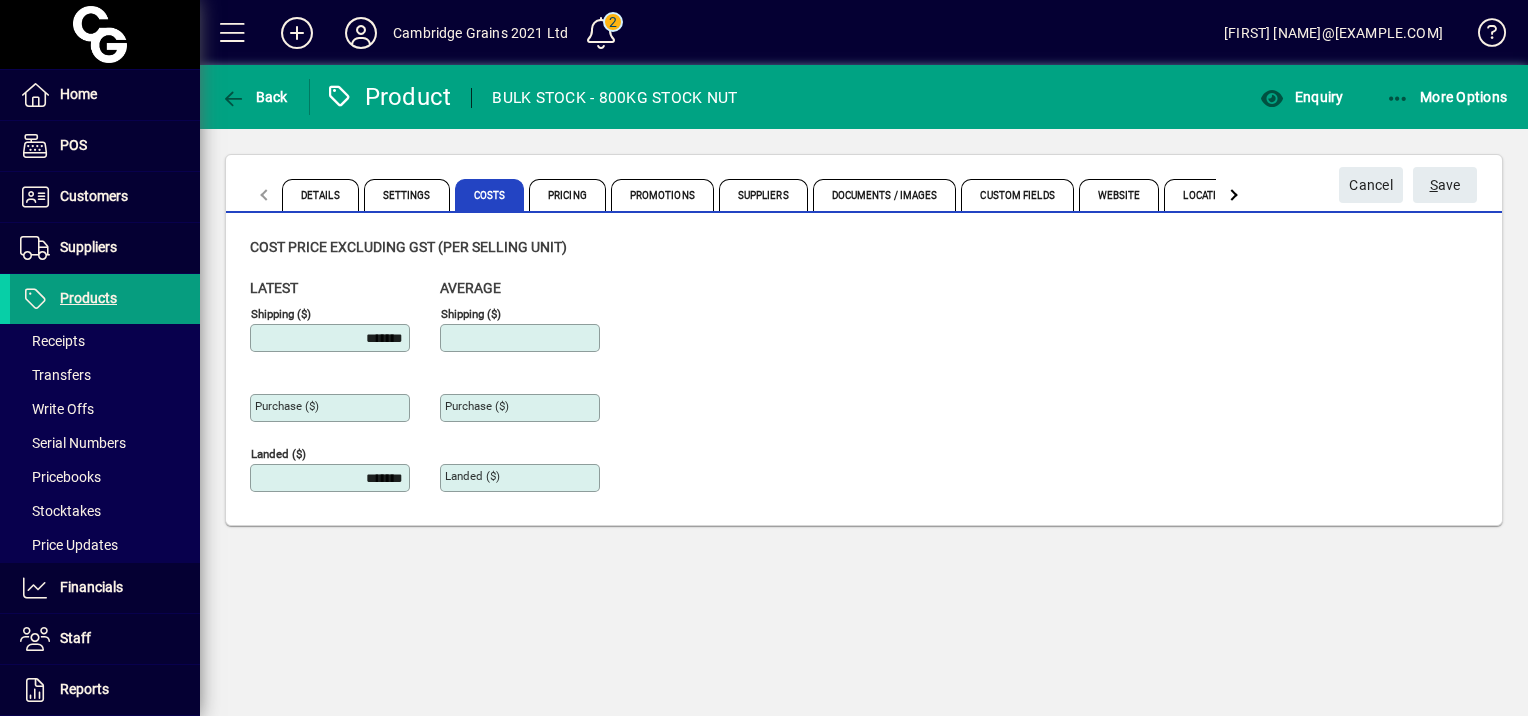 click on "Shipping ($)" at bounding box center [522, 338] 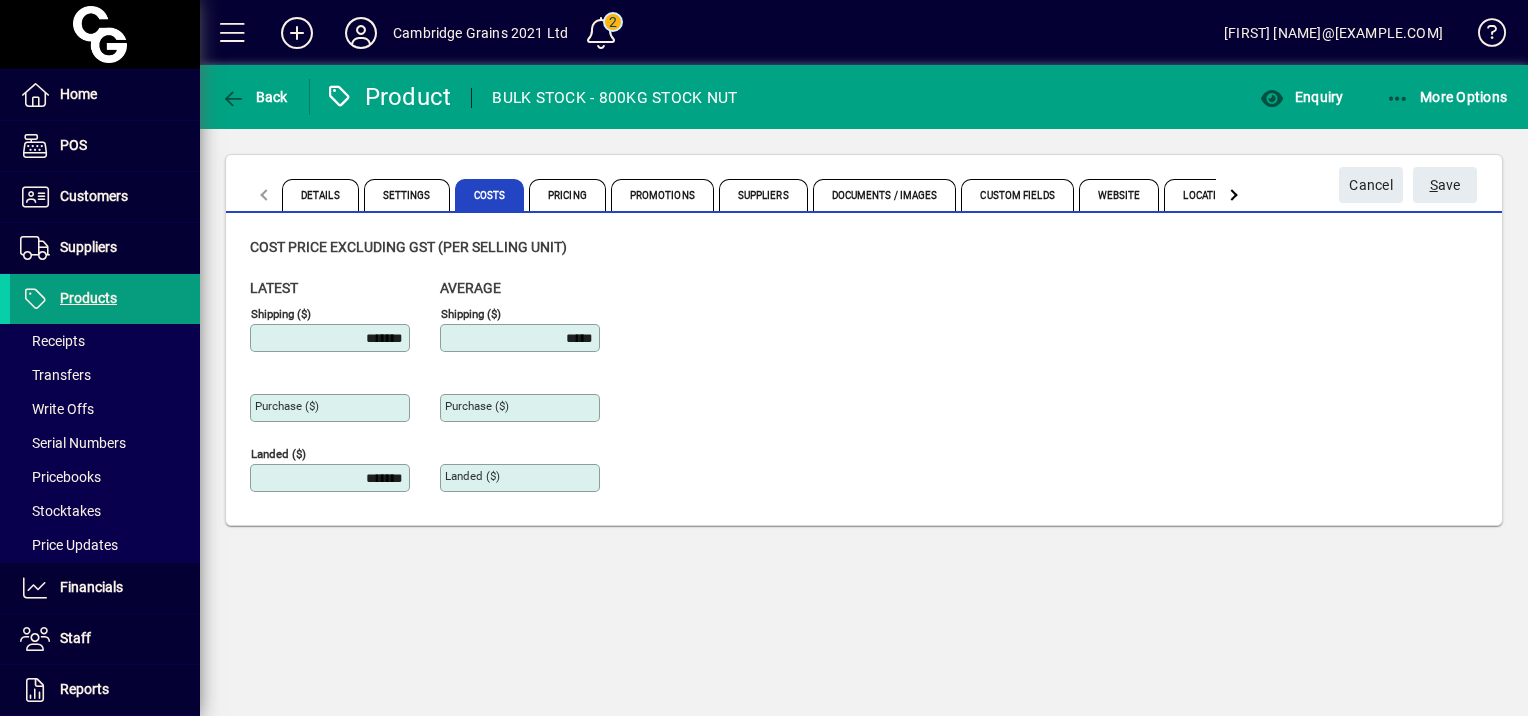 type on "*******" 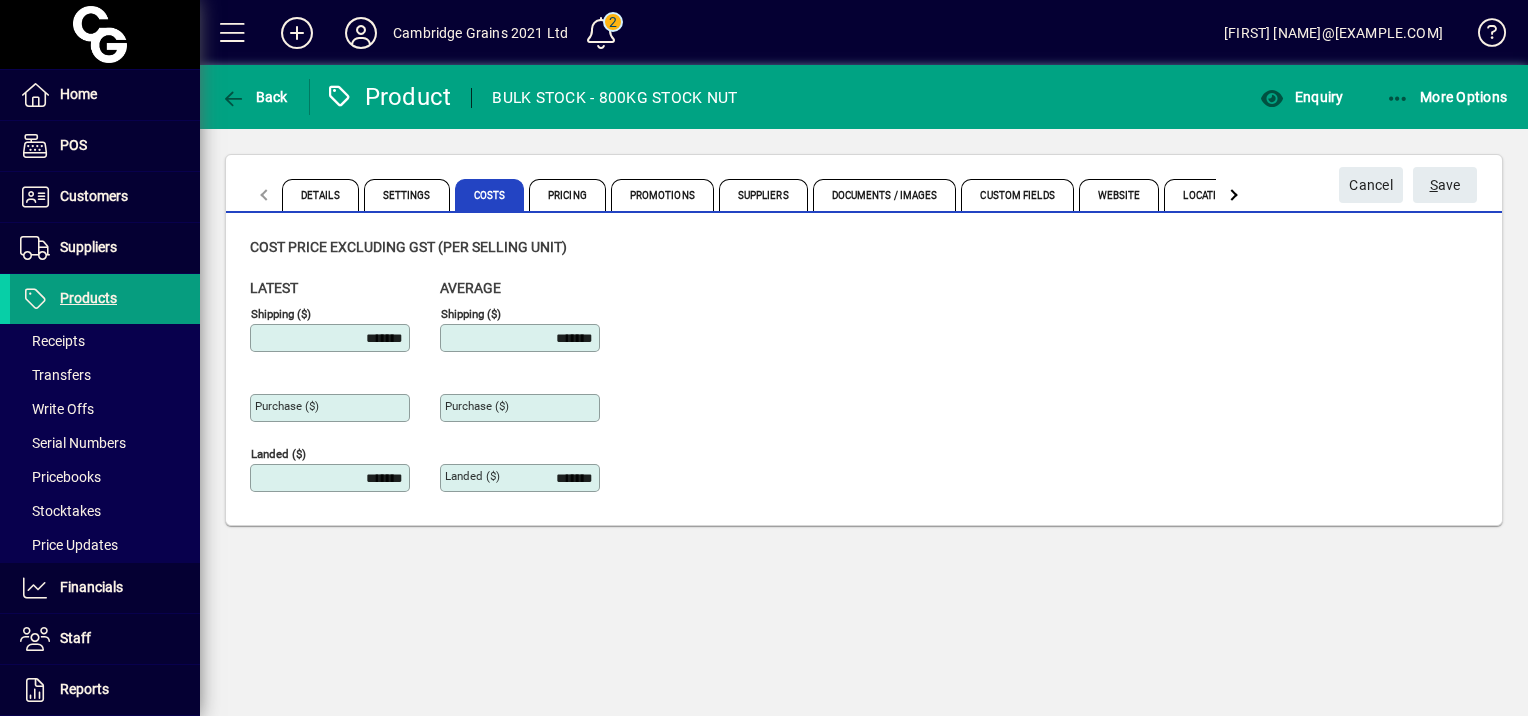 click on "Landed ($) *******" 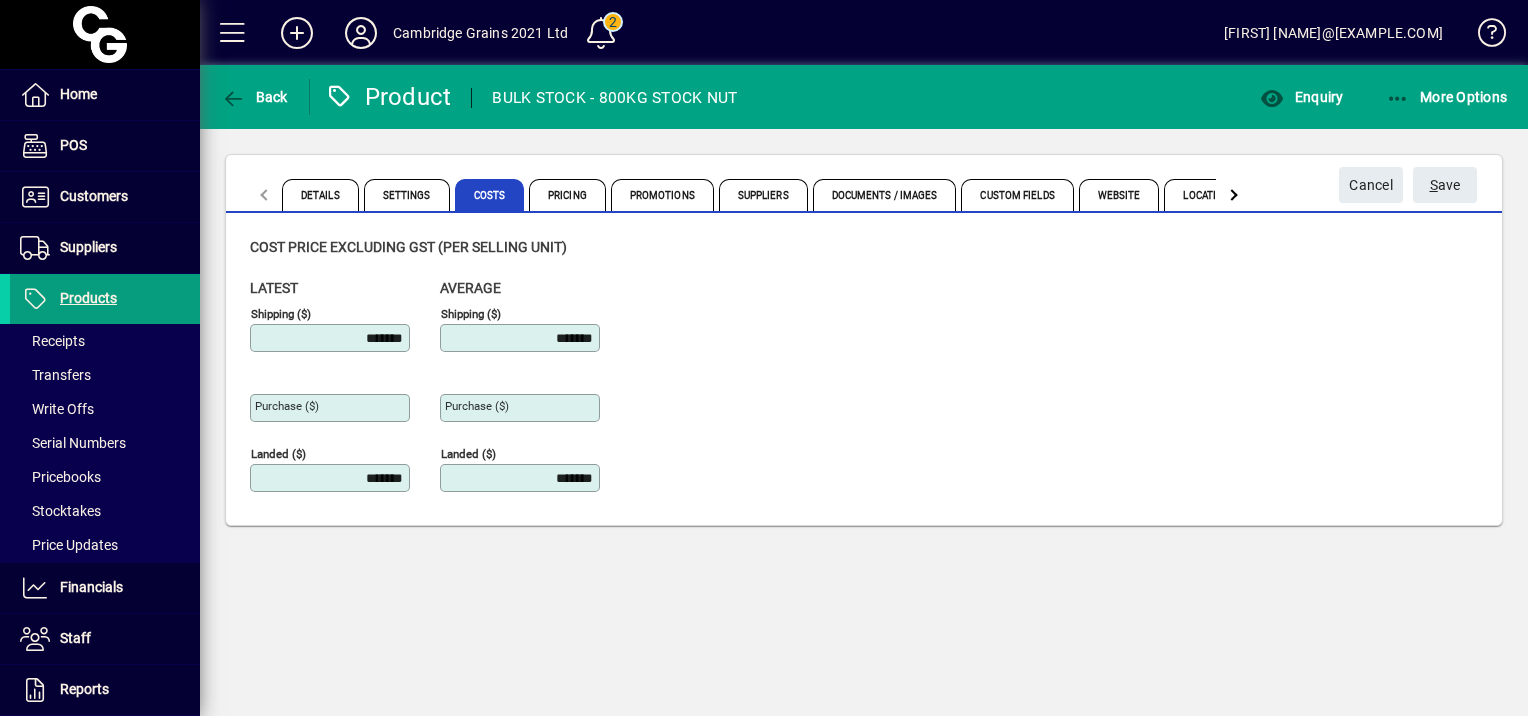 click on "Purchase ($)" at bounding box center [332, 408] 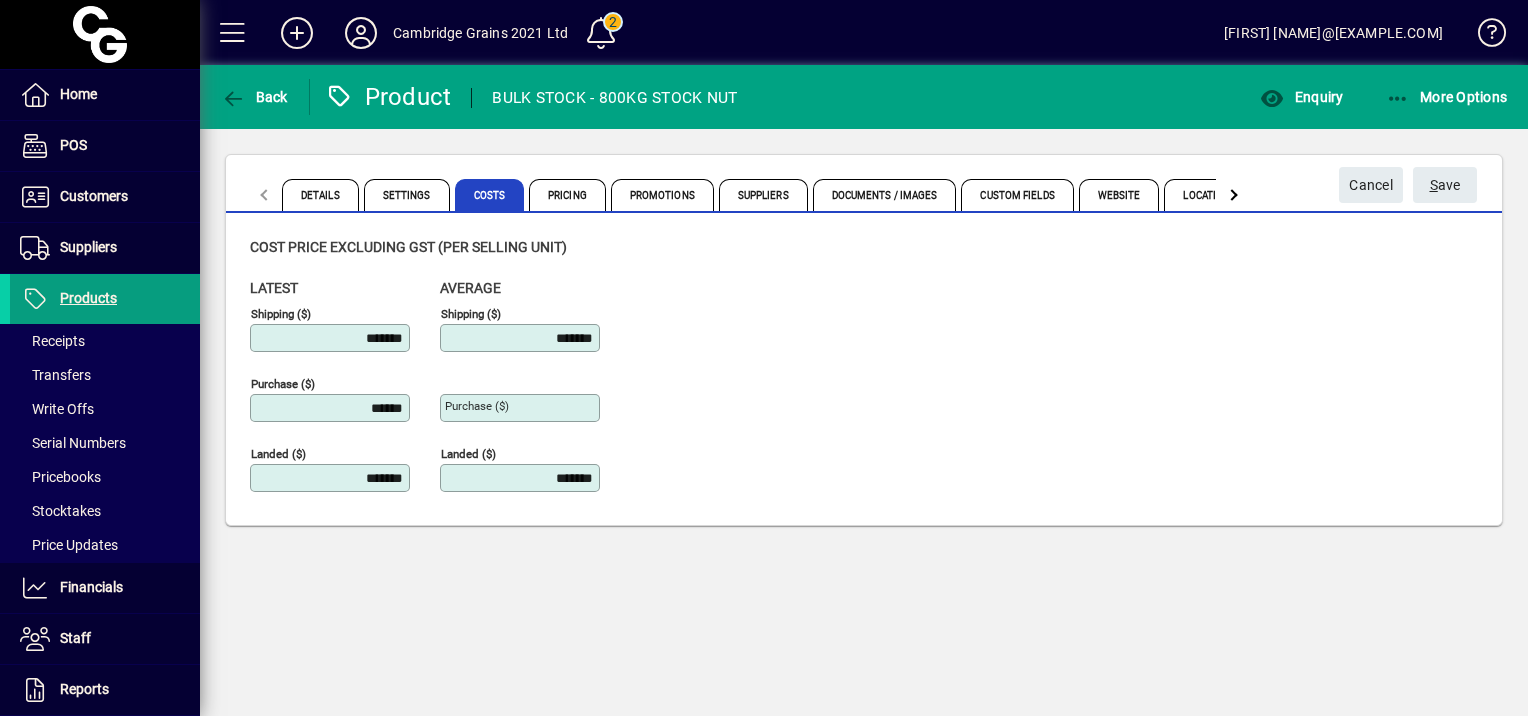 type on "********" 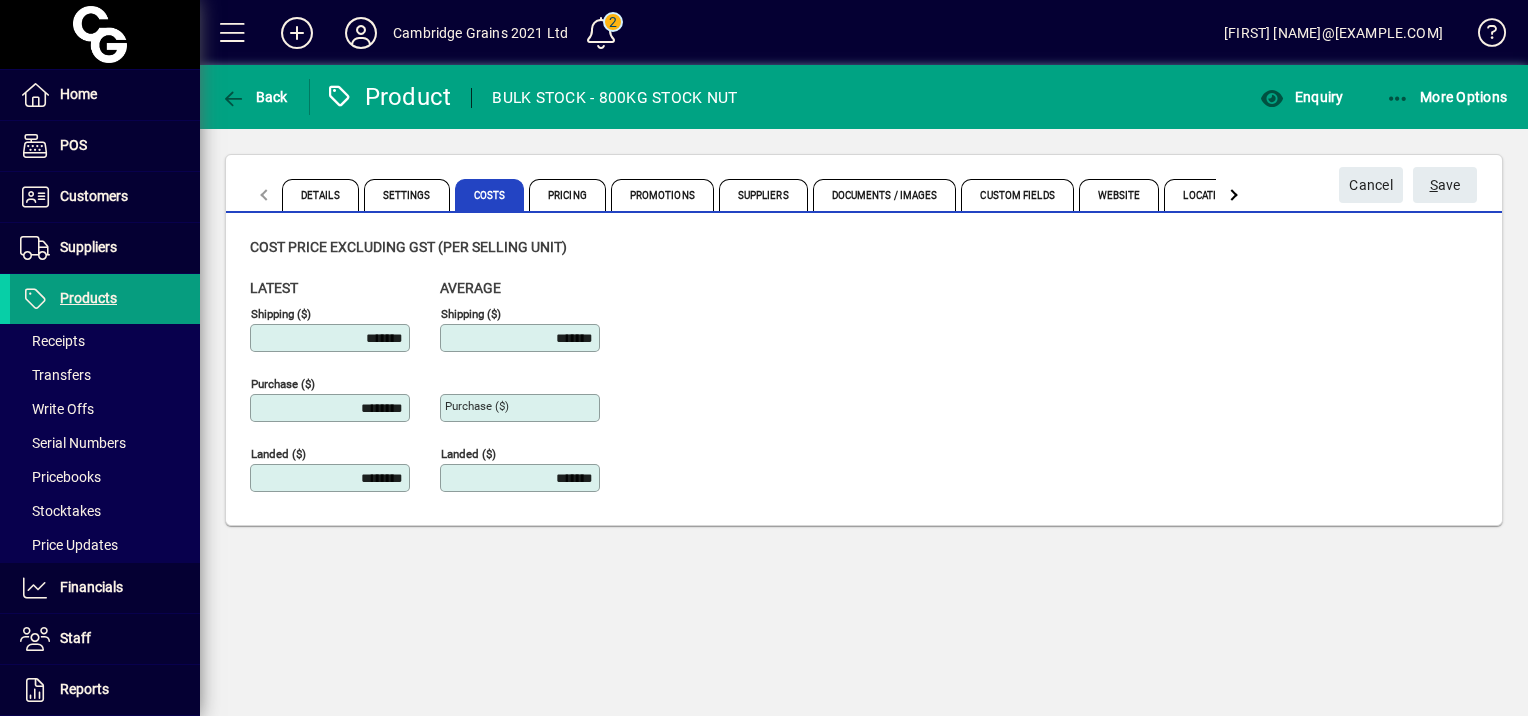 click on "Purchase ($)" at bounding box center (522, 408) 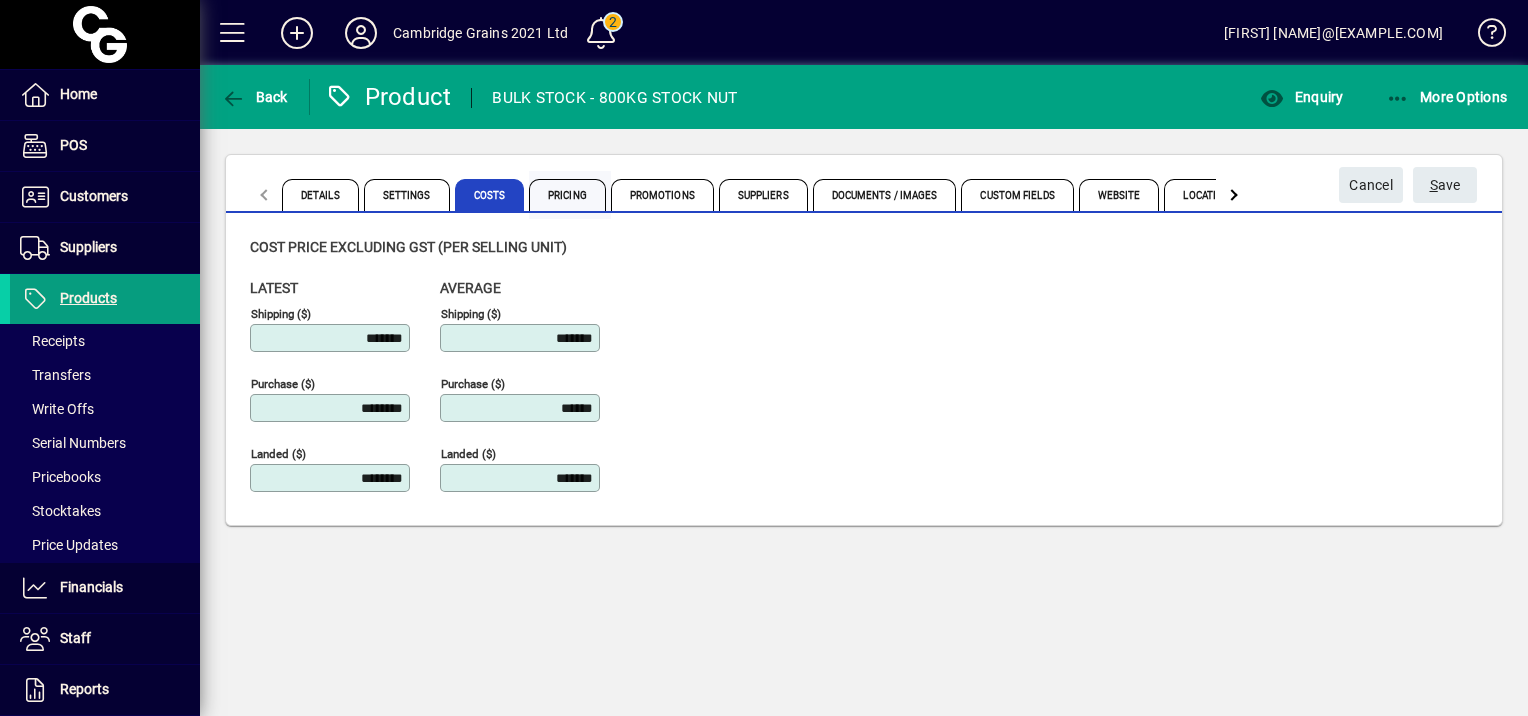 type on "********" 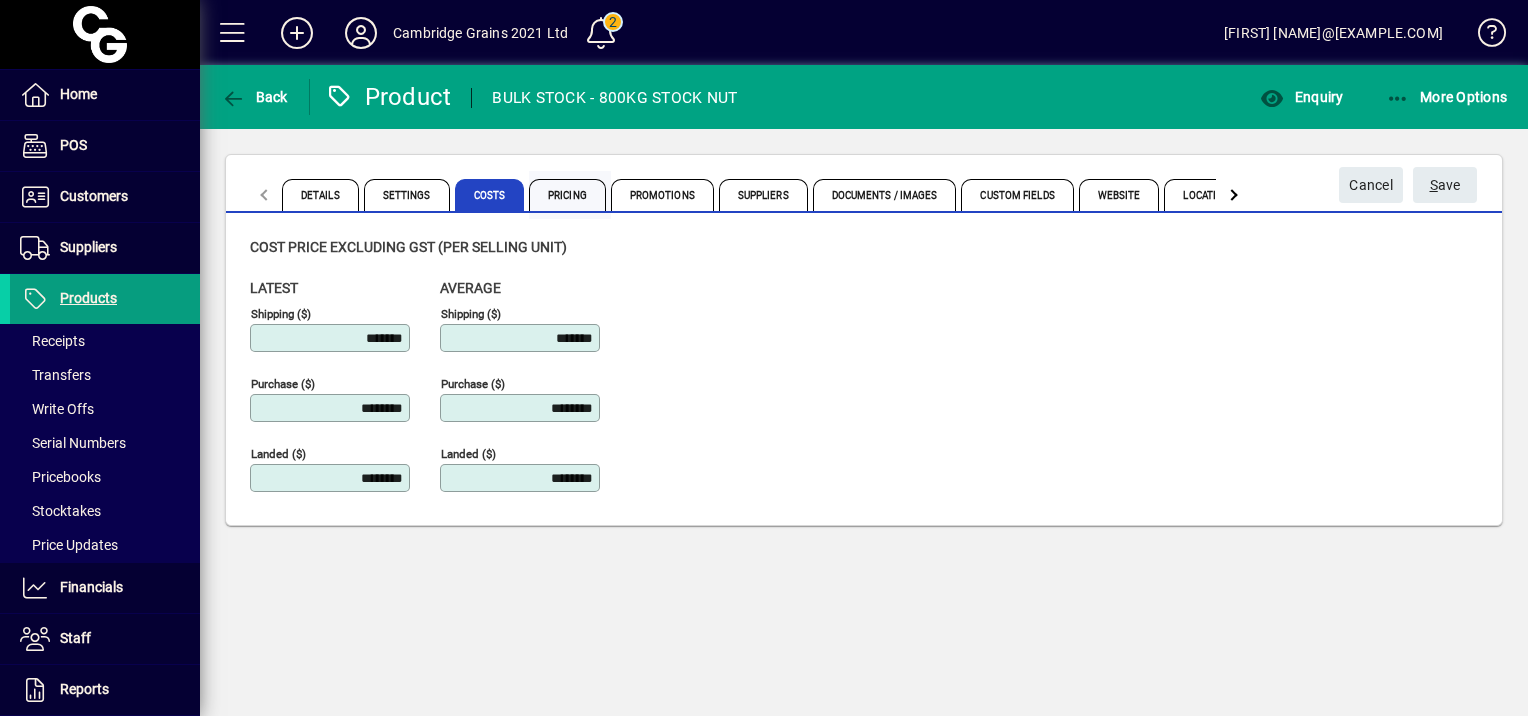 click on "Pricing" at bounding box center [567, 195] 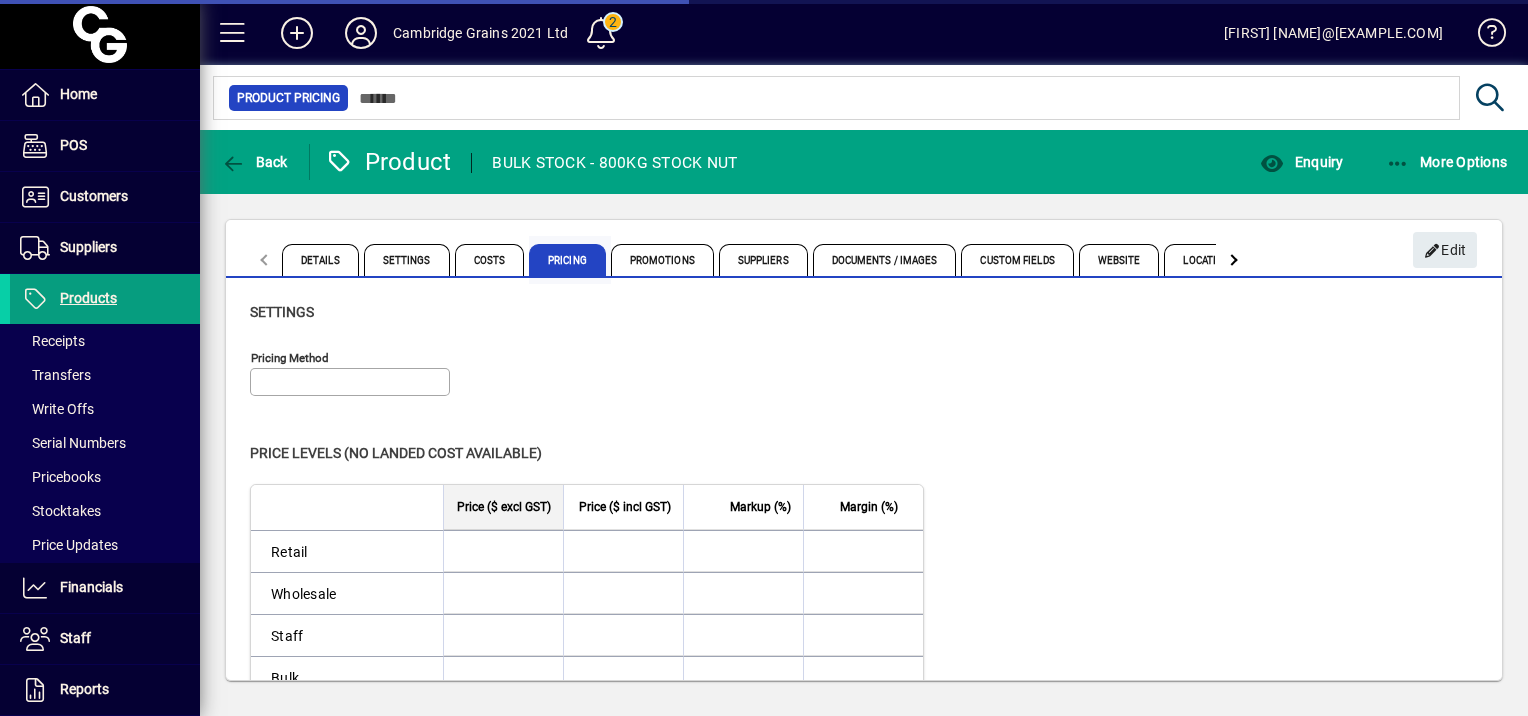type on "**********" 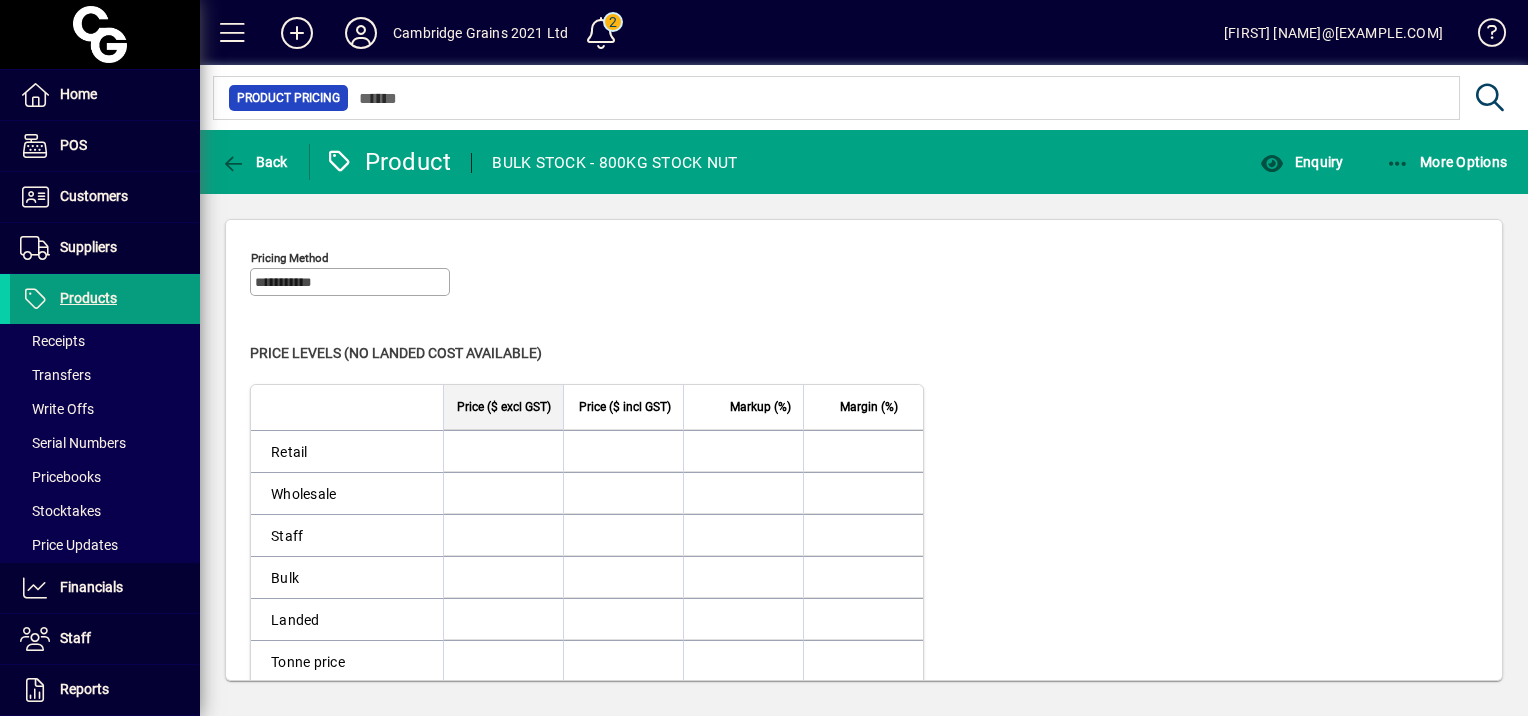 scroll, scrollTop: 0, scrollLeft: 0, axis: both 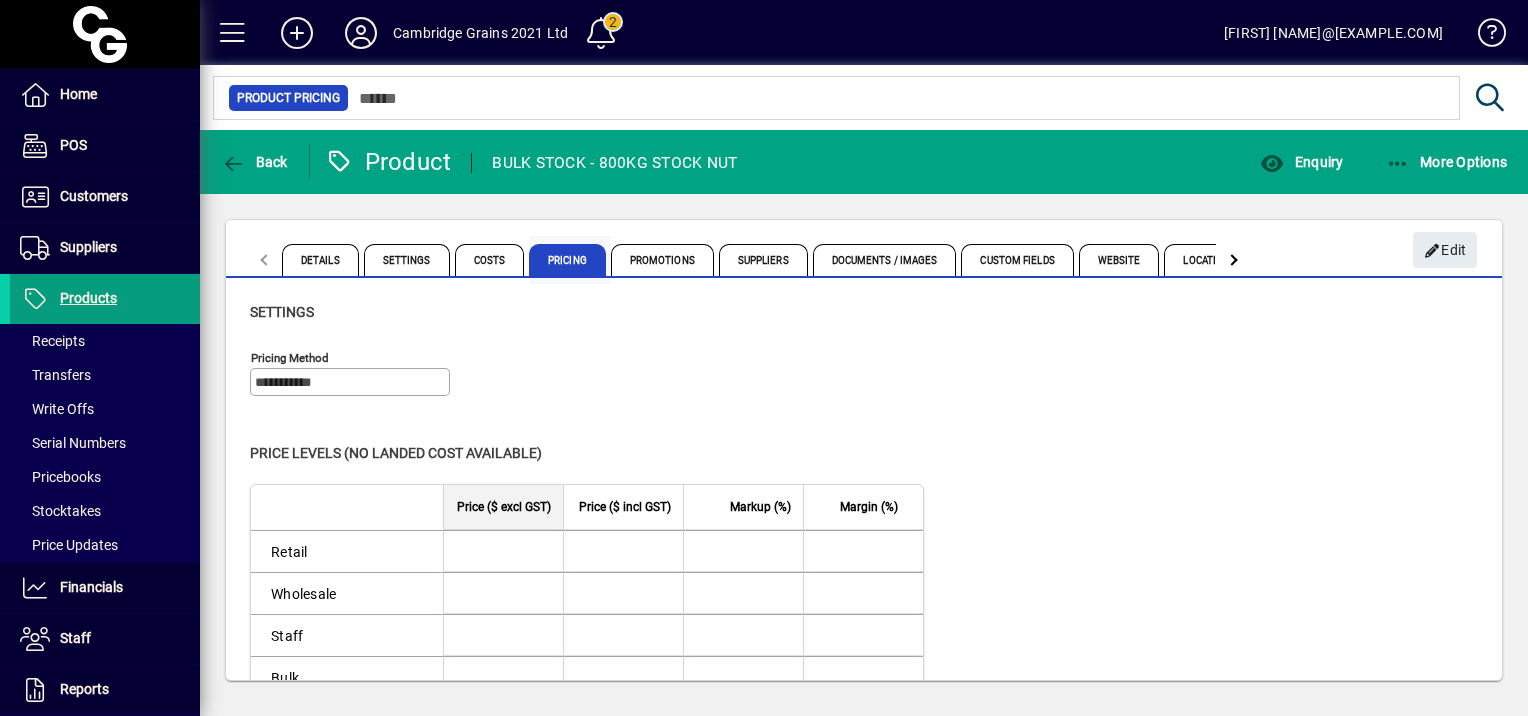 click on "Pricing" at bounding box center (567, 260) 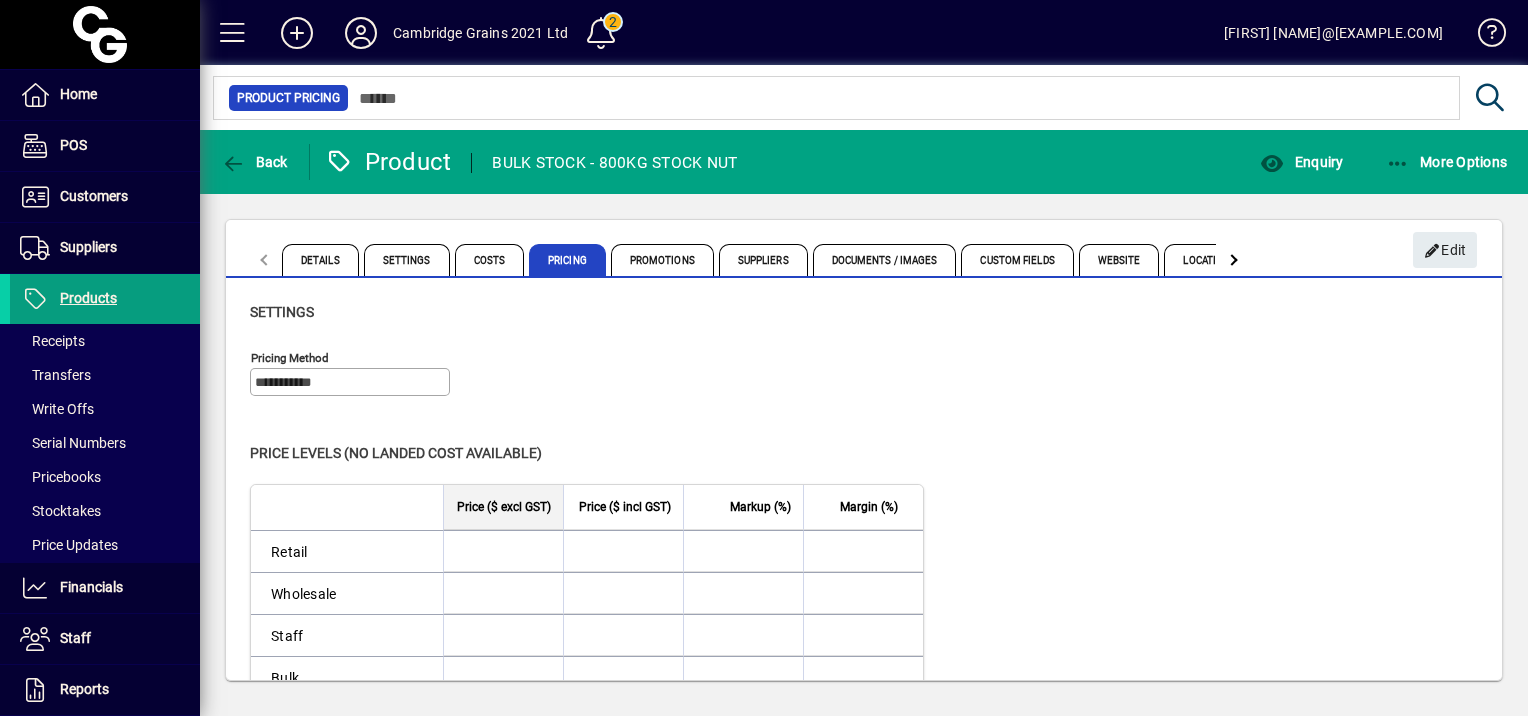 click at bounding box center [500, 551] 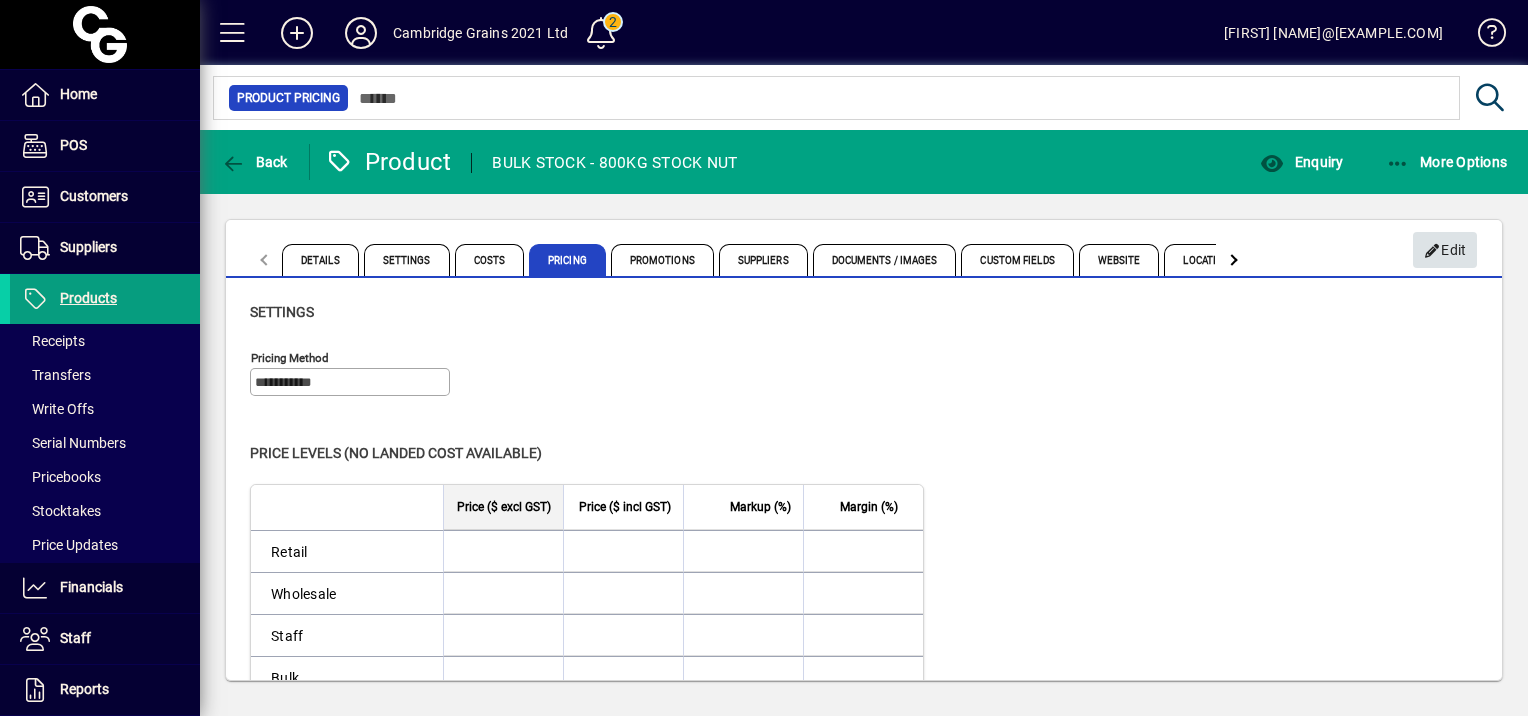 click on "Edit" 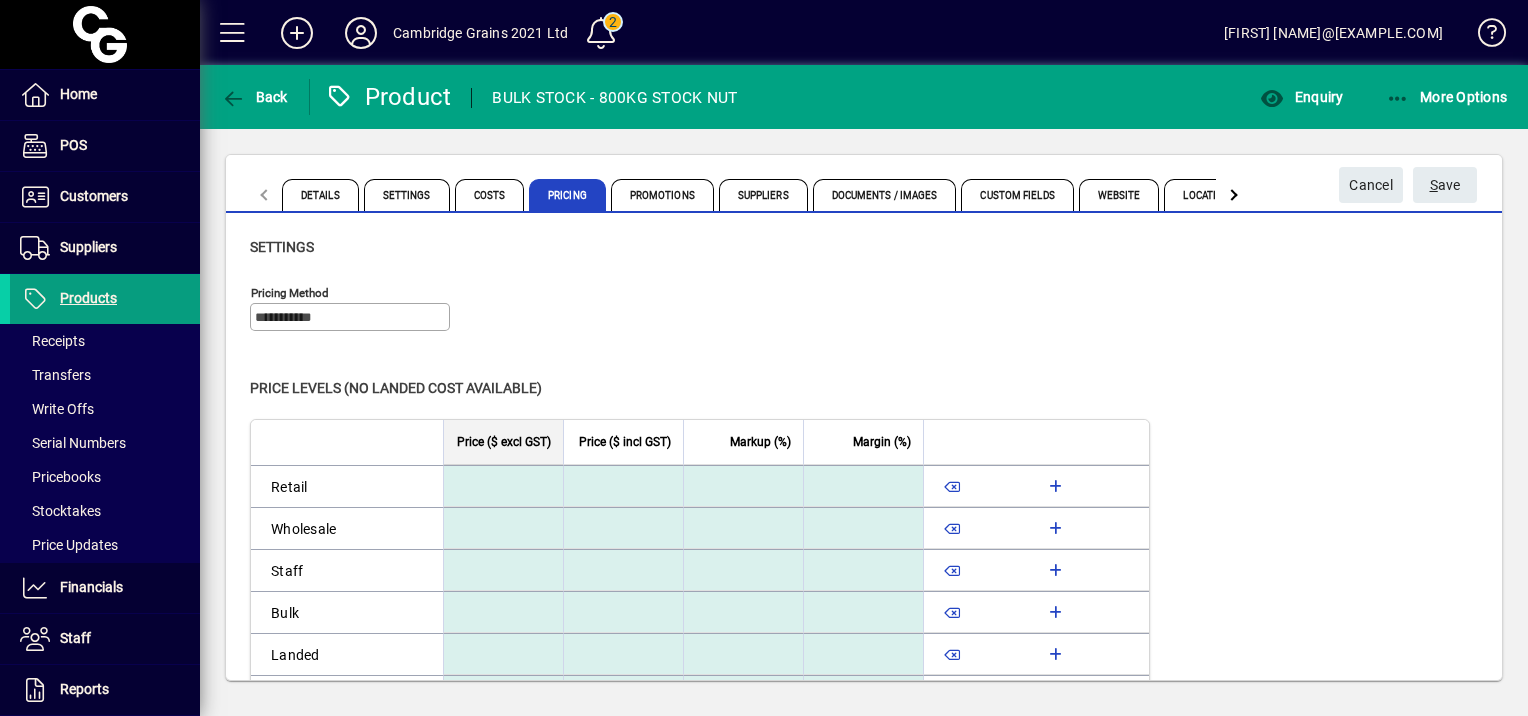 click at bounding box center (500, 486) 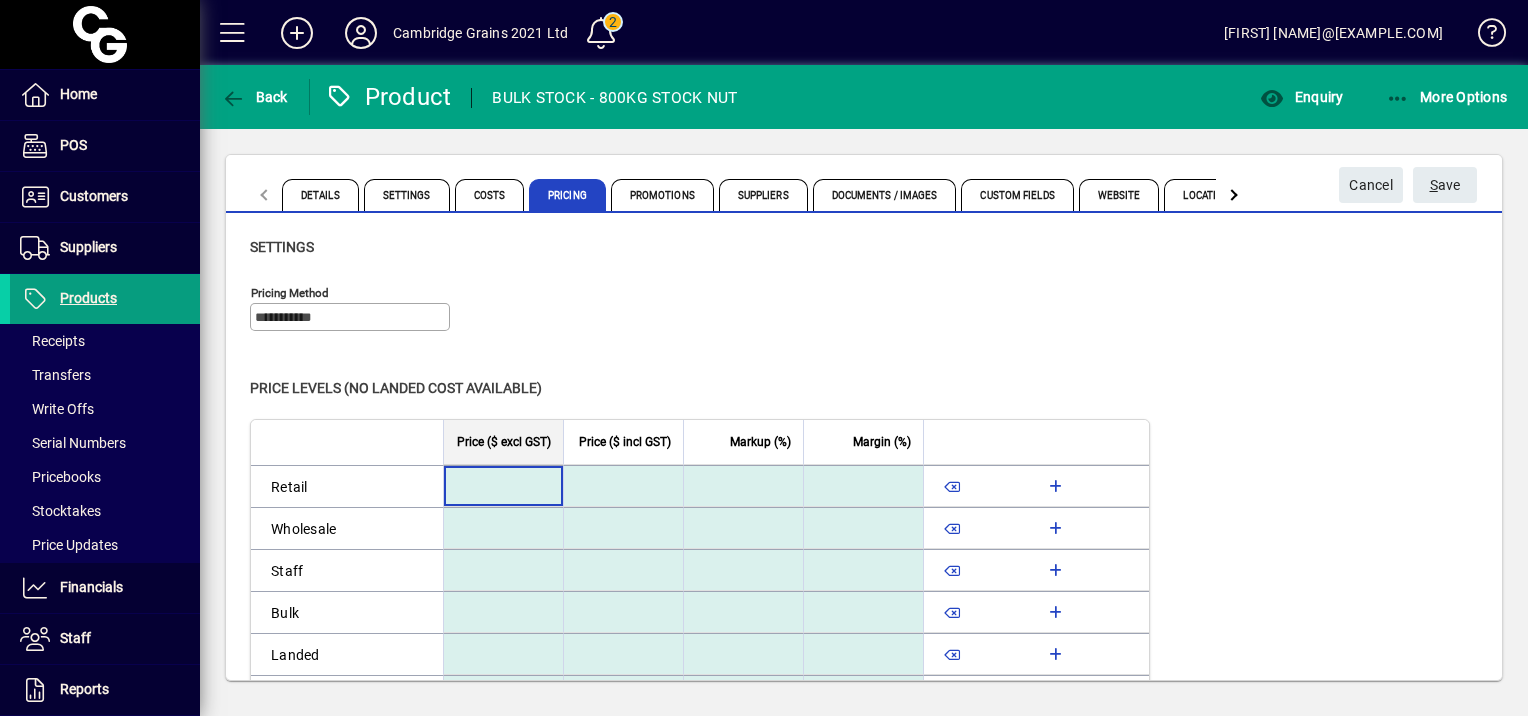 click on "**********" 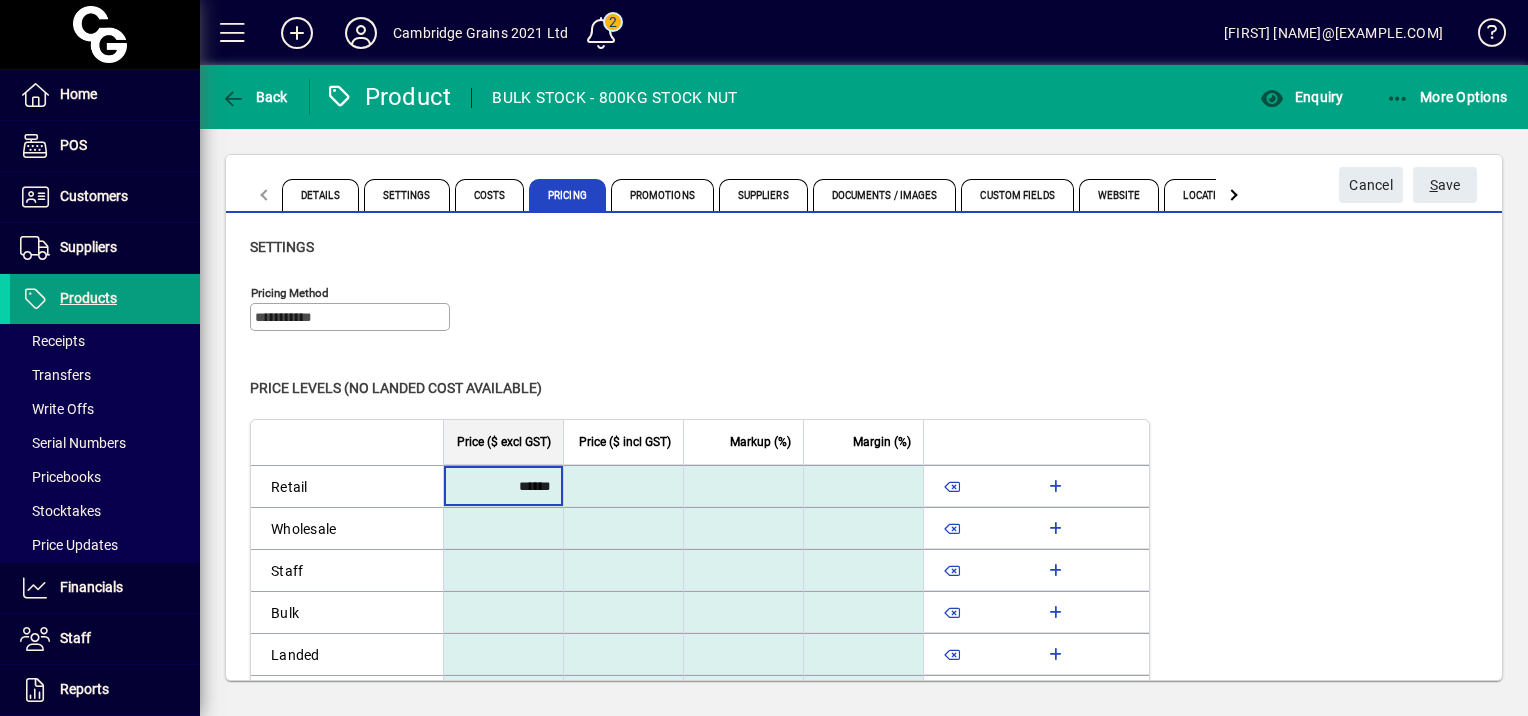 type on "********" 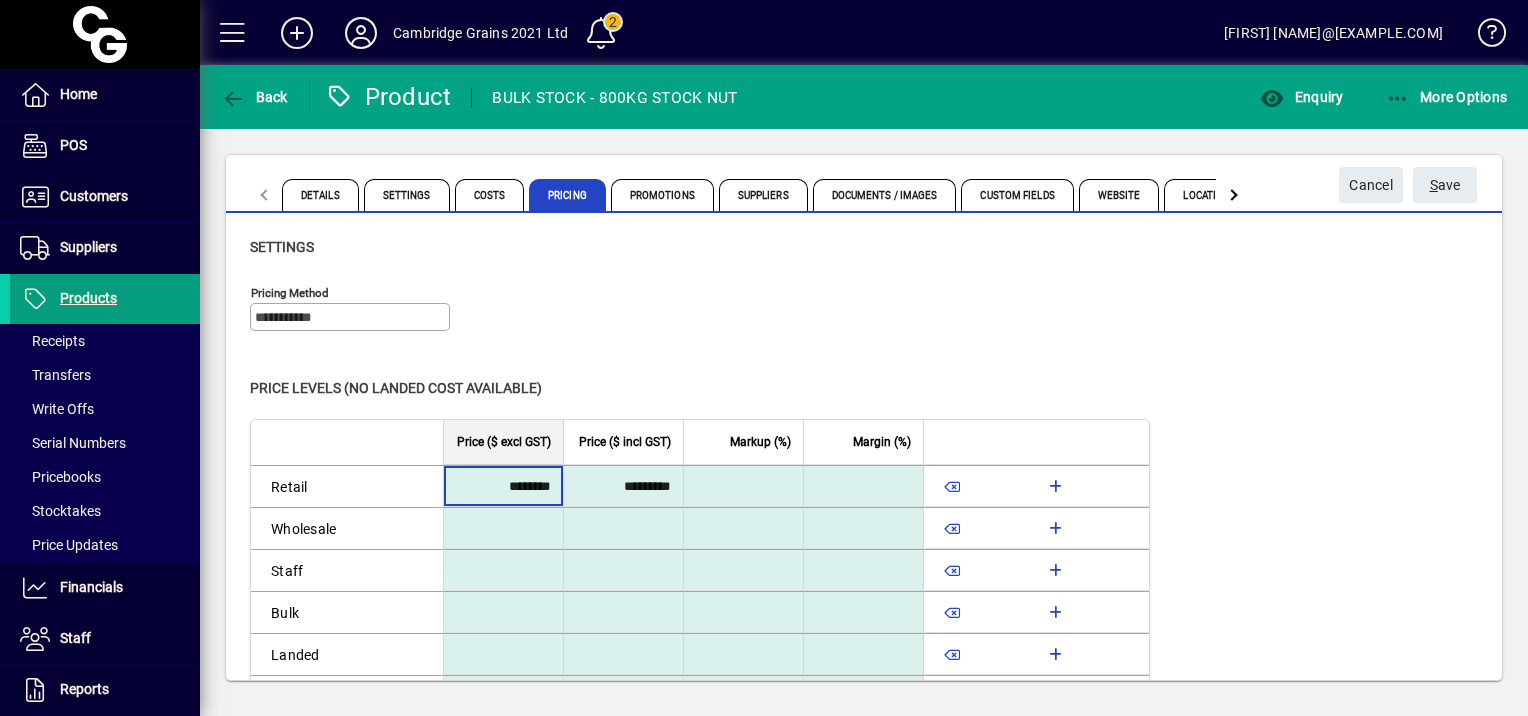 click on "Level   Price ($ excl GST)   Price ($ incl GST)   Markup (%)   Margin (%)   Retail  ******** *********  Wholesale   Staff   Bulk   Landed   Tonne price   BALCAIRN STOCKFEEDS   Saddlery Shop TGA" 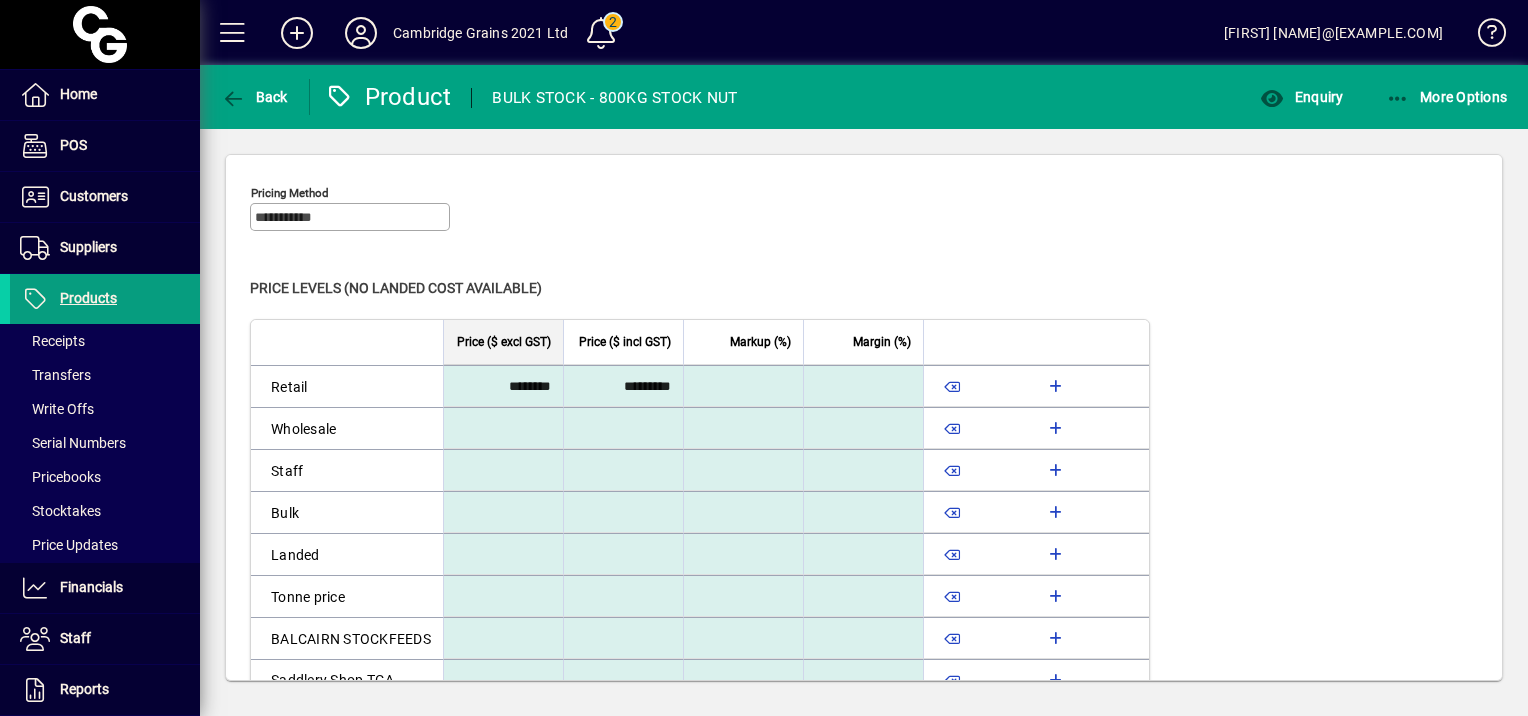 scroll, scrollTop: 132, scrollLeft: 0, axis: vertical 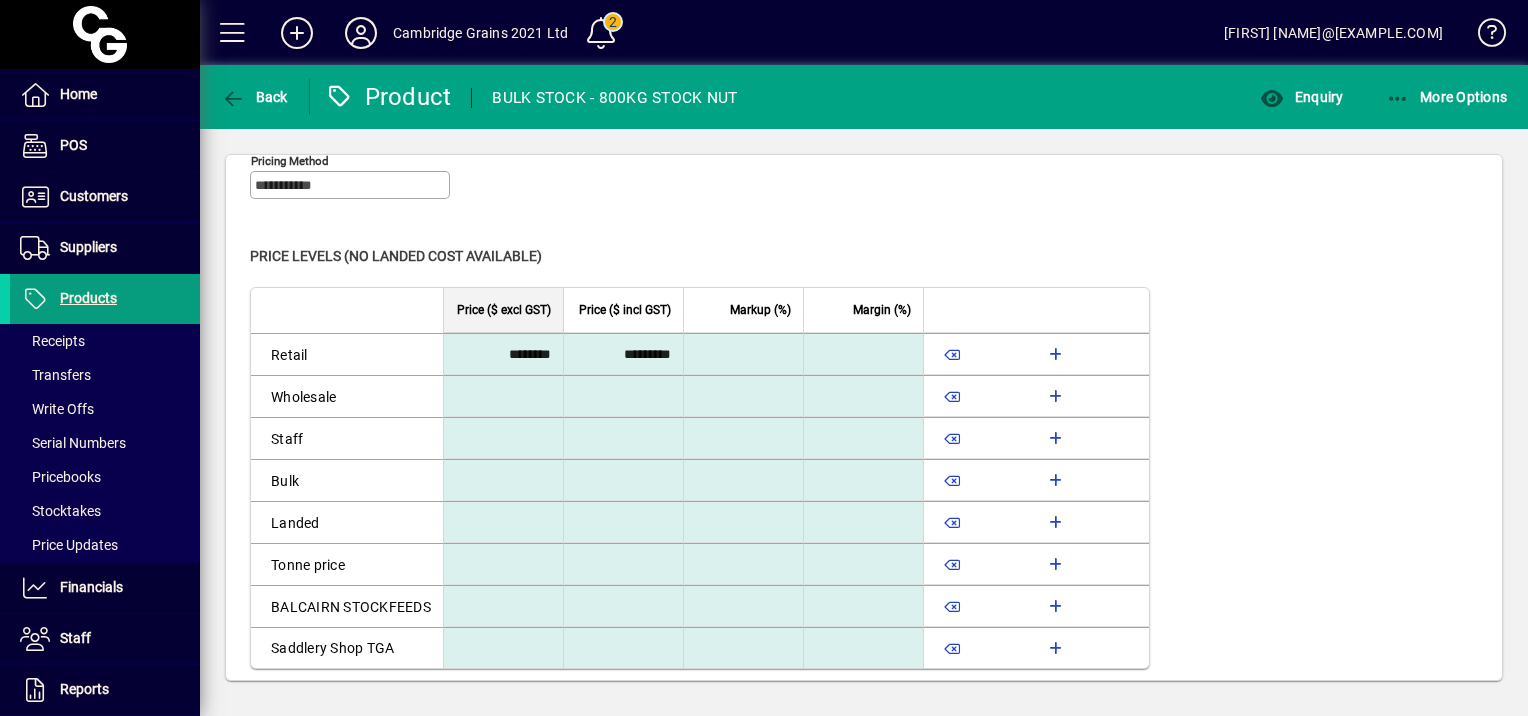 click on "**********" 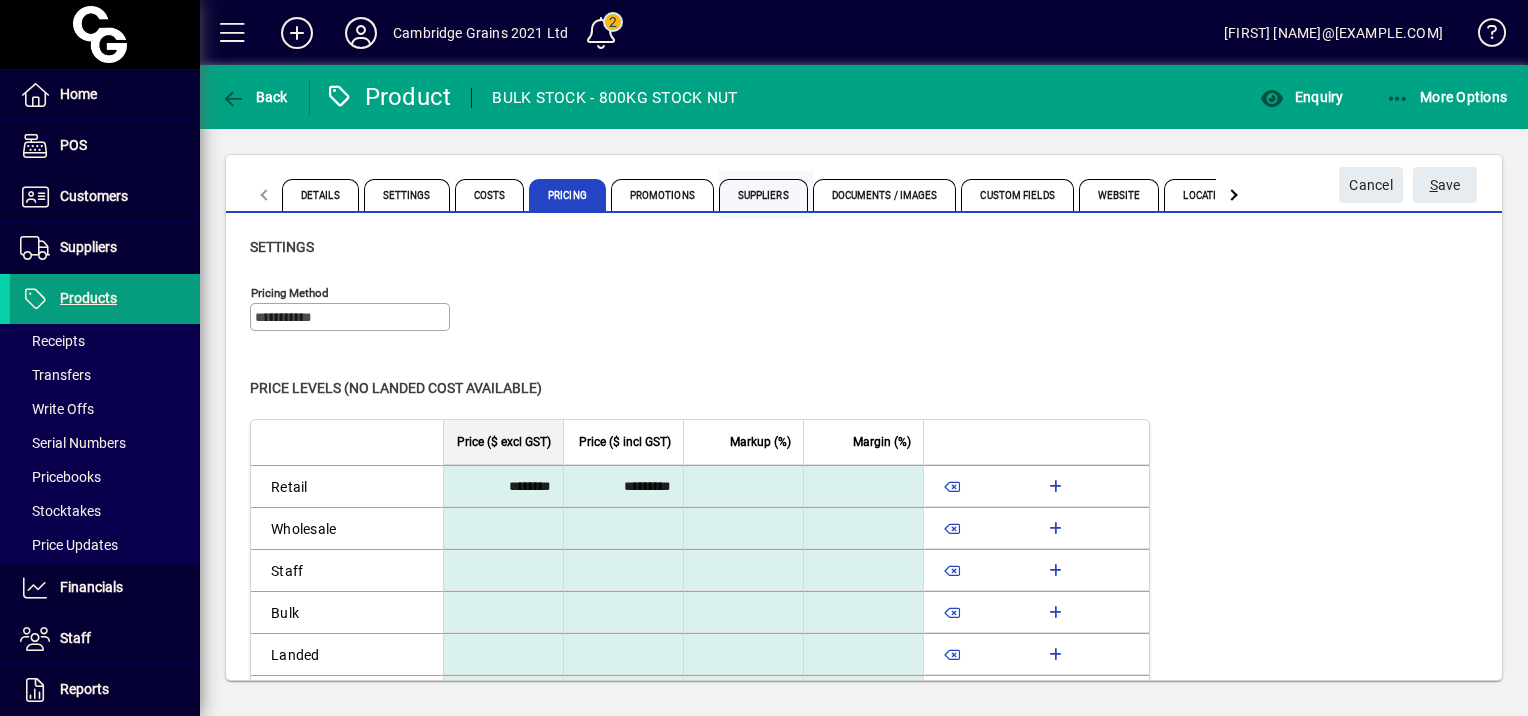 click on "Suppliers" at bounding box center [763, 195] 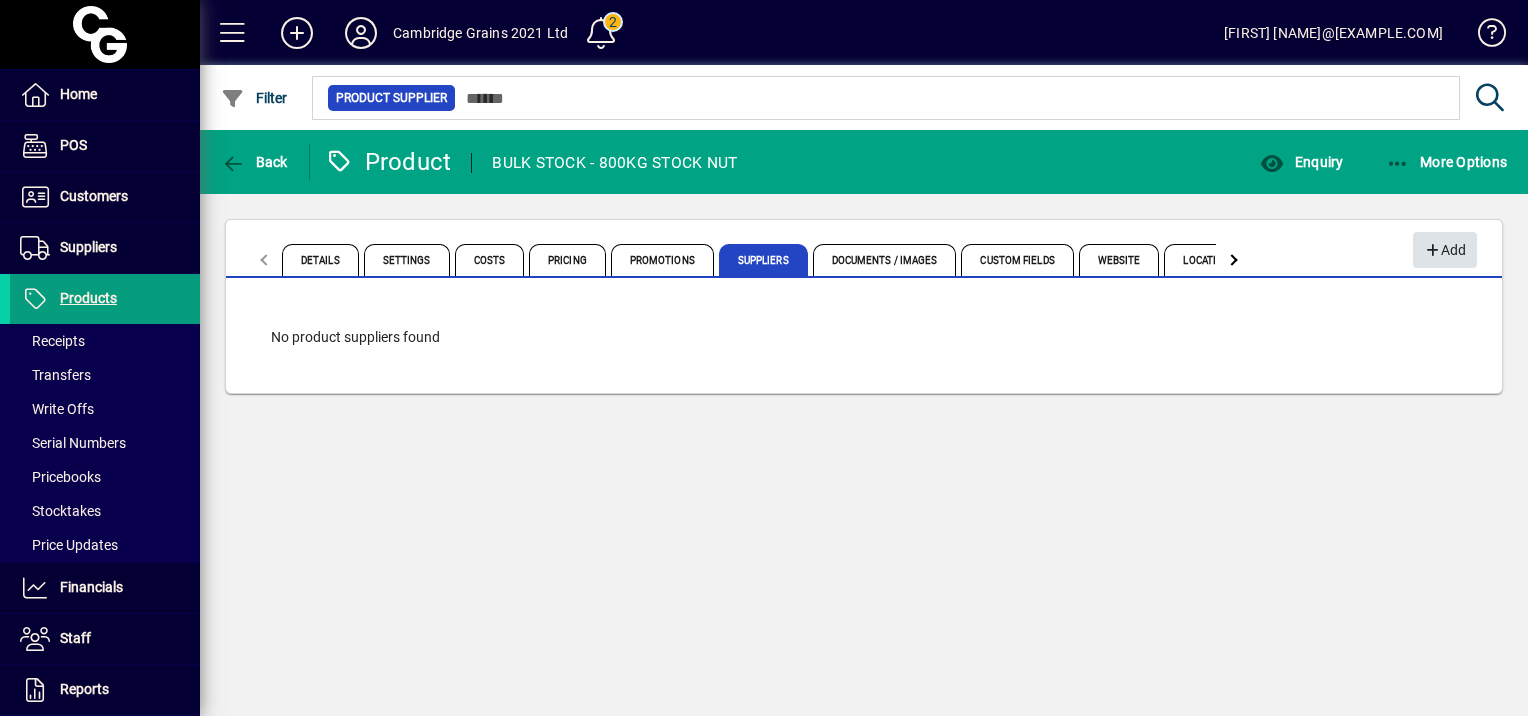 click on "Add" 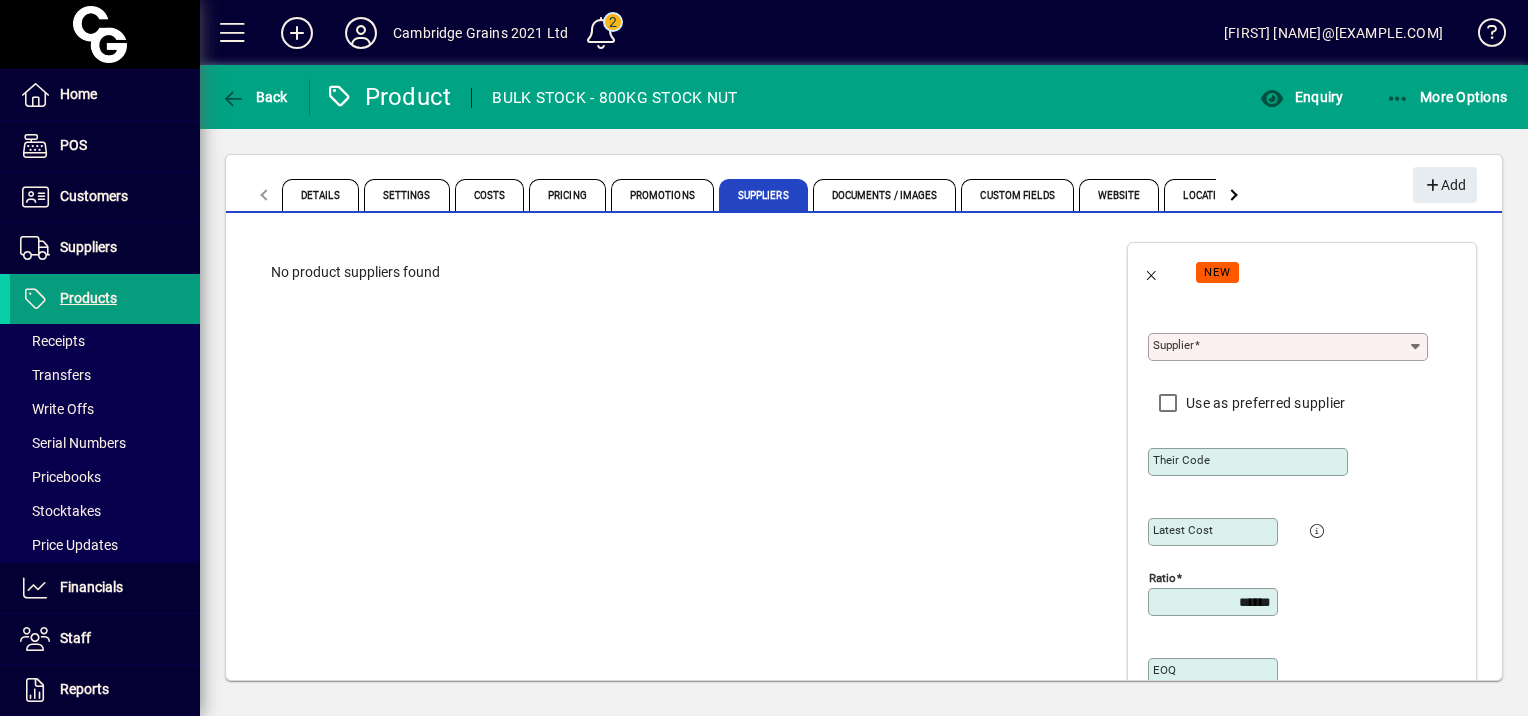 click 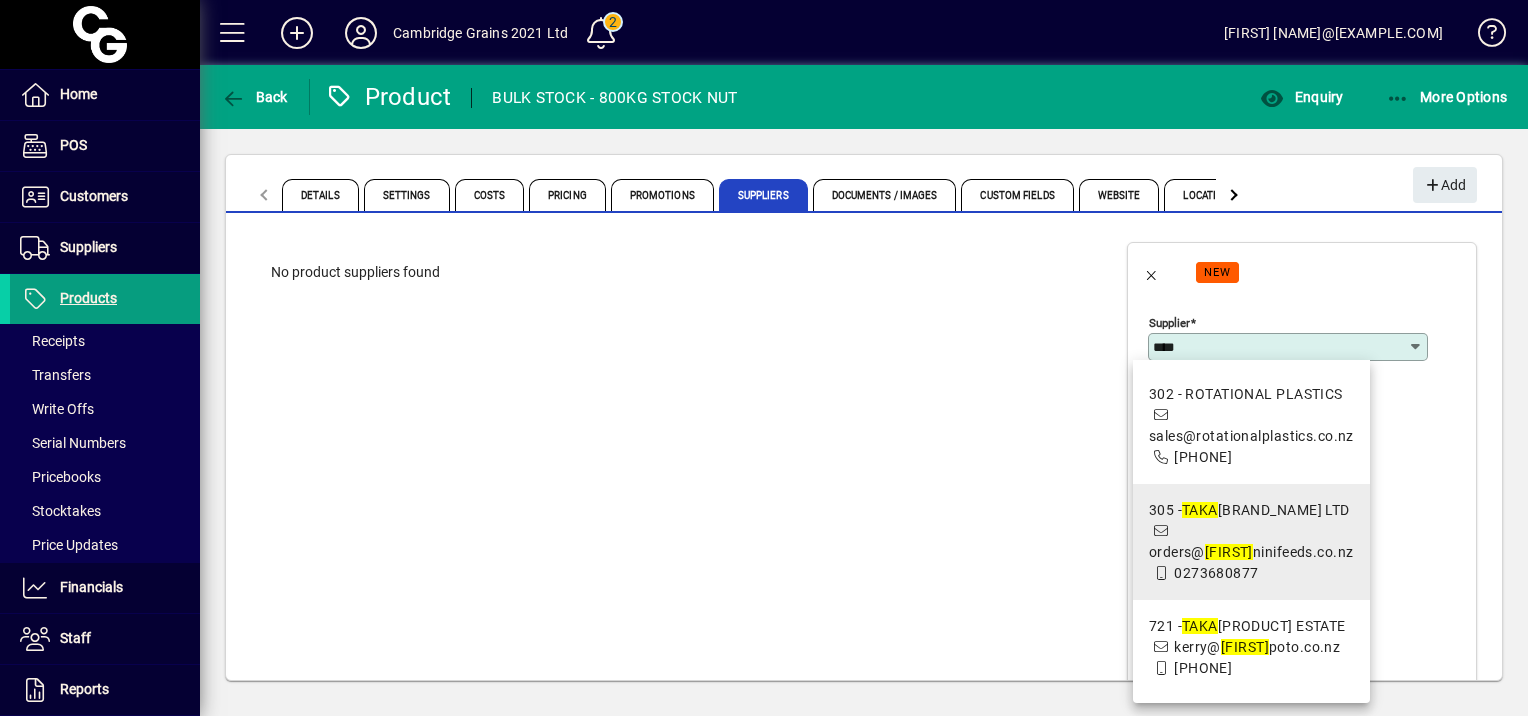 click on "[NUMBER] - [NAME] LTD orders@[EXAMPLE.COM] [PHONE]" at bounding box center (1251, 542) 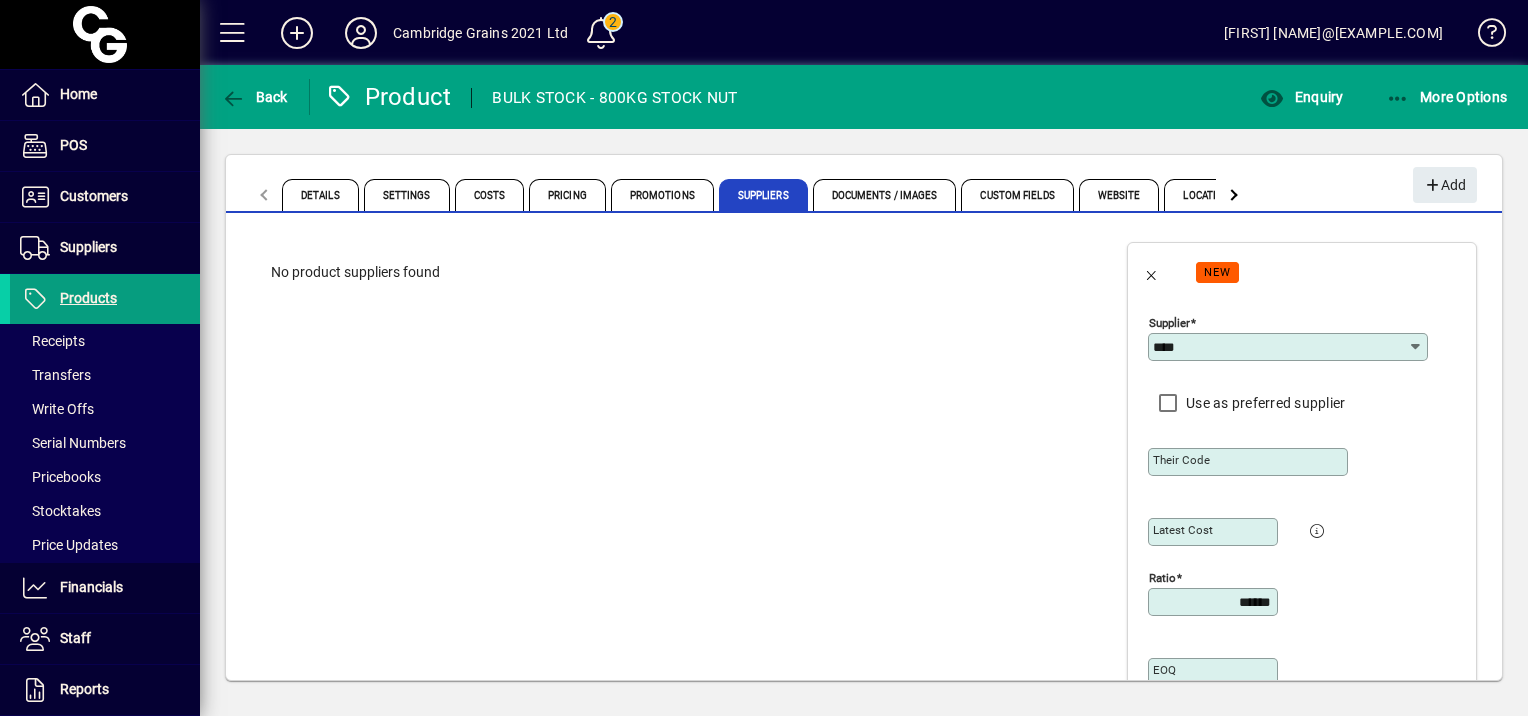 type on "**********" 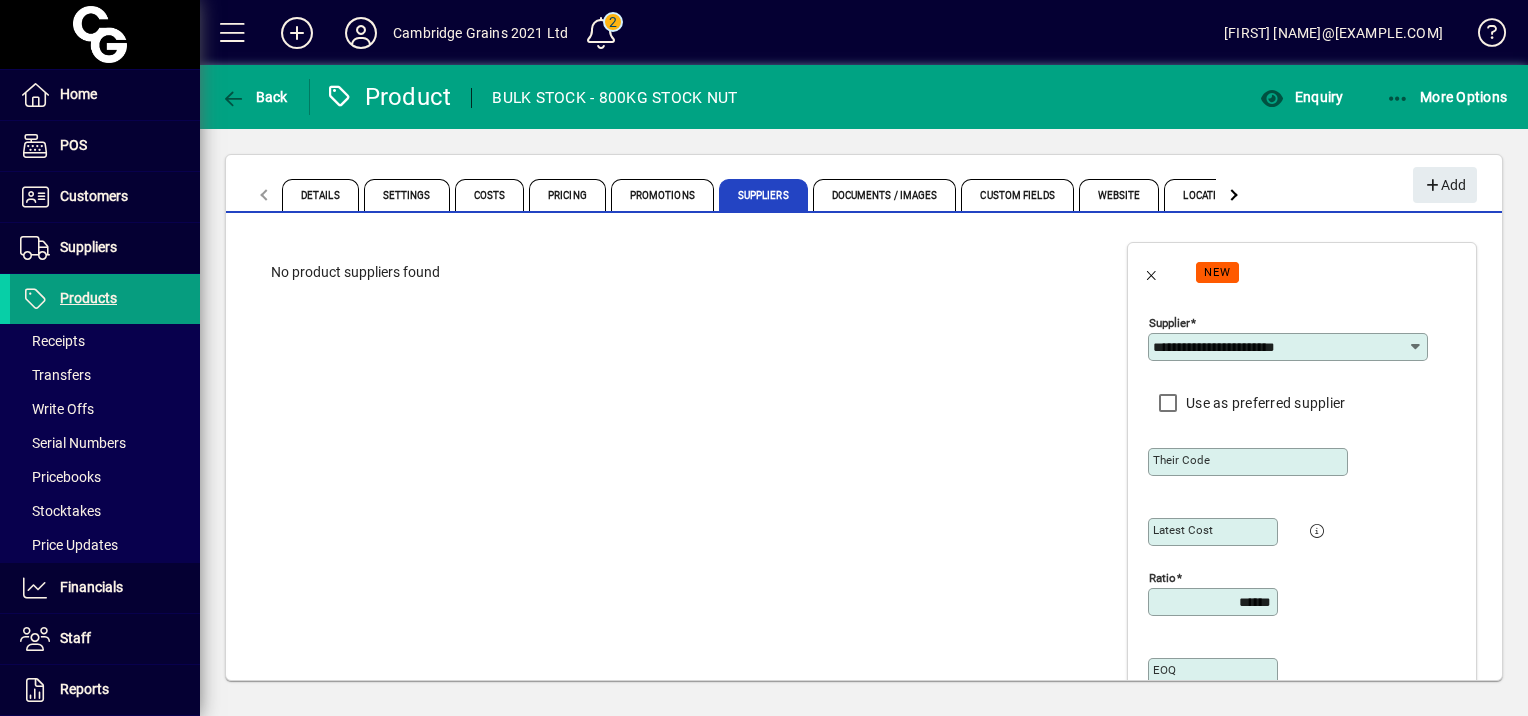 scroll, scrollTop: 252, scrollLeft: 0, axis: vertical 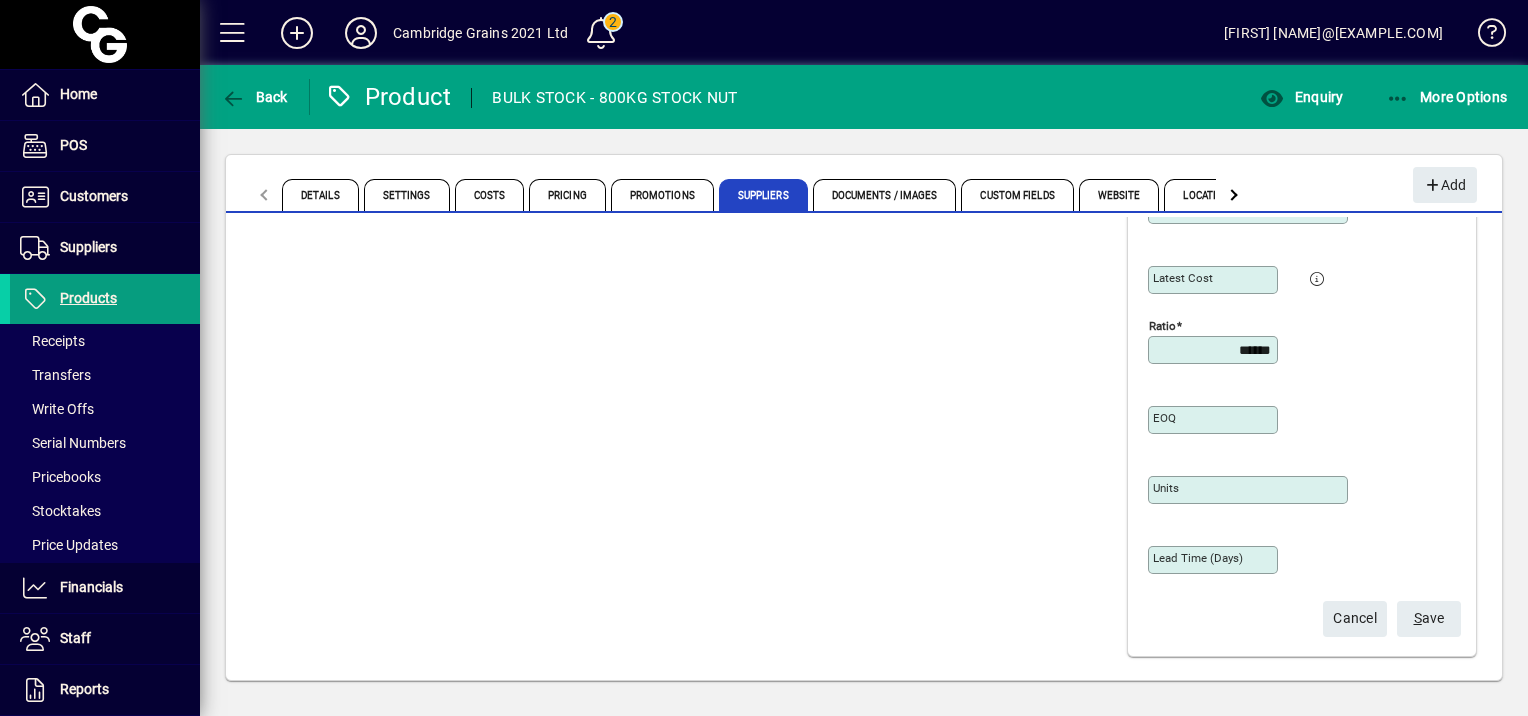 click on "S ave" 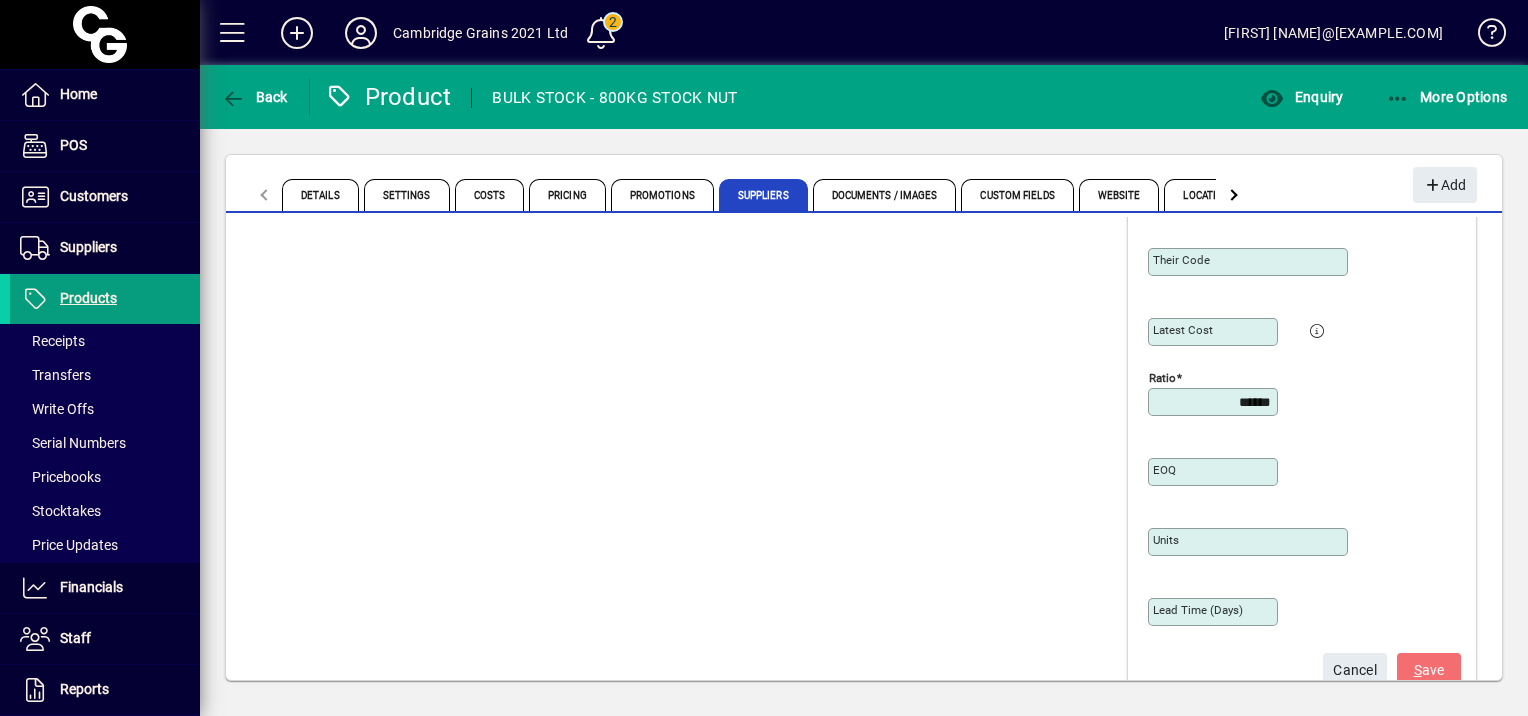 scroll, scrollTop: 0, scrollLeft: 0, axis: both 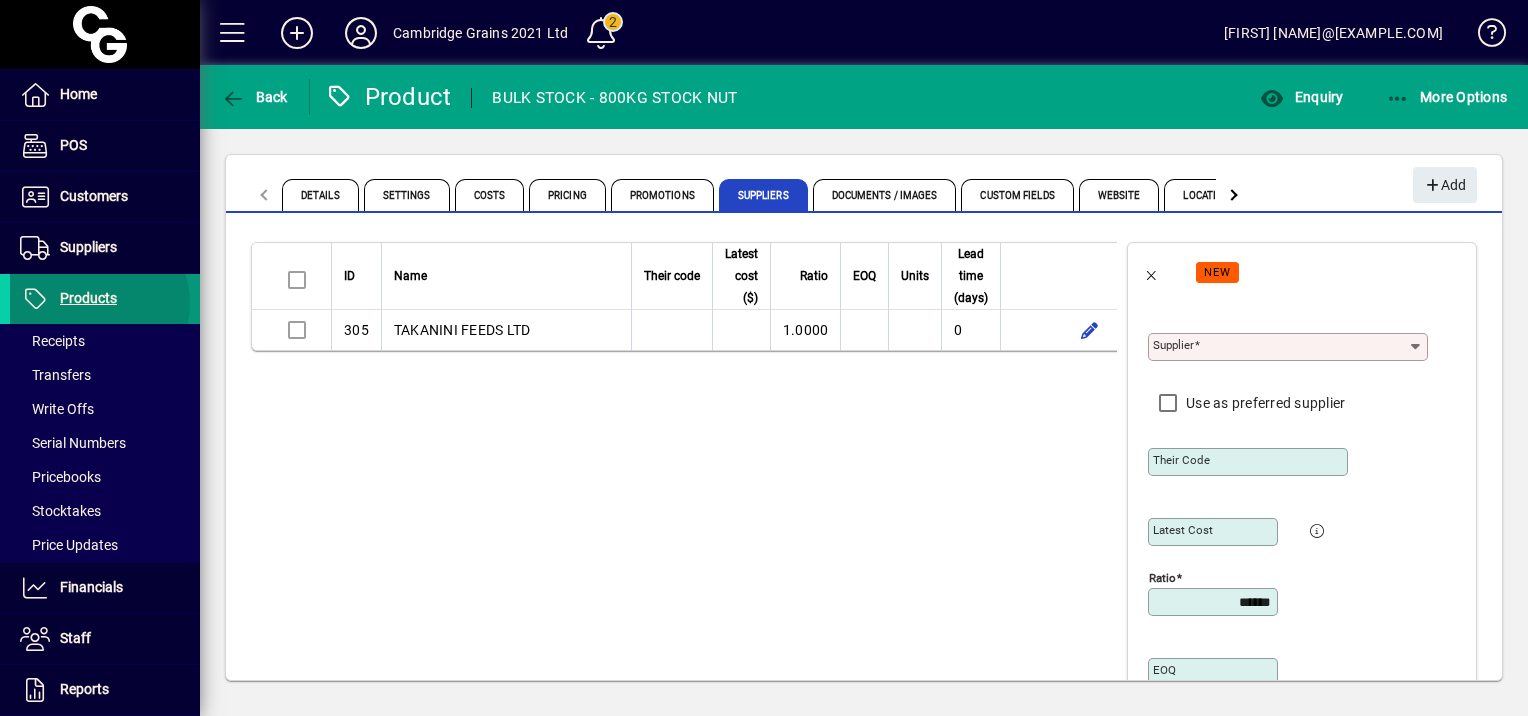 click on "Products" at bounding box center (88, 298) 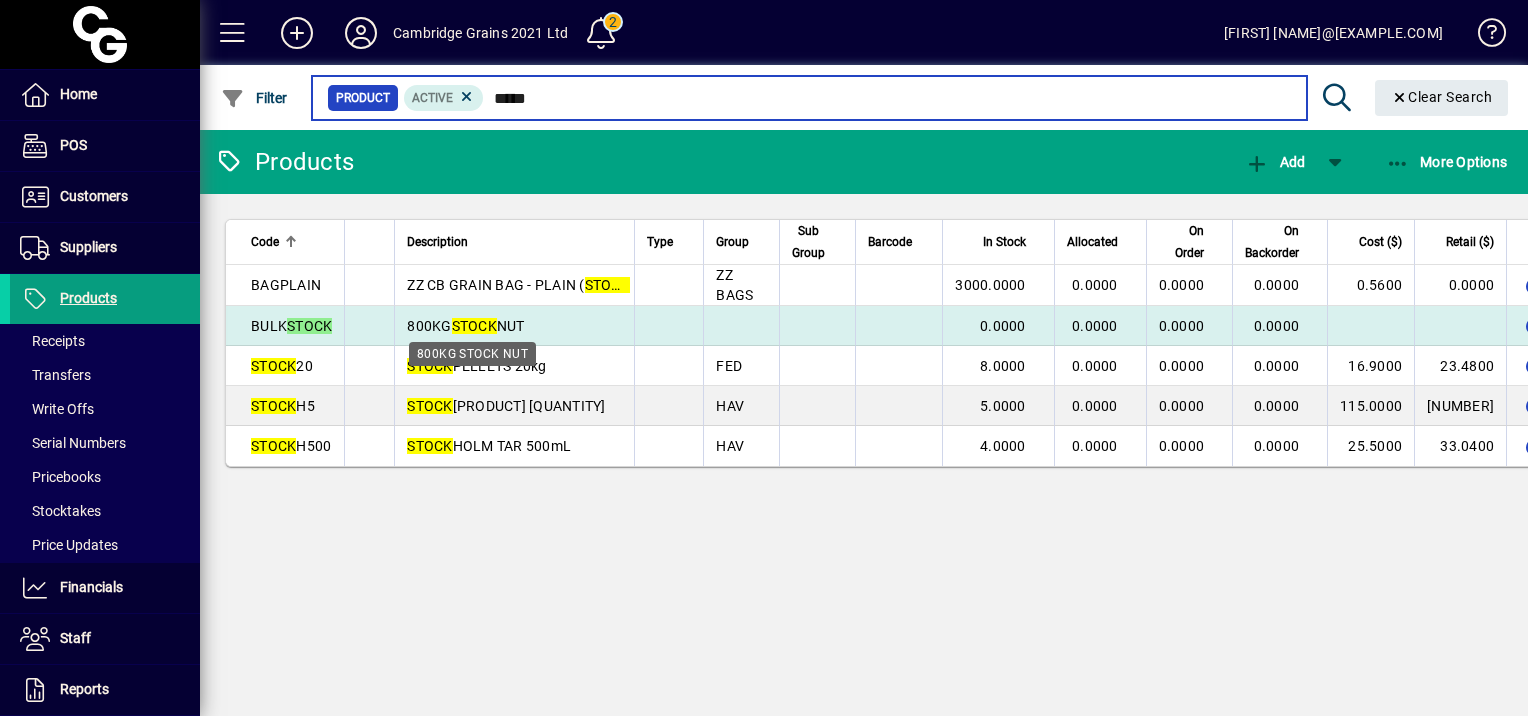 type on "*****" 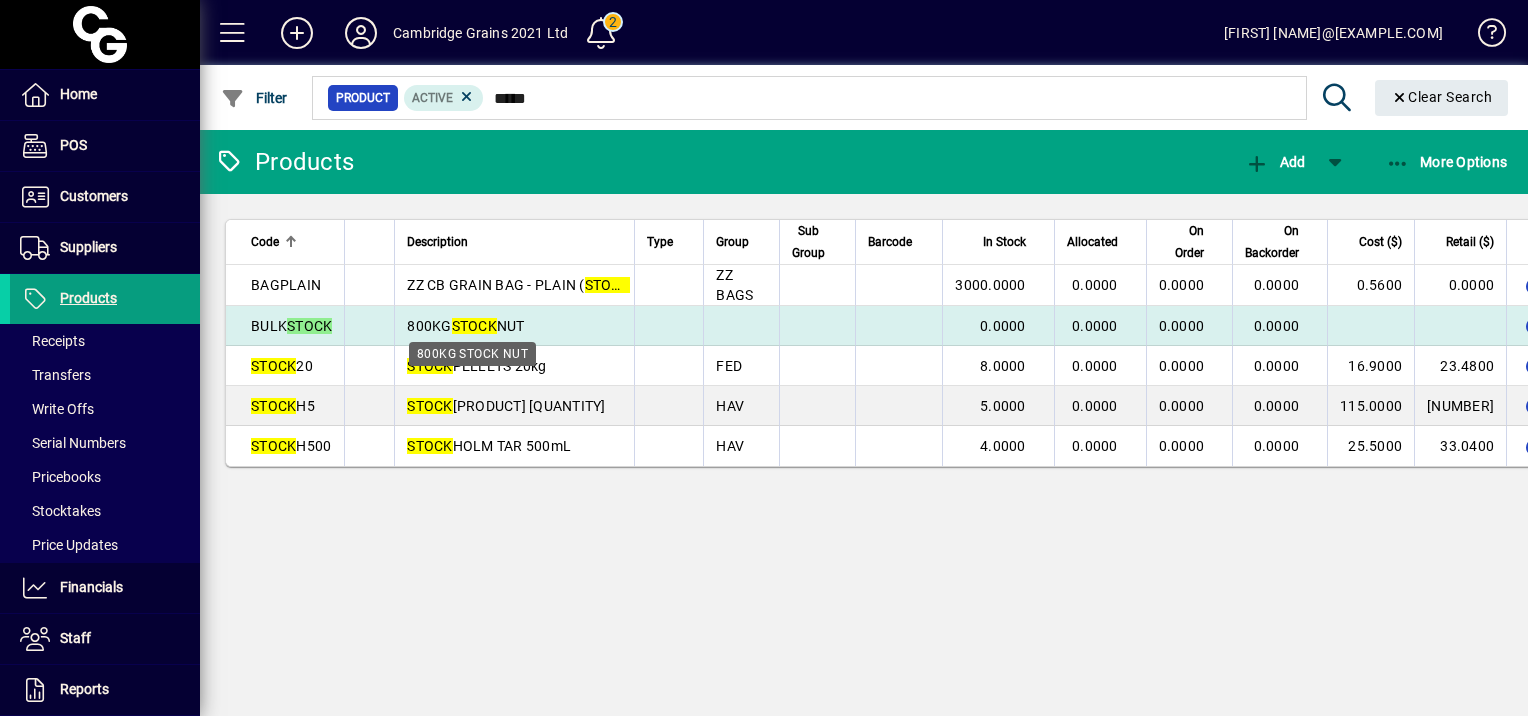 click on "STOCK" at bounding box center (474, 326) 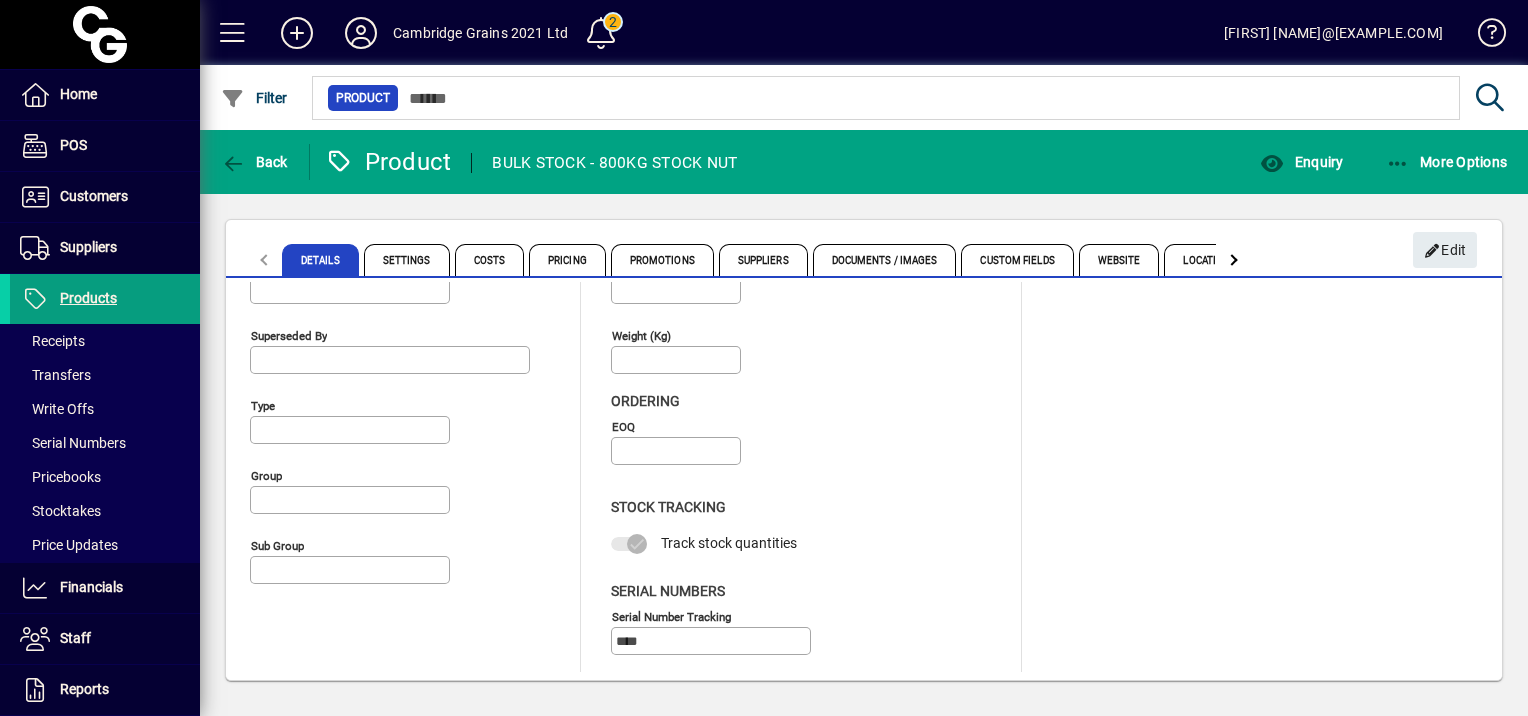 scroll, scrollTop: 0, scrollLeft: 0, axis: both 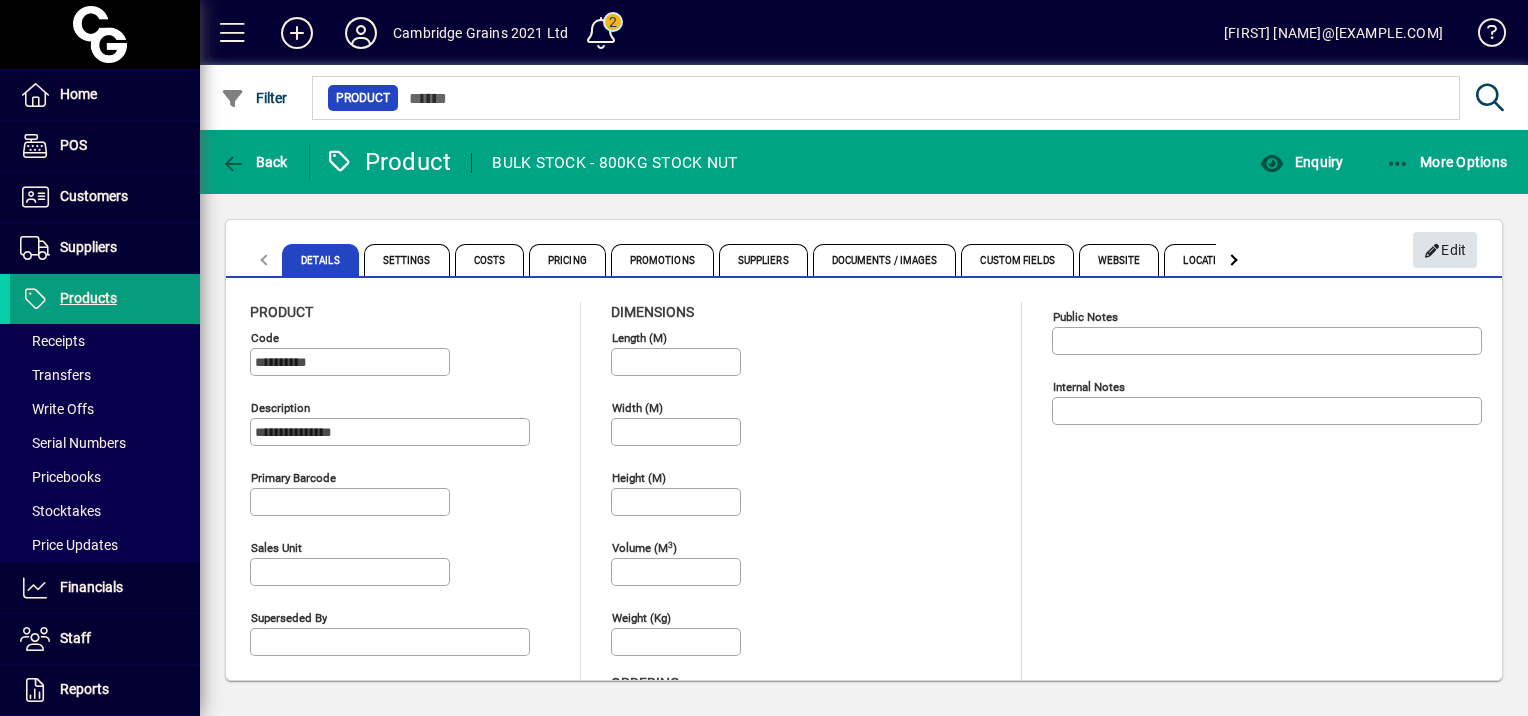 click on "Edit" 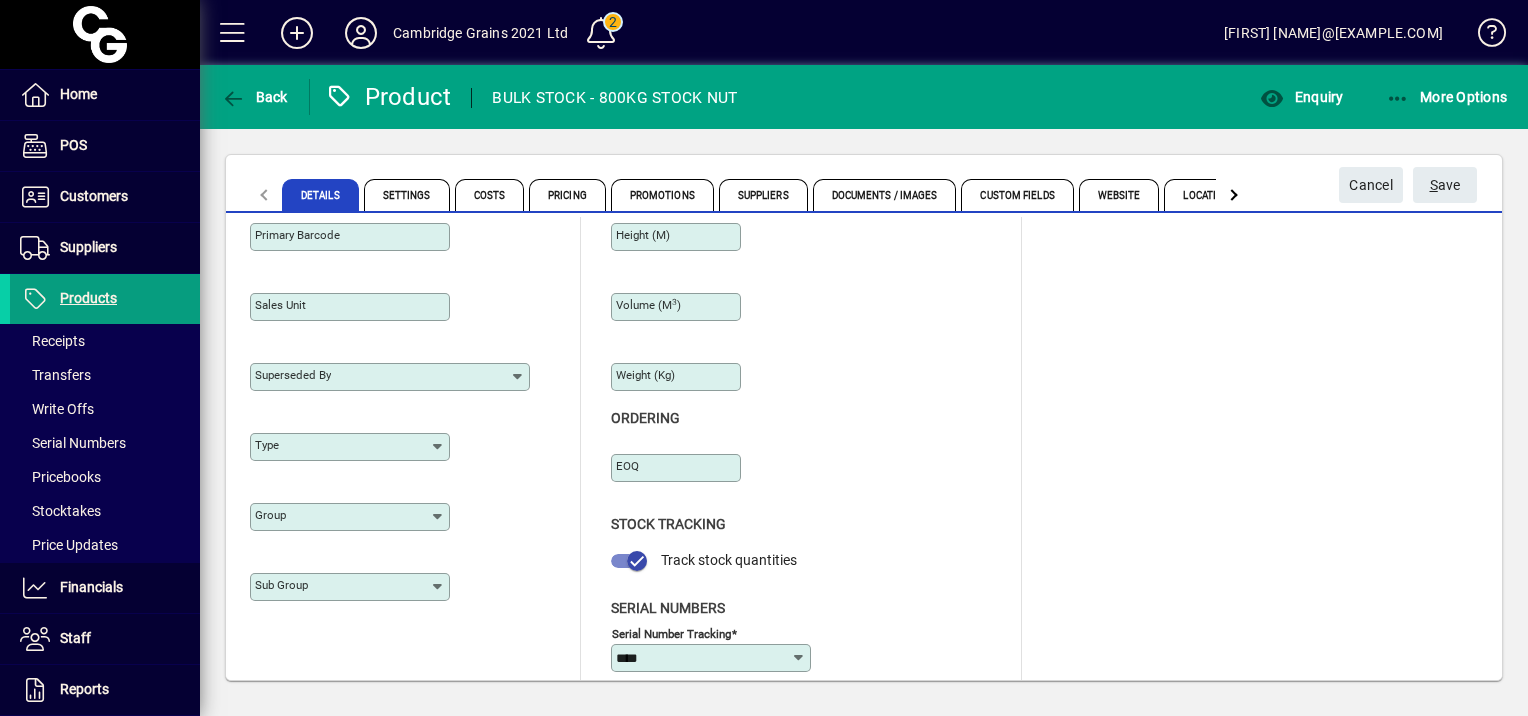 scroll, scrollTop: 217, scrollLeft: 0, axis: vertical 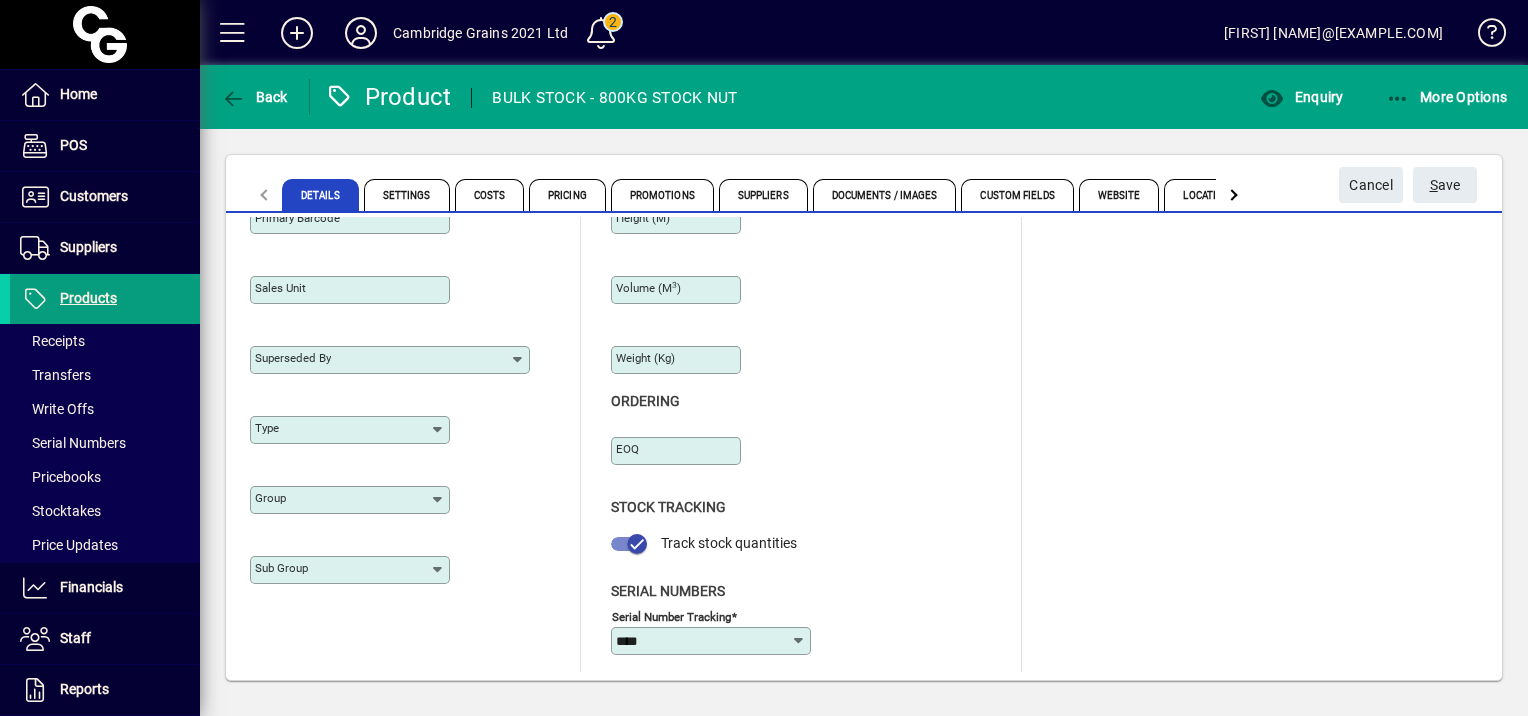 click 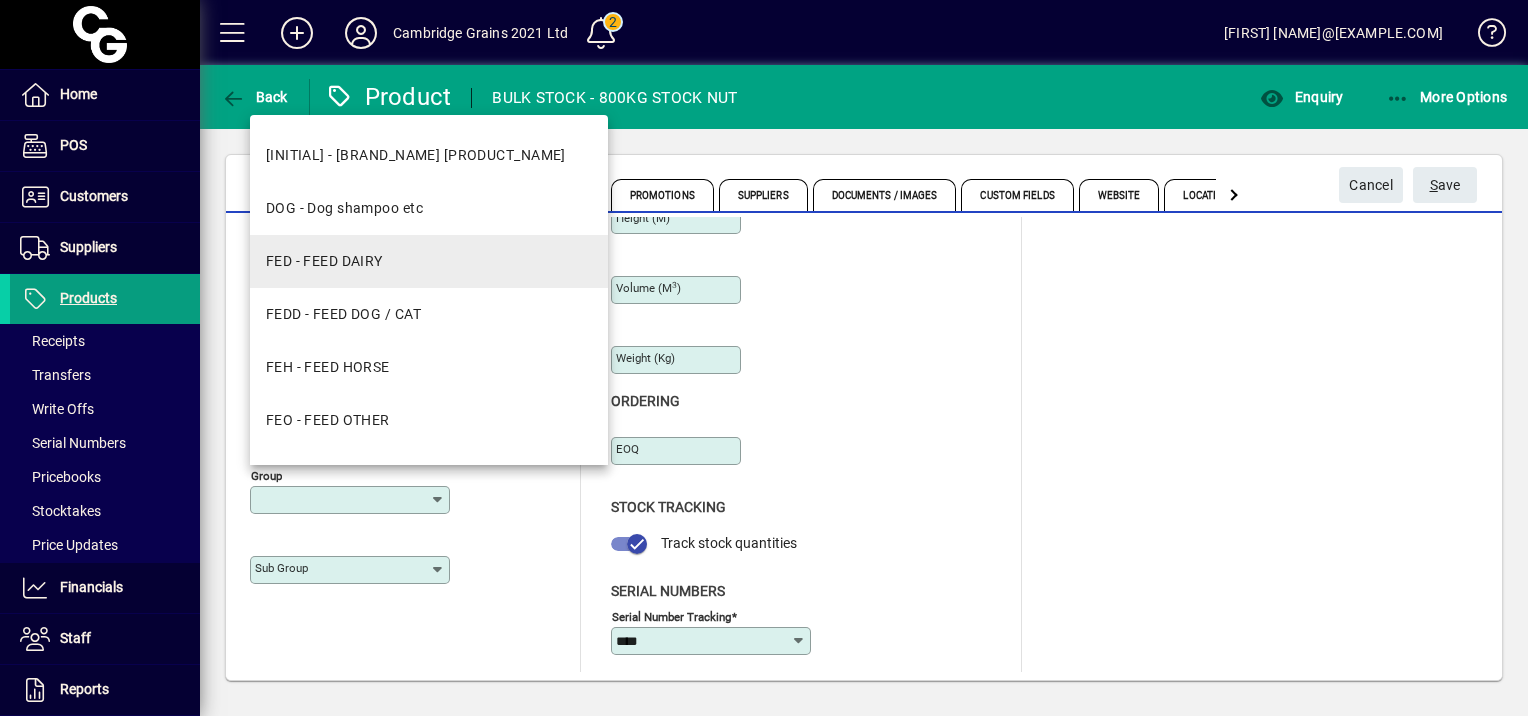 scroll, scrollTop: 0, scrollLeft: 0, axis: both 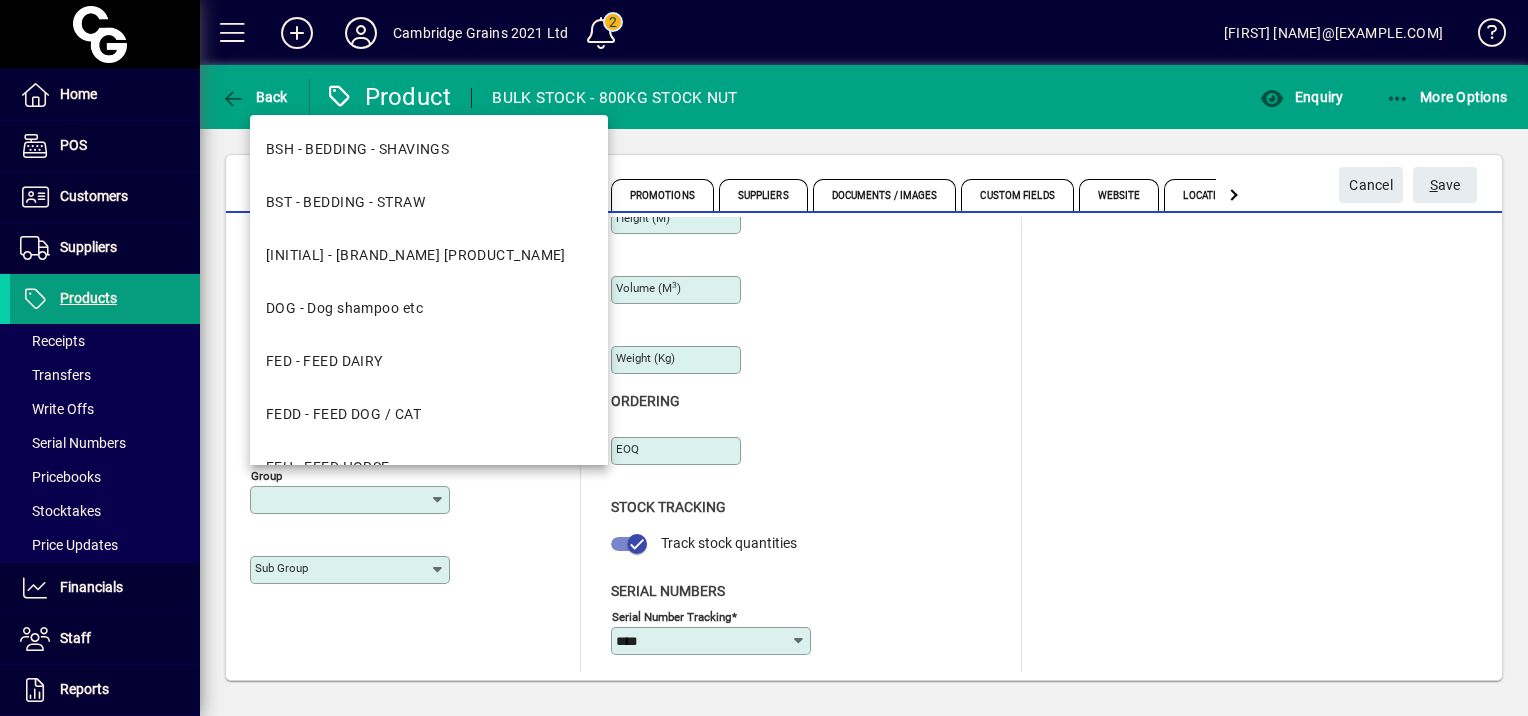 click on "FED - FEED DAIRY" at bounding box center [324, 361] 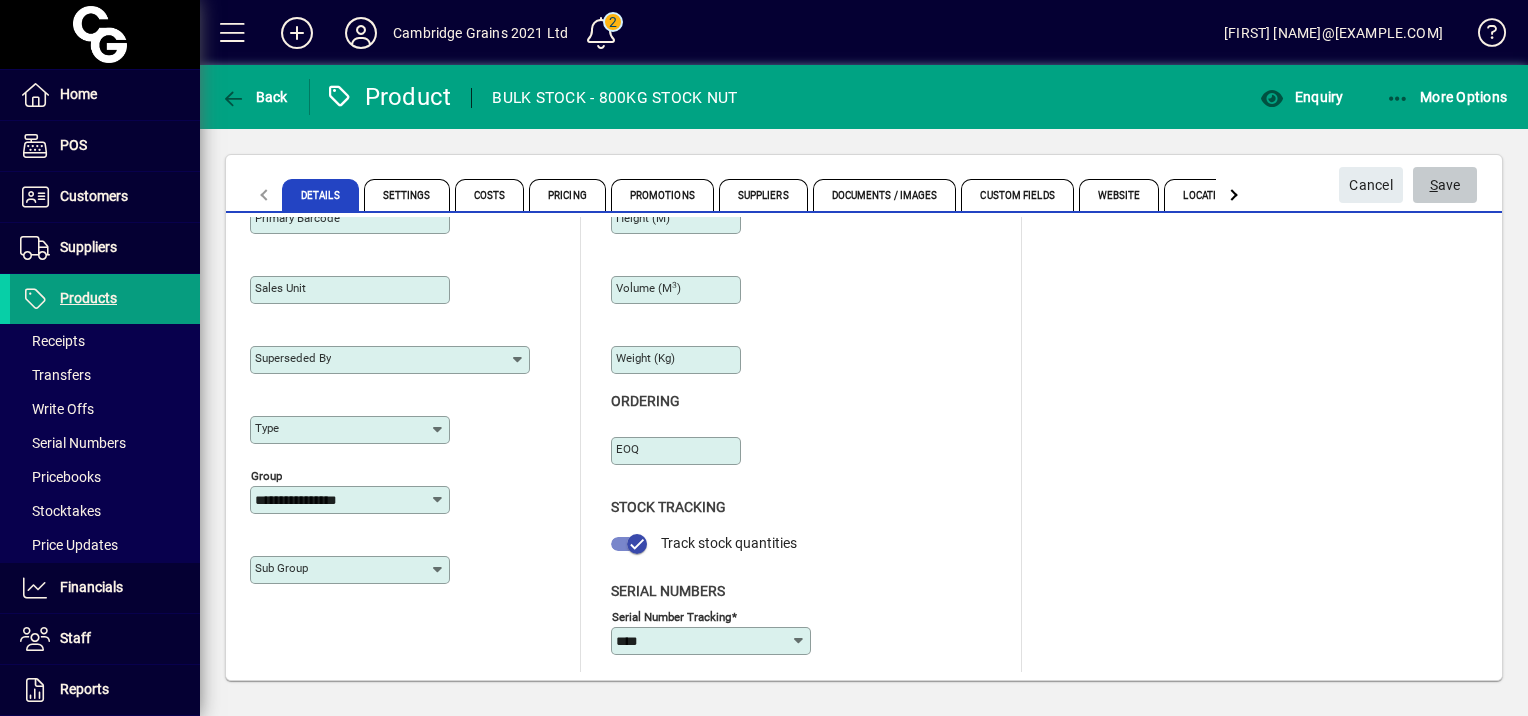 click on "S ave" 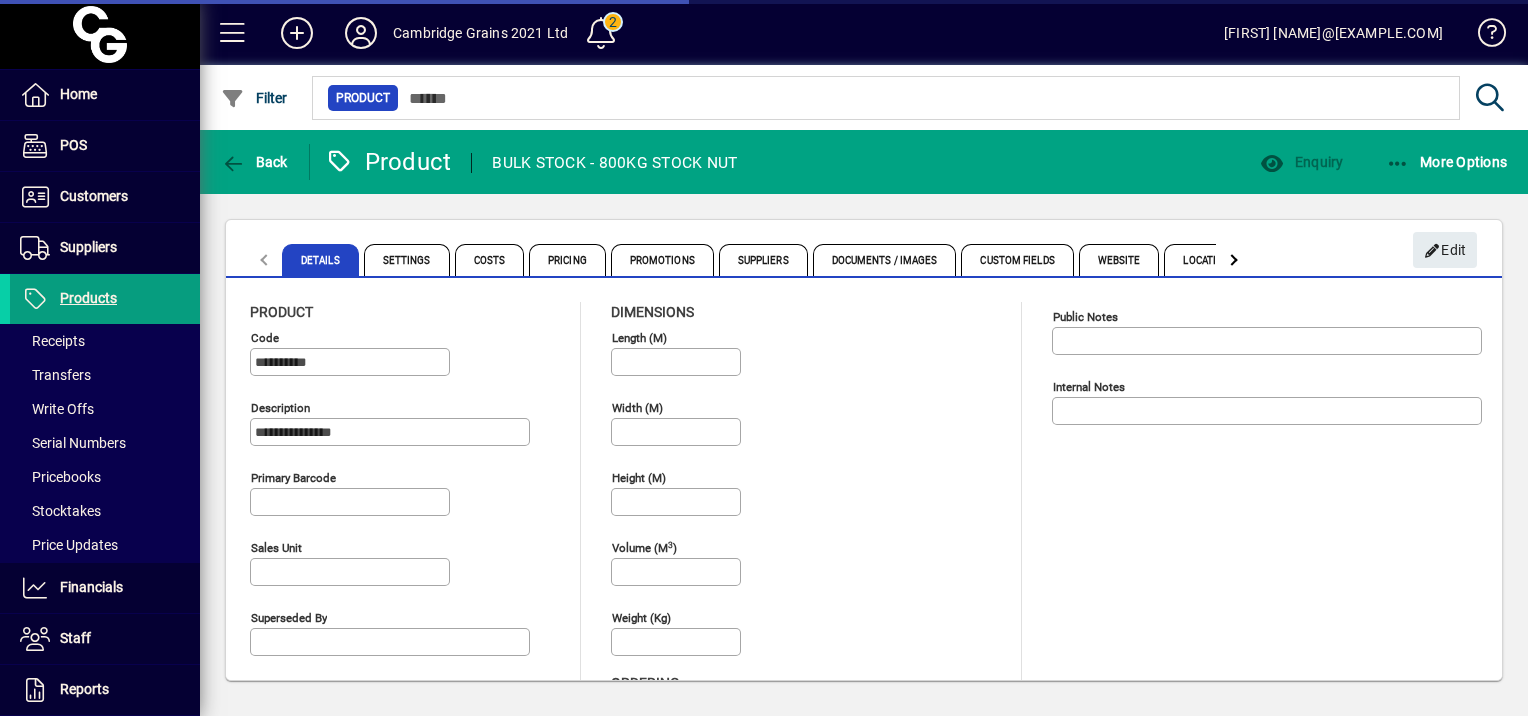 type on "**********" 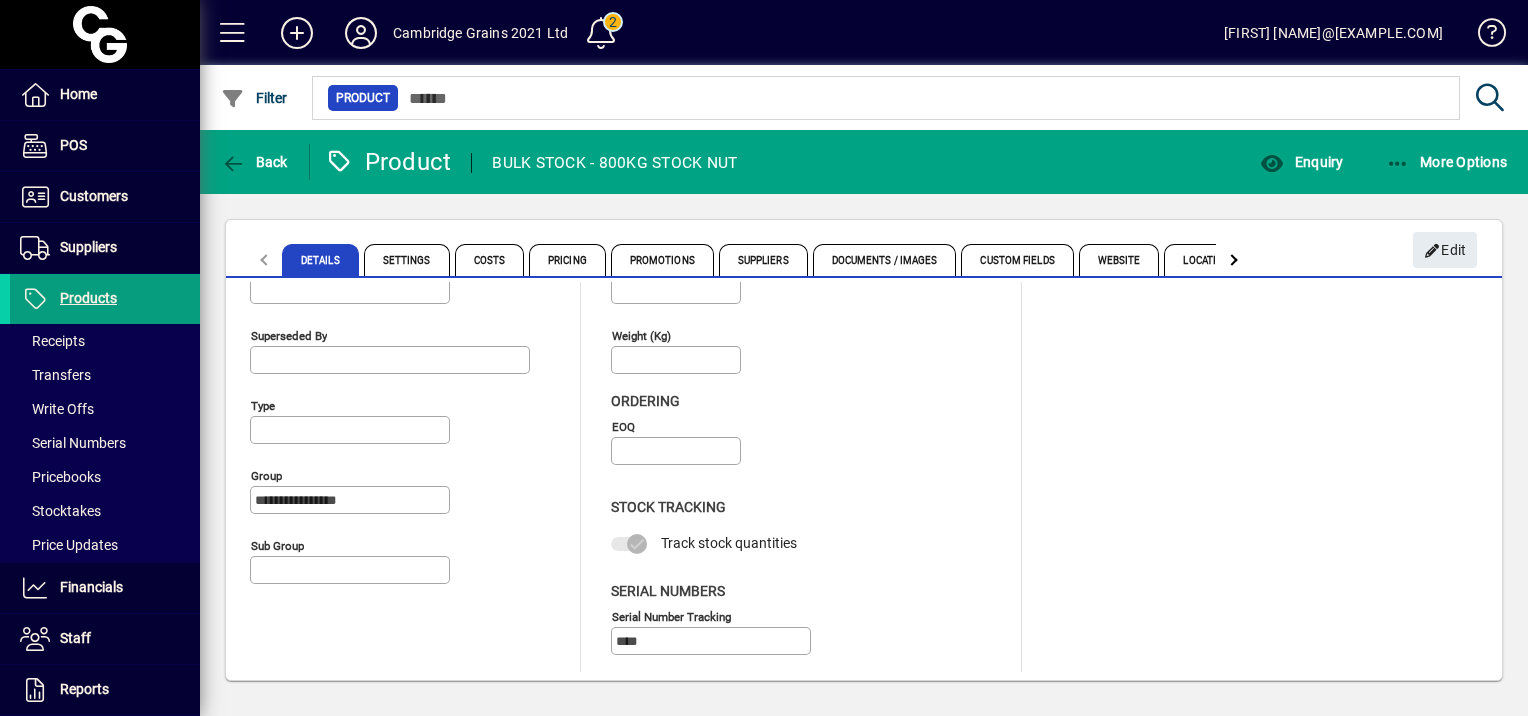 scroll, scrollTop: 0, scrollLeft: 0, axis: both 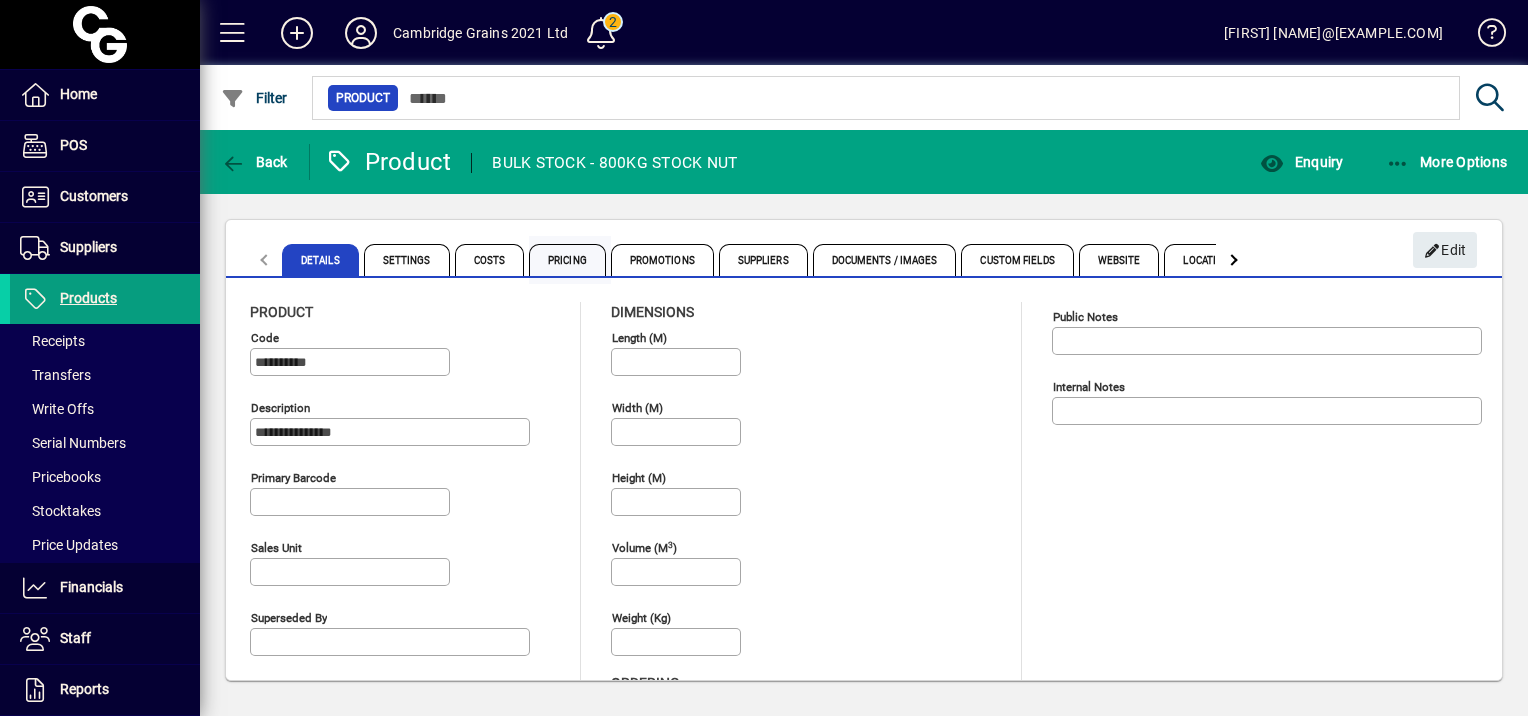 click on "Pricing" at bounding box center (567, 260) 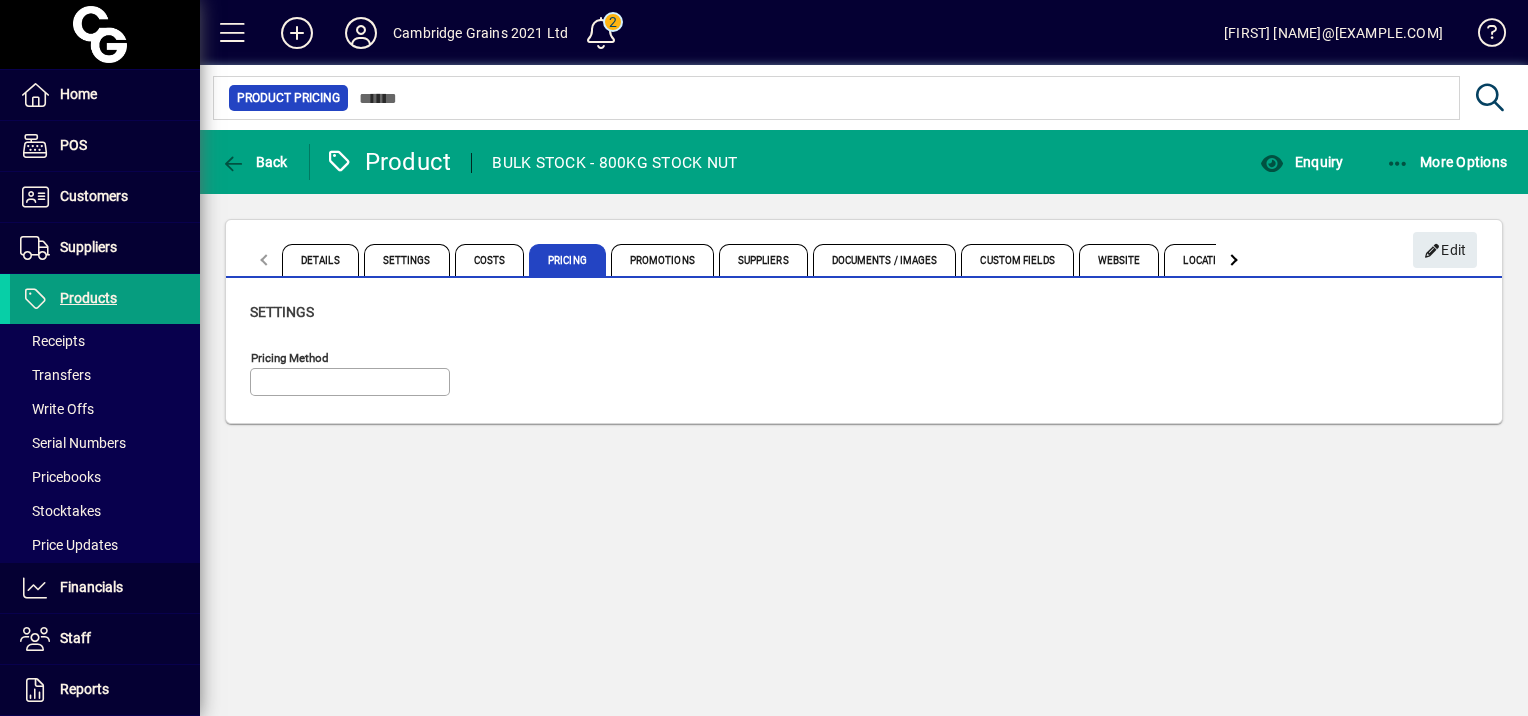 type on "**********" 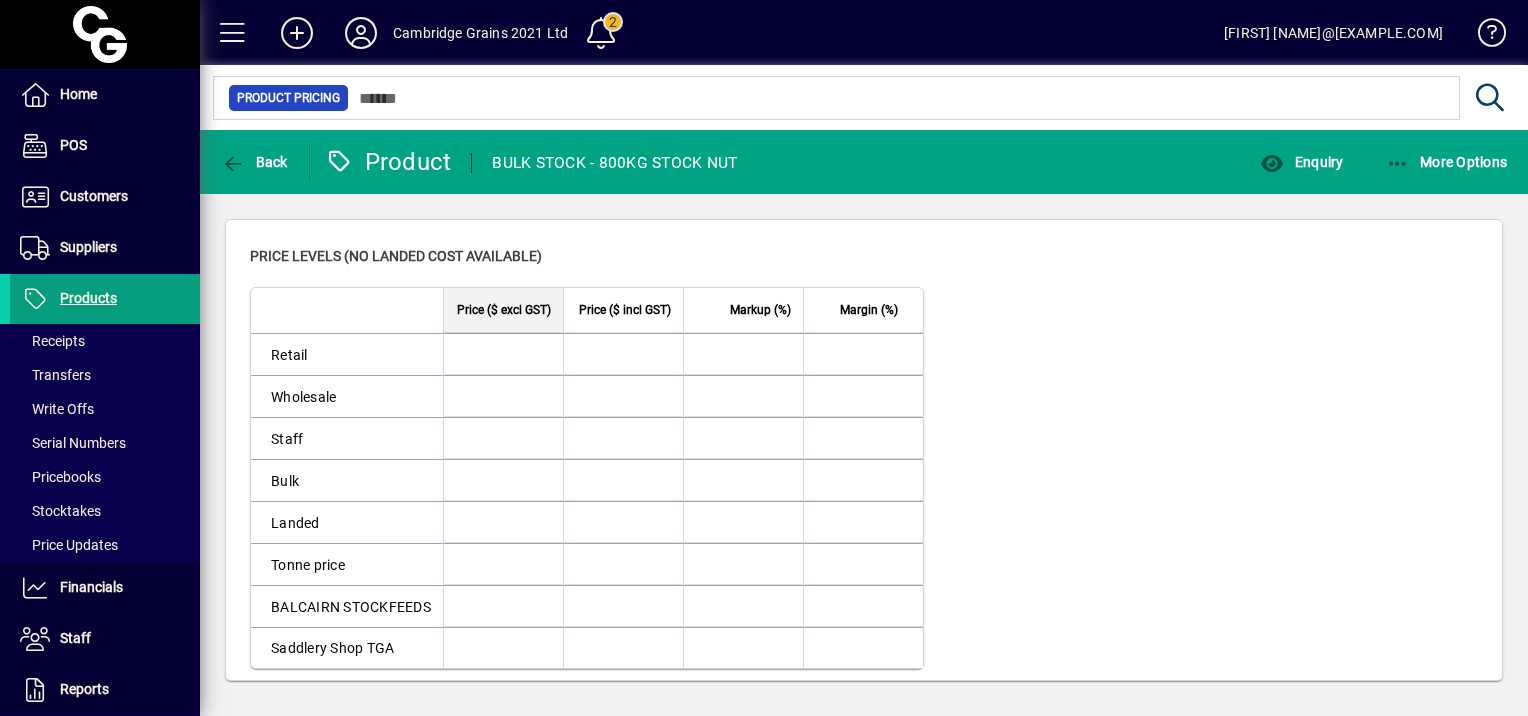 scroll, scrollTop: 0, scrollLeft: 0, axis: both 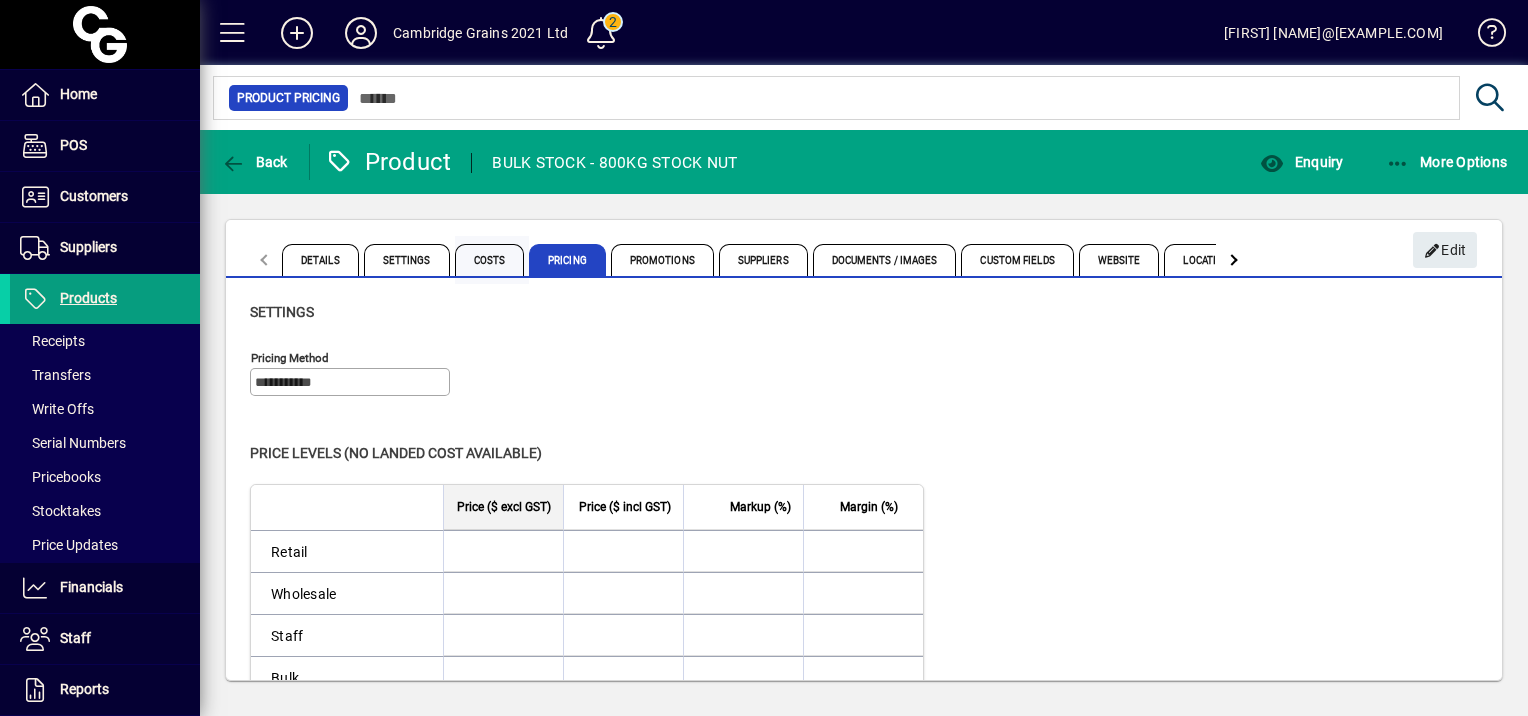 click on "Costs" at bounding box center [490, 260] 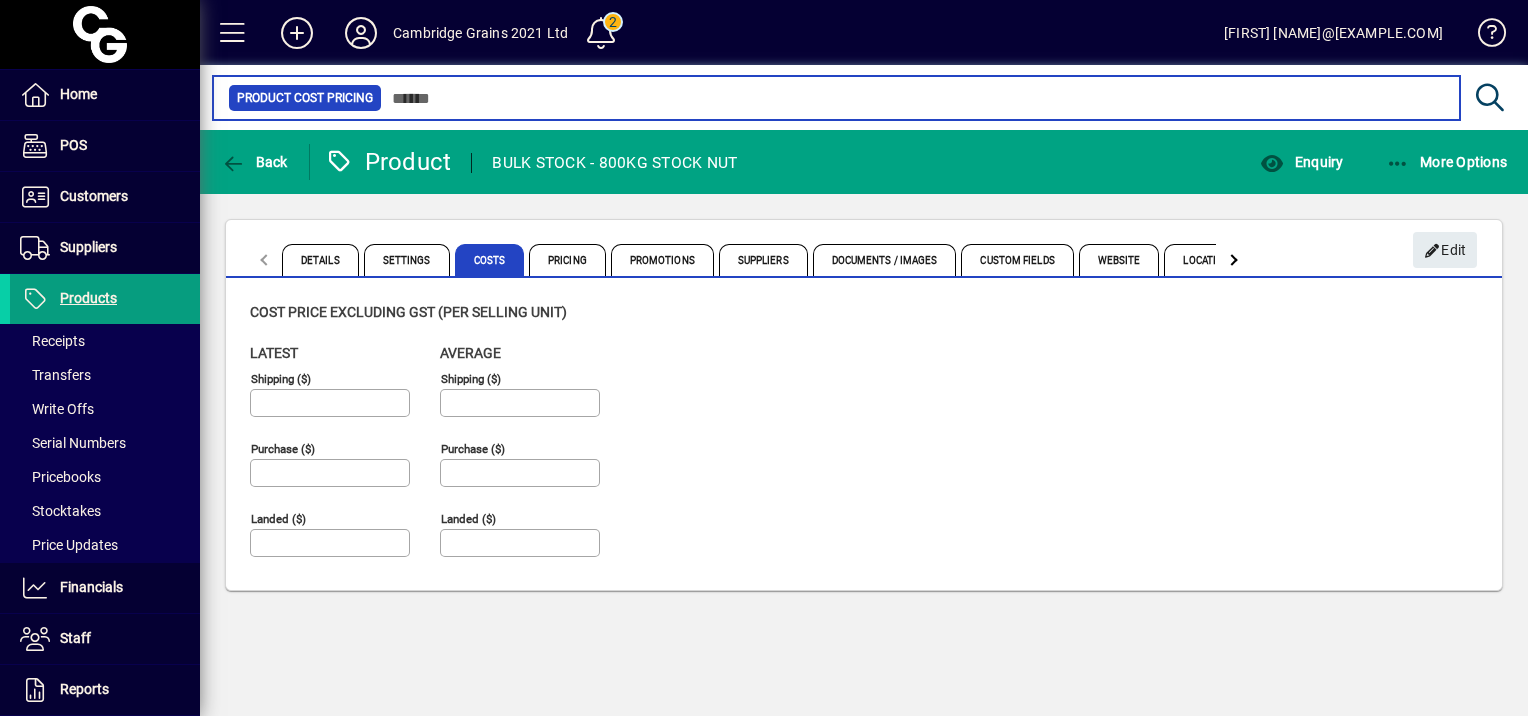 click at bounding box center [913, 98] 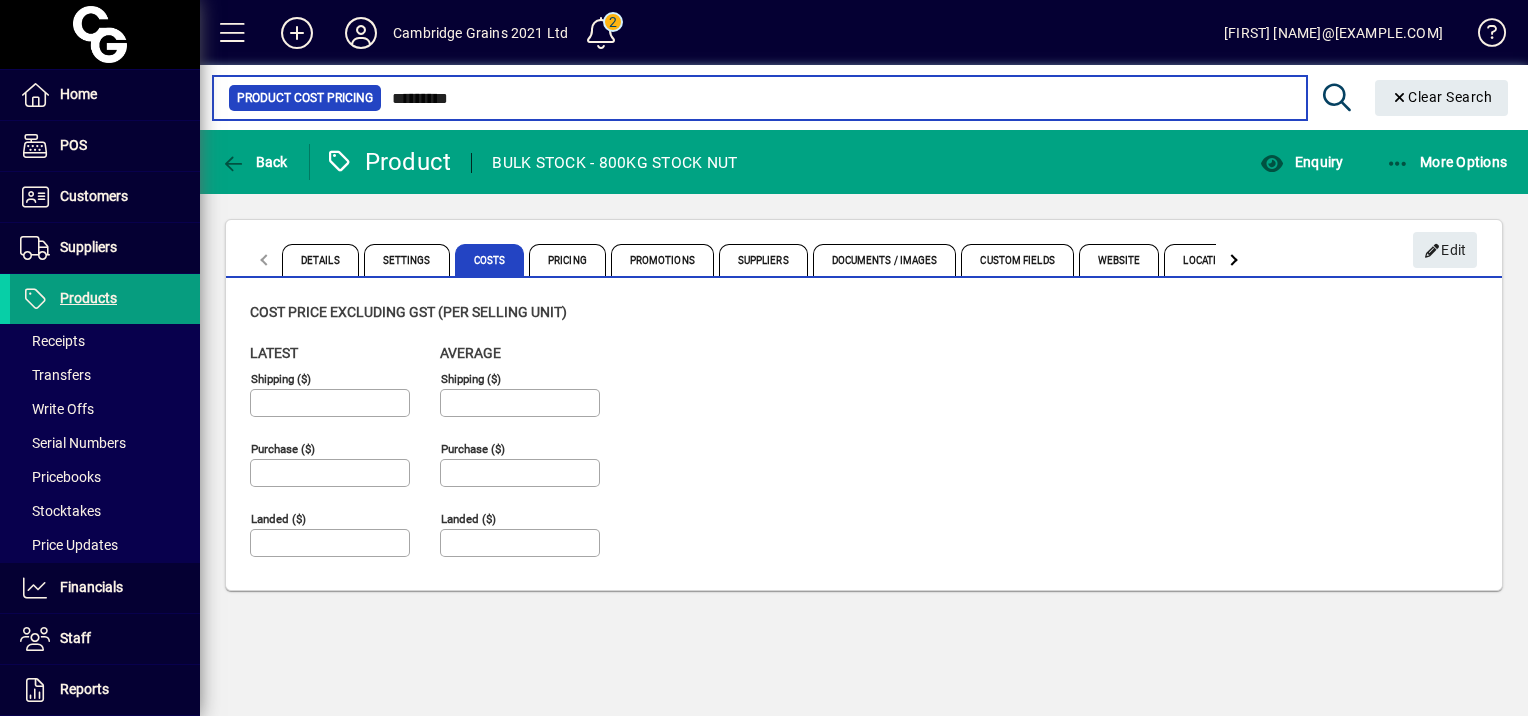 drag, startPoint x: 480, startPoint y: 98, endPoint x: 296, endPoint y: 85, distance: 184.45866 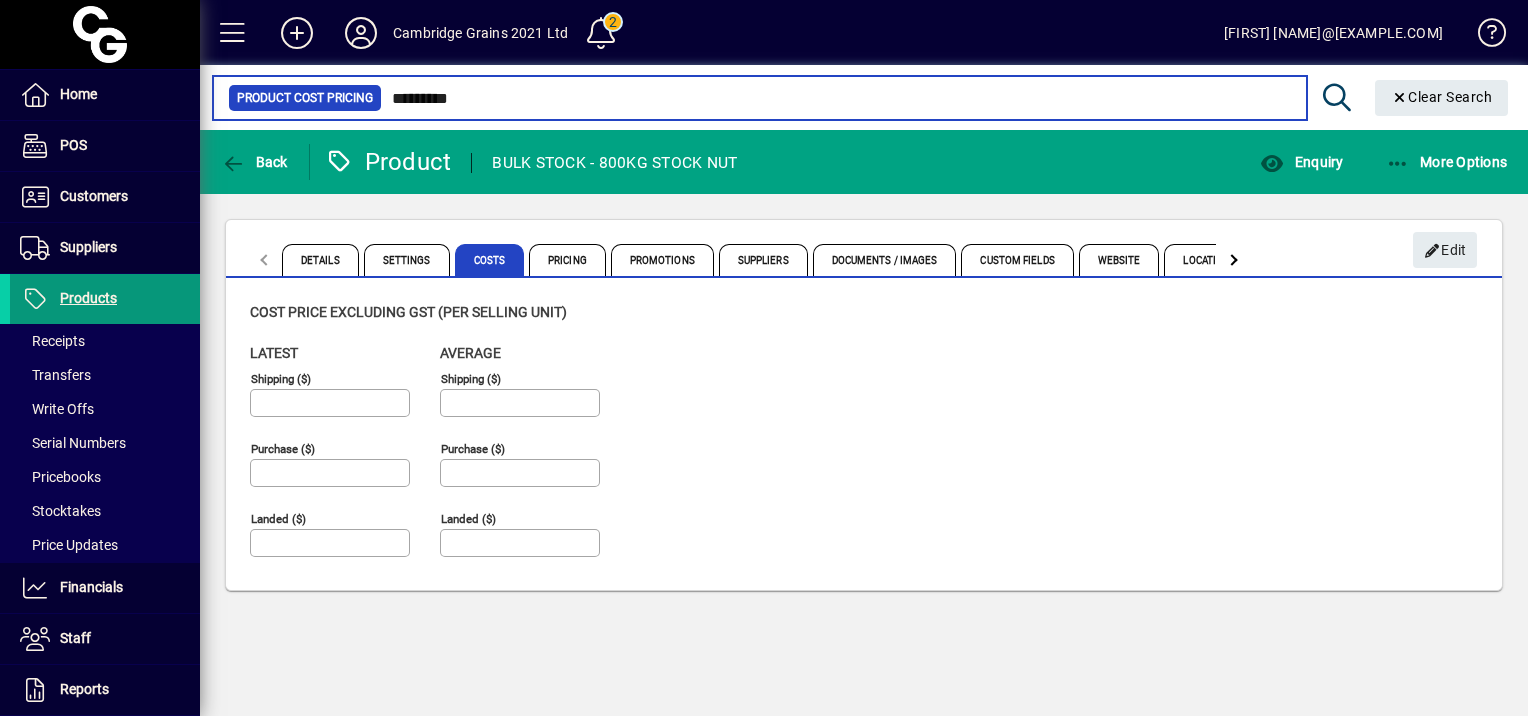 type on "*********" 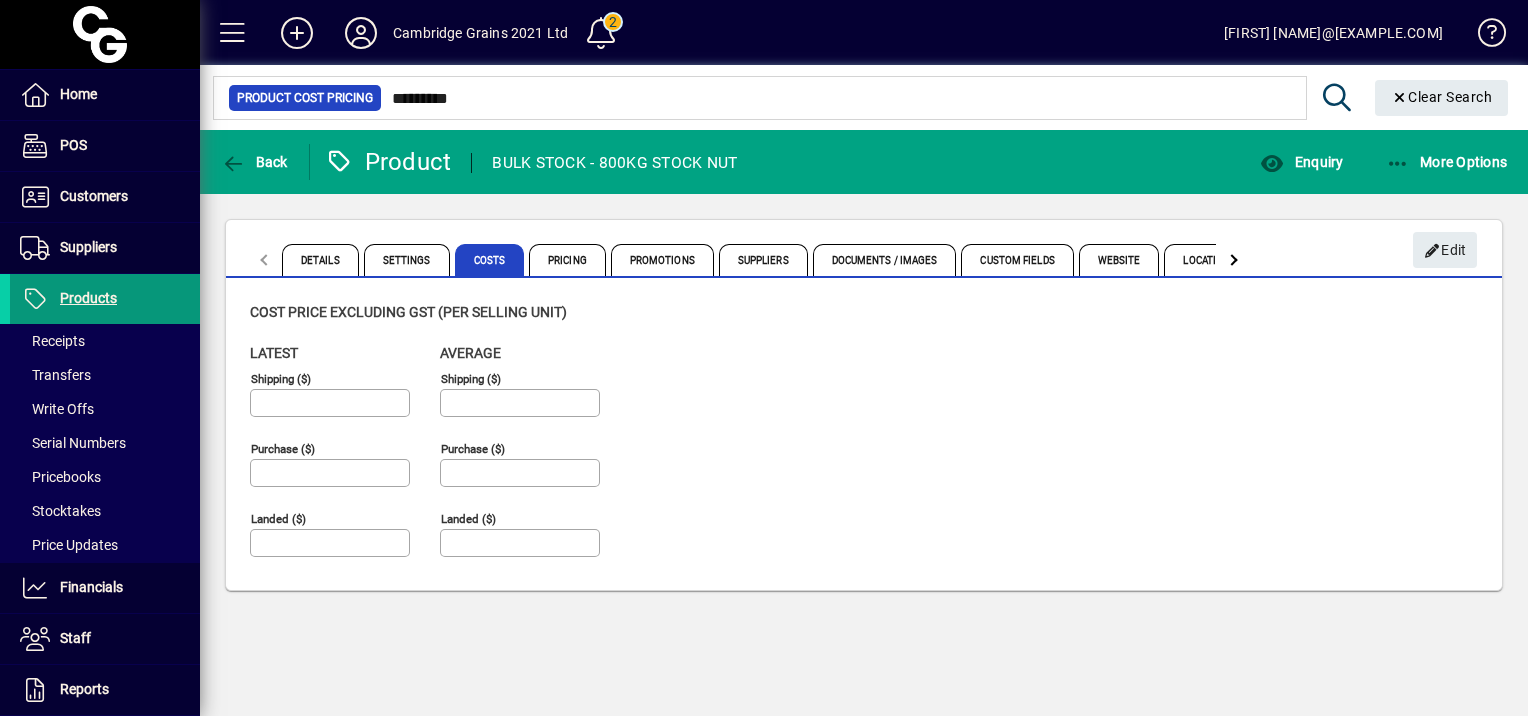 click on "Products" at bounding box center (88, 298) 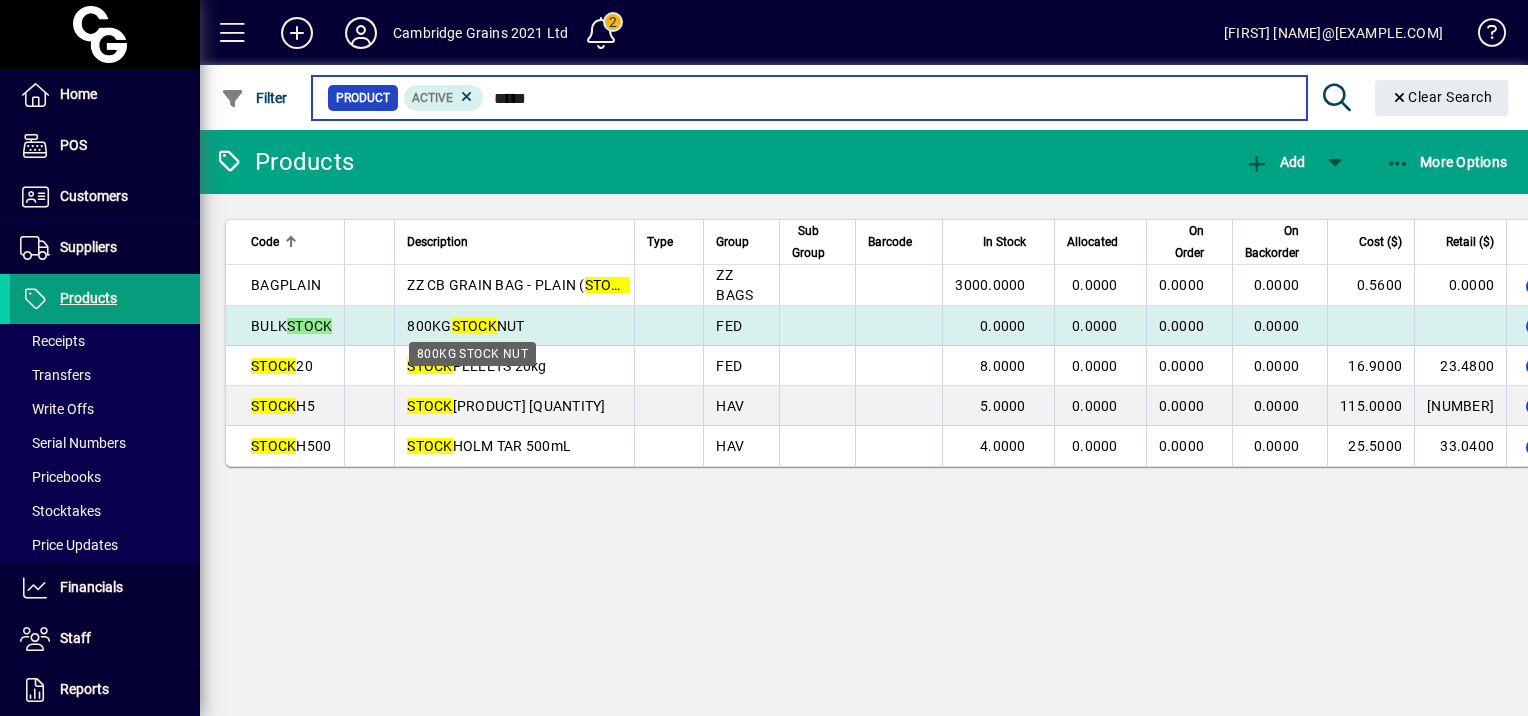 type on "*****" 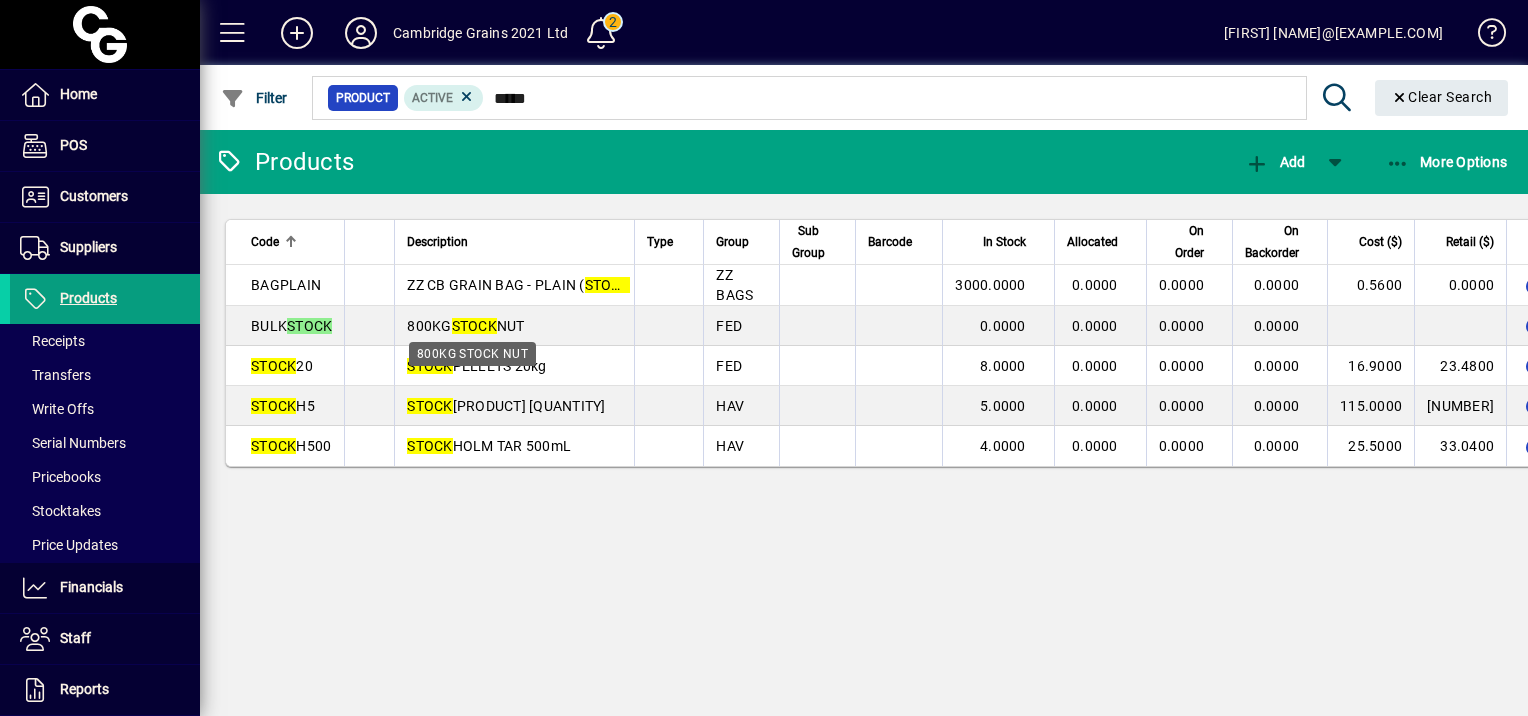 drag, startPoint x: 496, startPoint y: 325, endPoint x: 475, endPoint y: 348, distance: 31.144823 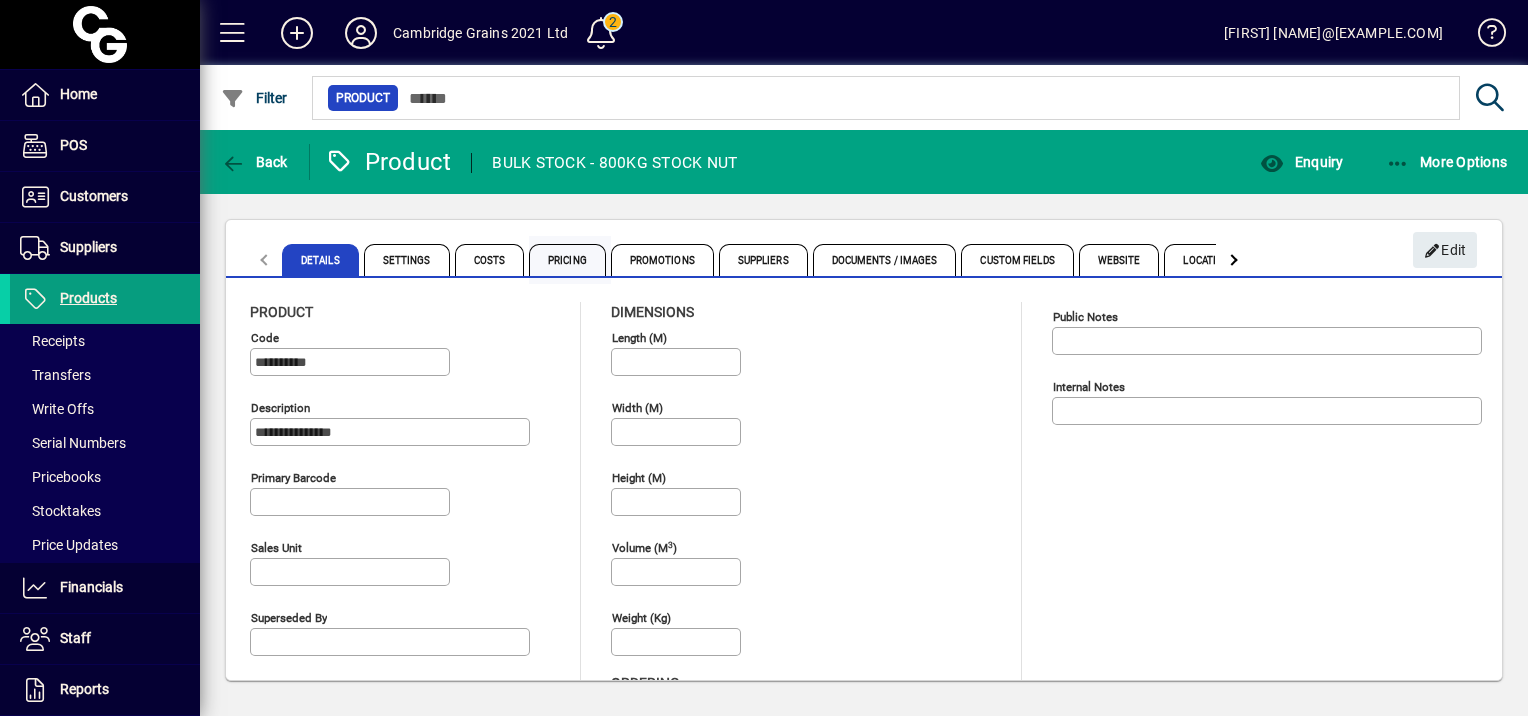 click on "Pricing" at bounding box center (567, 260) 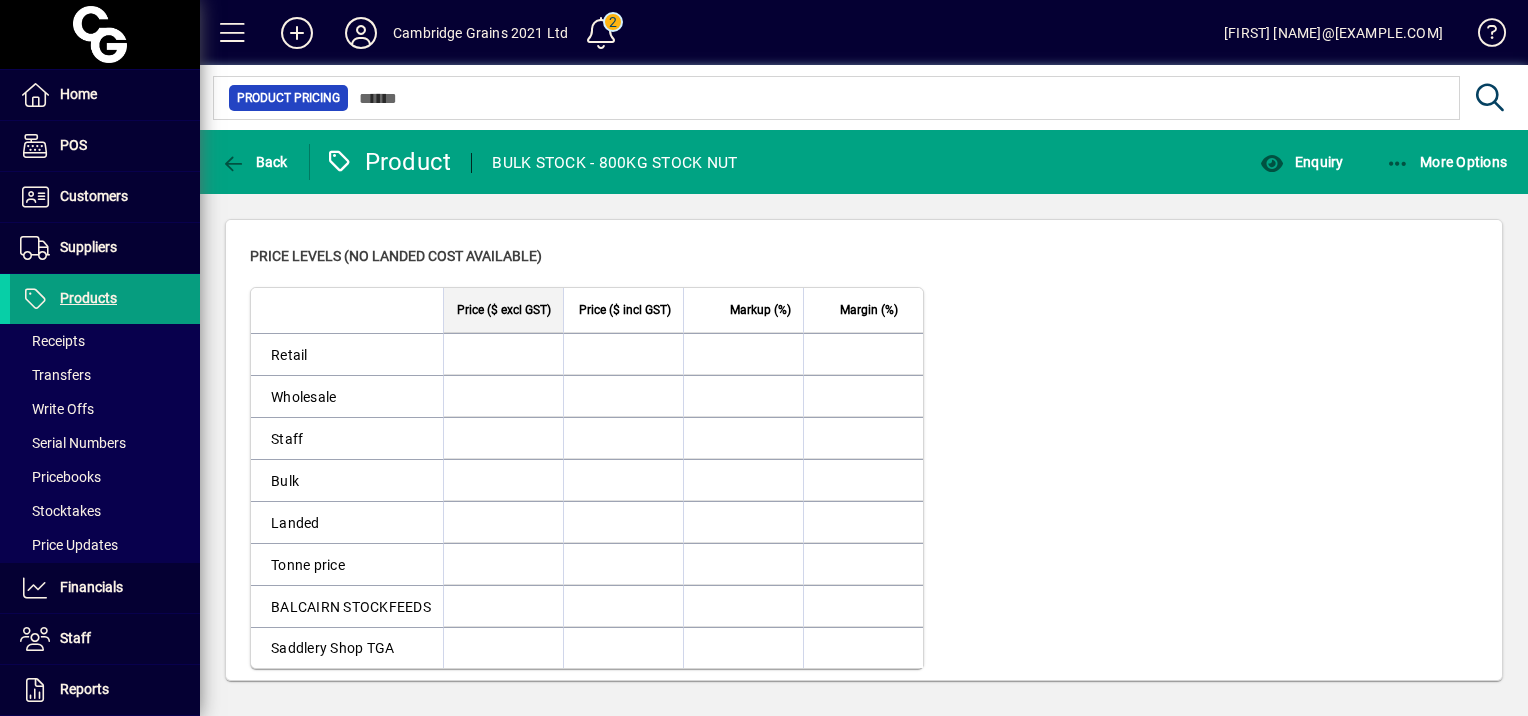 scroll, scrollTop: 0, scrollLeft: 0, axis: both 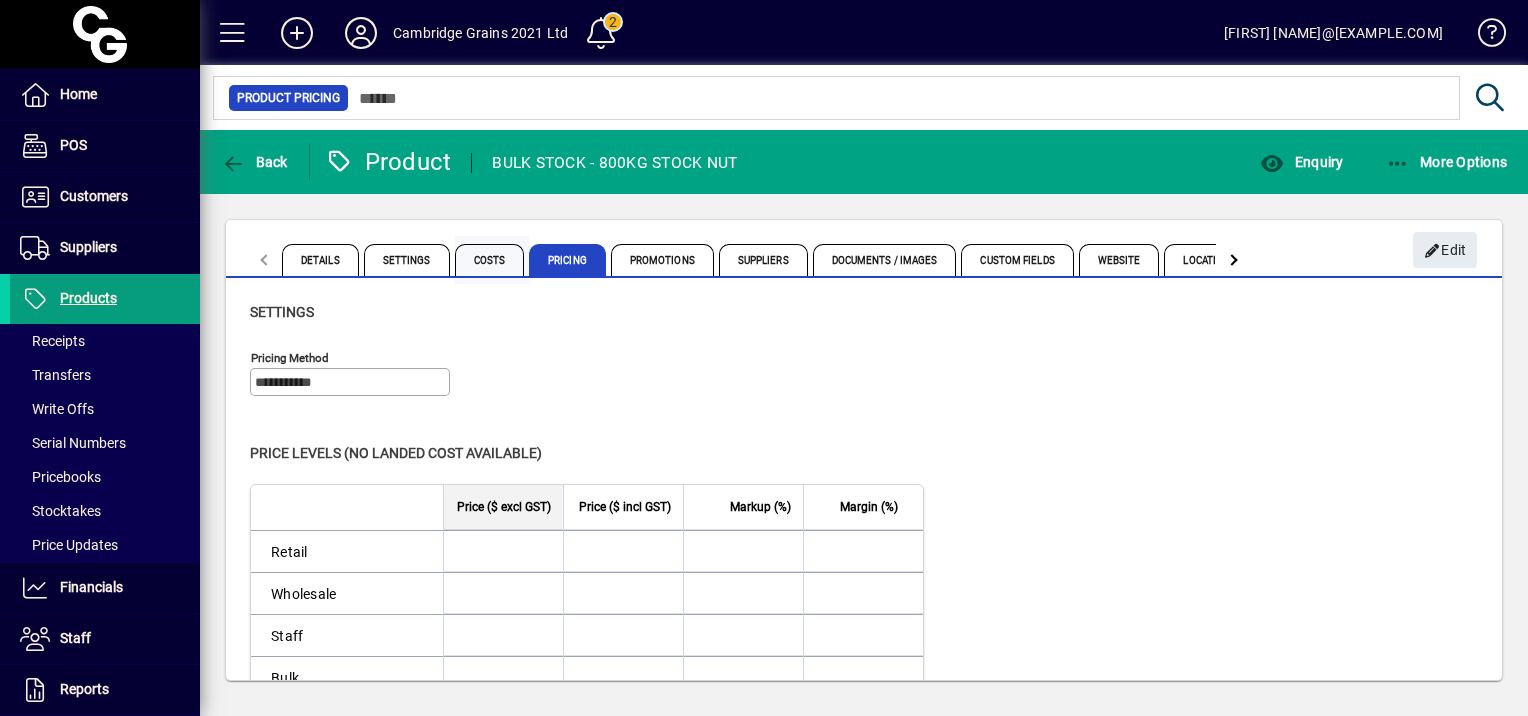 click on "Costs" at bounding box center (490, 260) 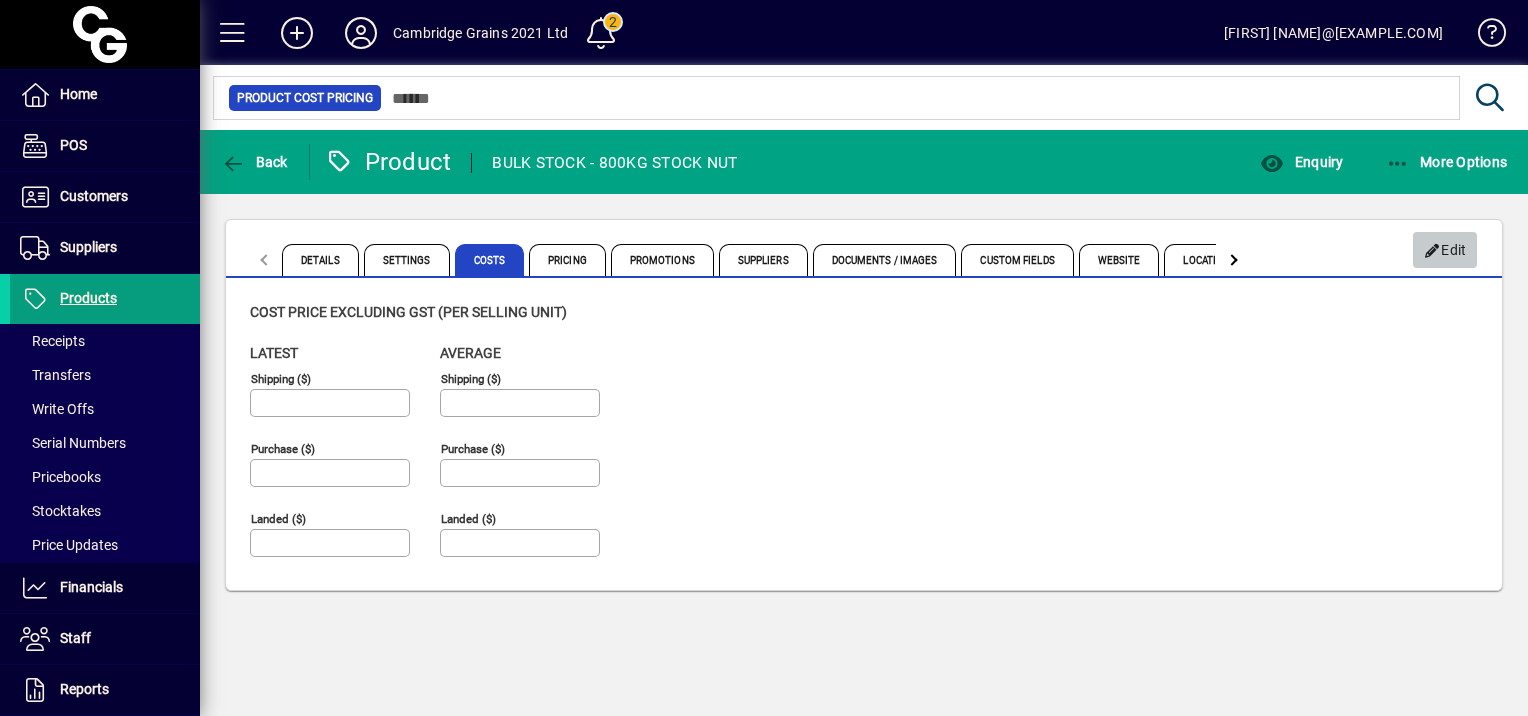 click 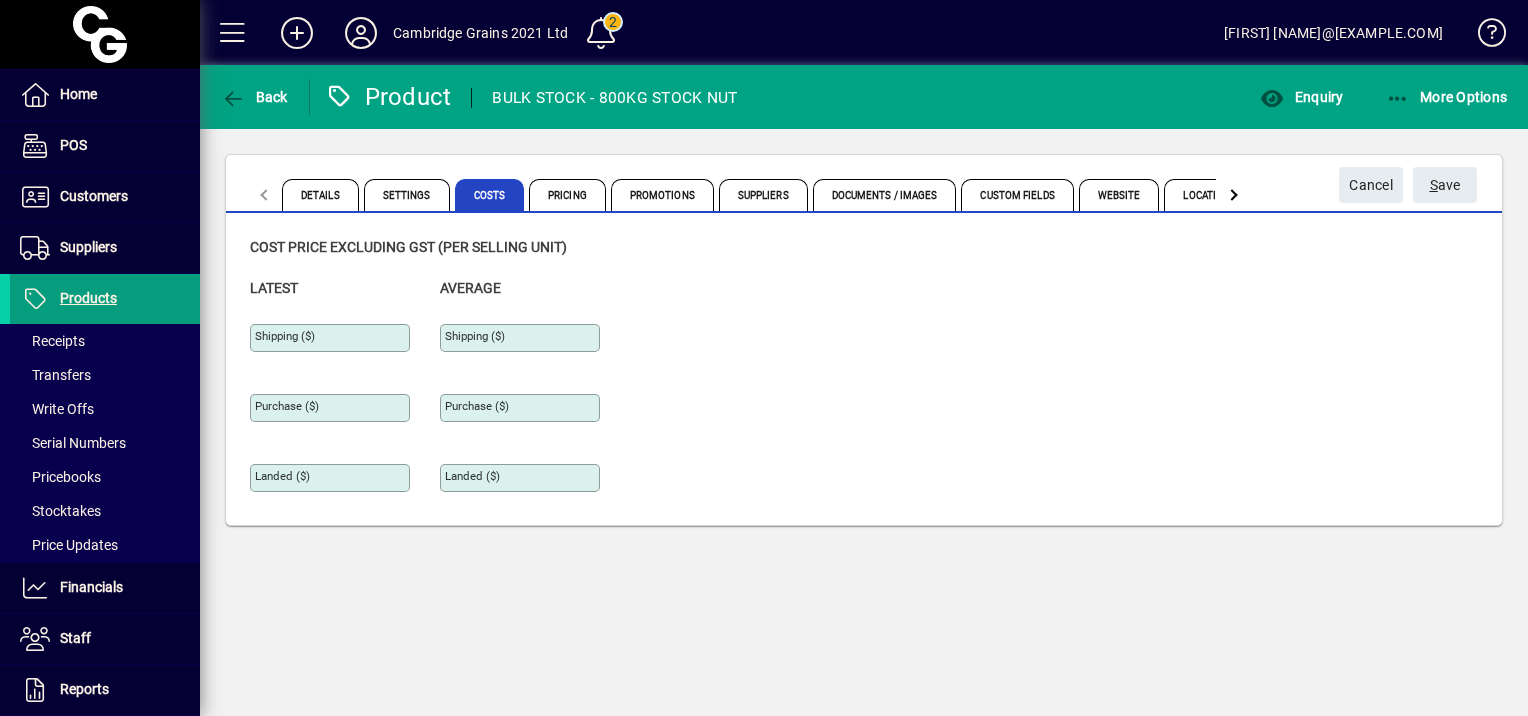 click on "Shipping ($)" at bounding box center [332, 338] 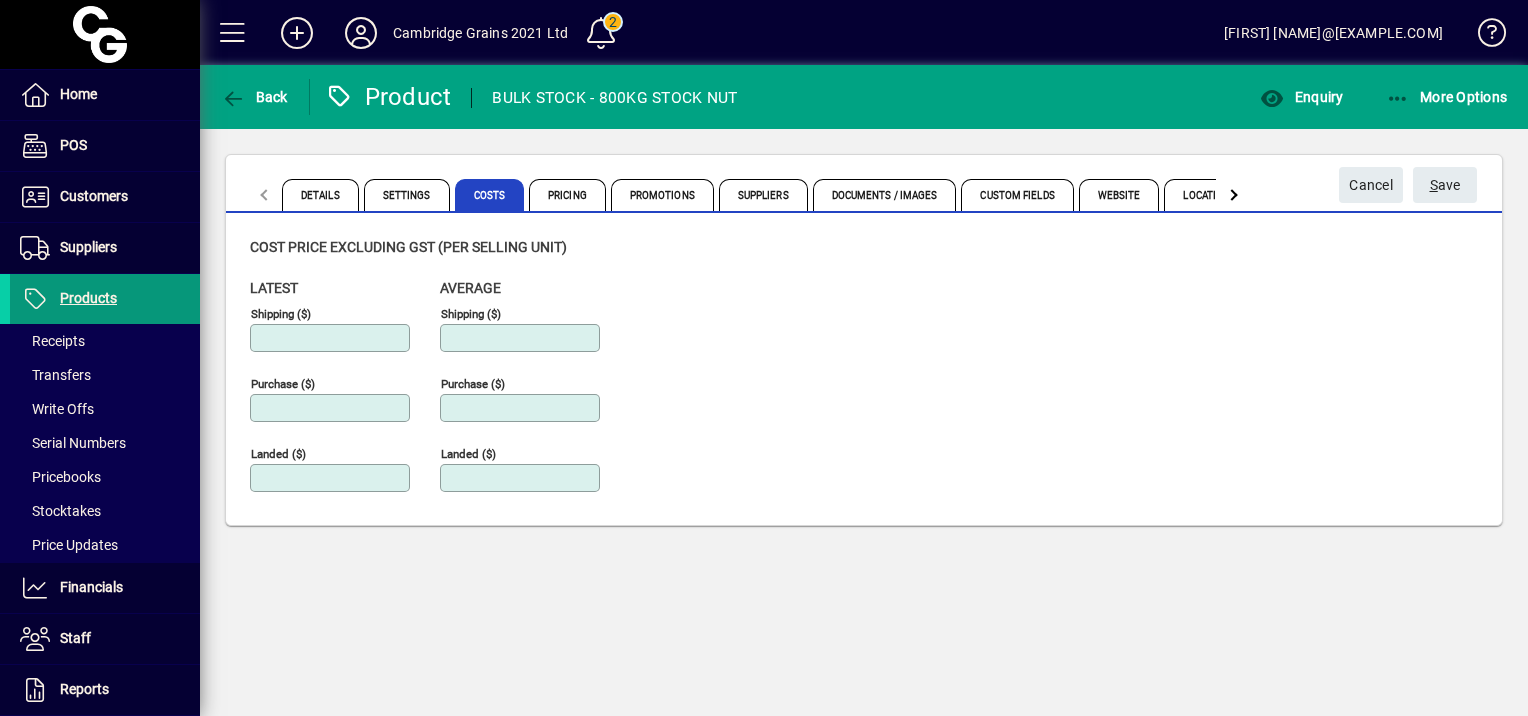 type on "*******" 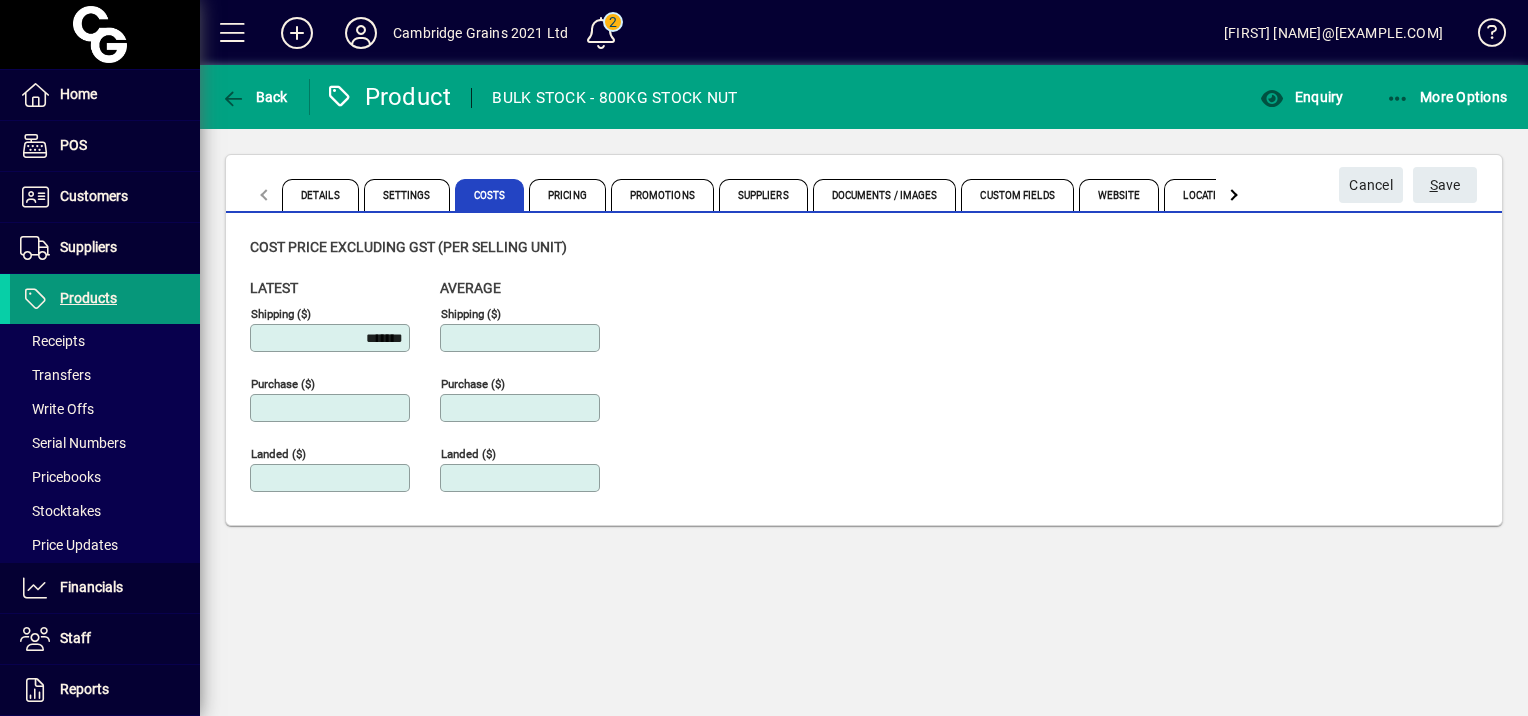 type on "********" 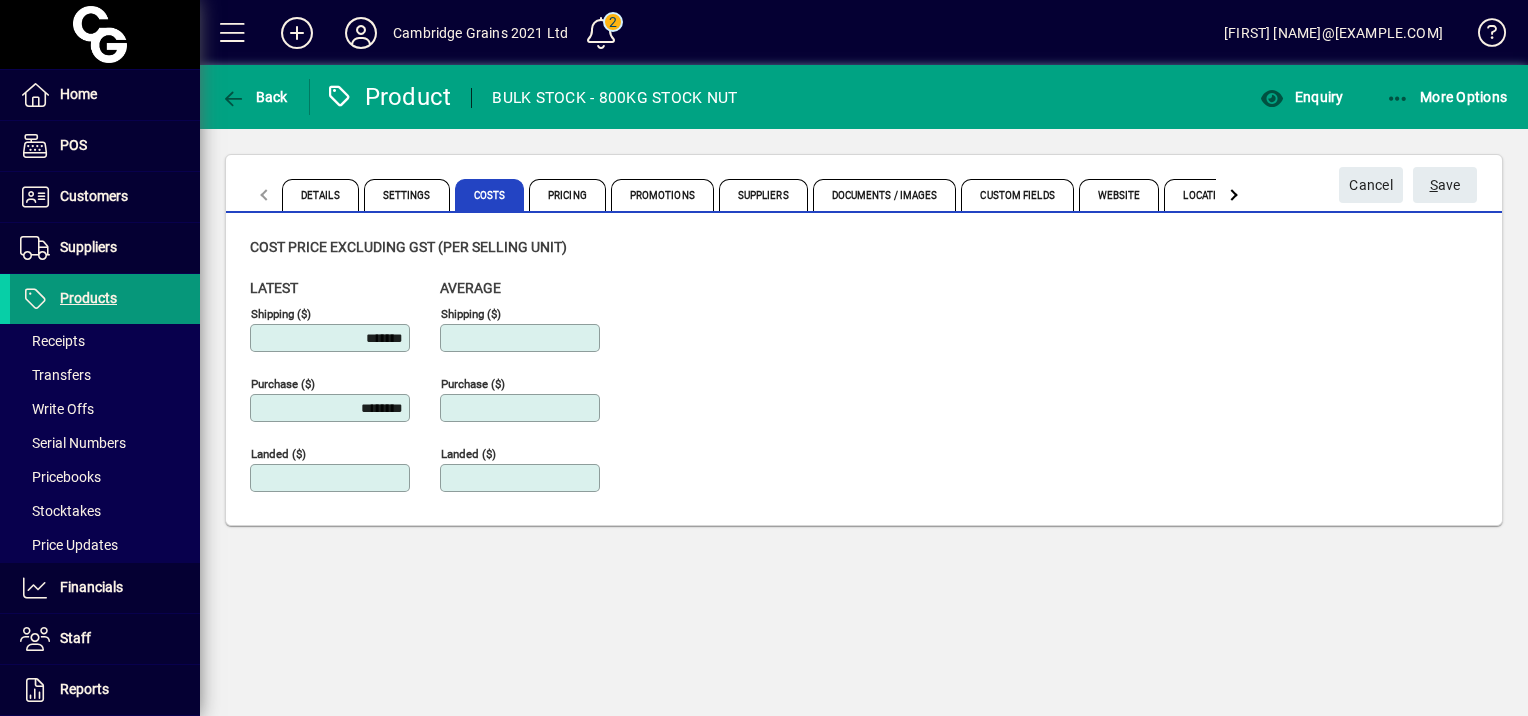 type on "*******" 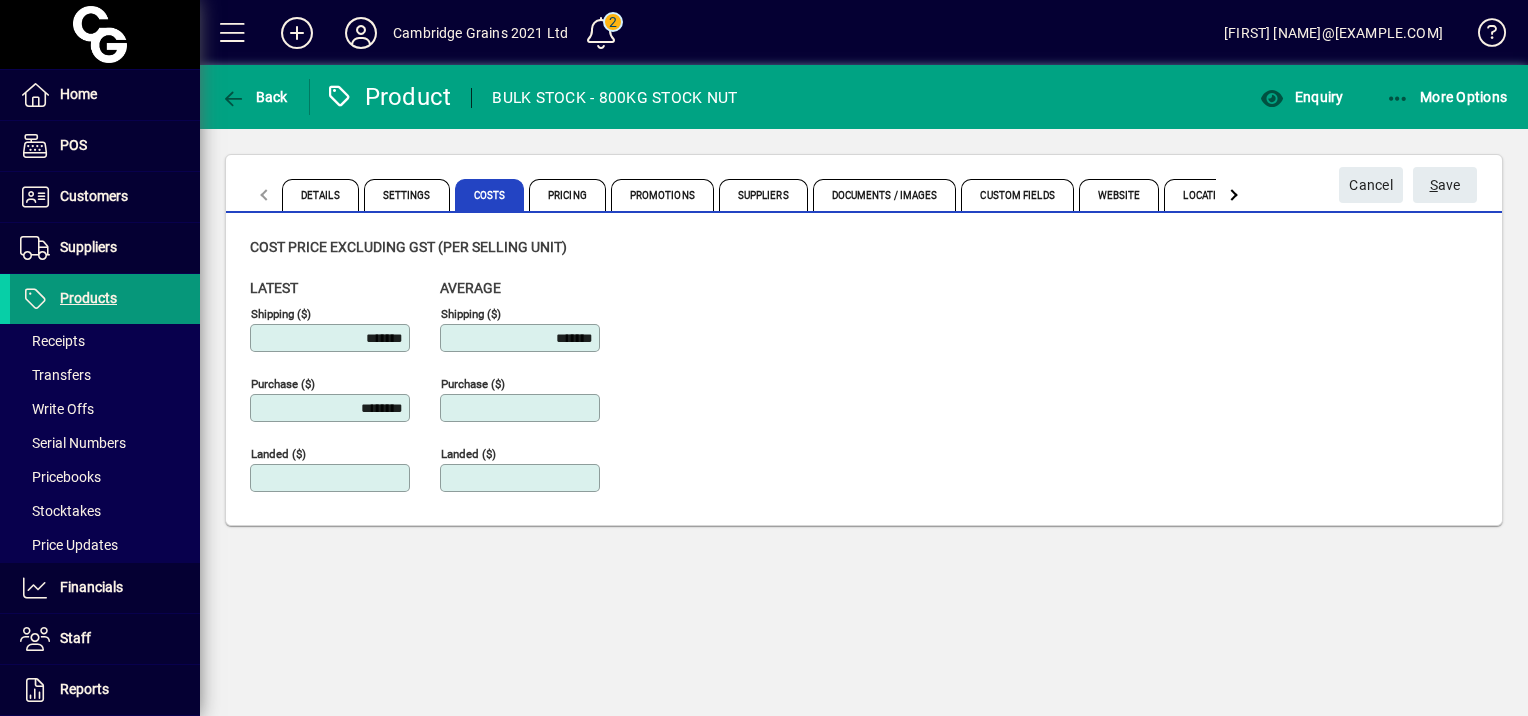type on "******" 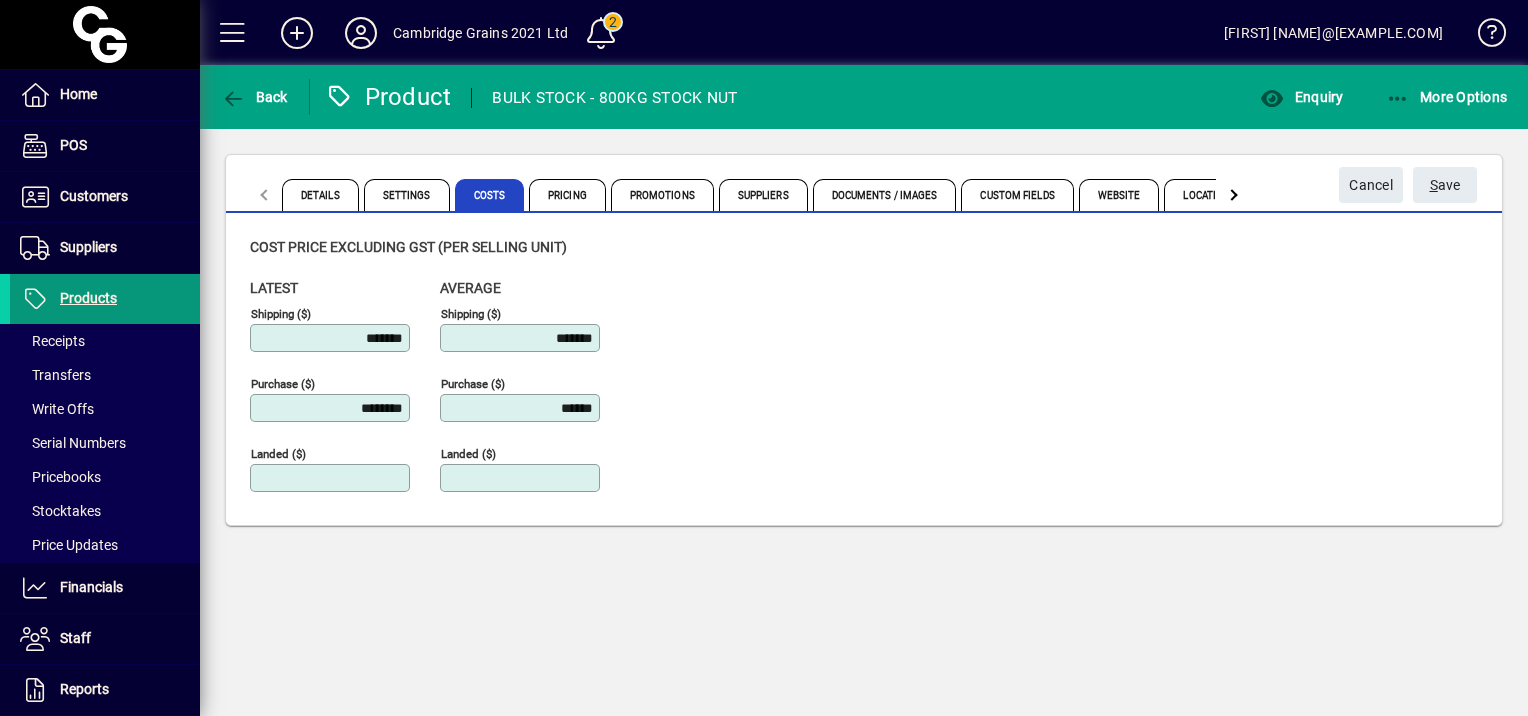 type on "*******" 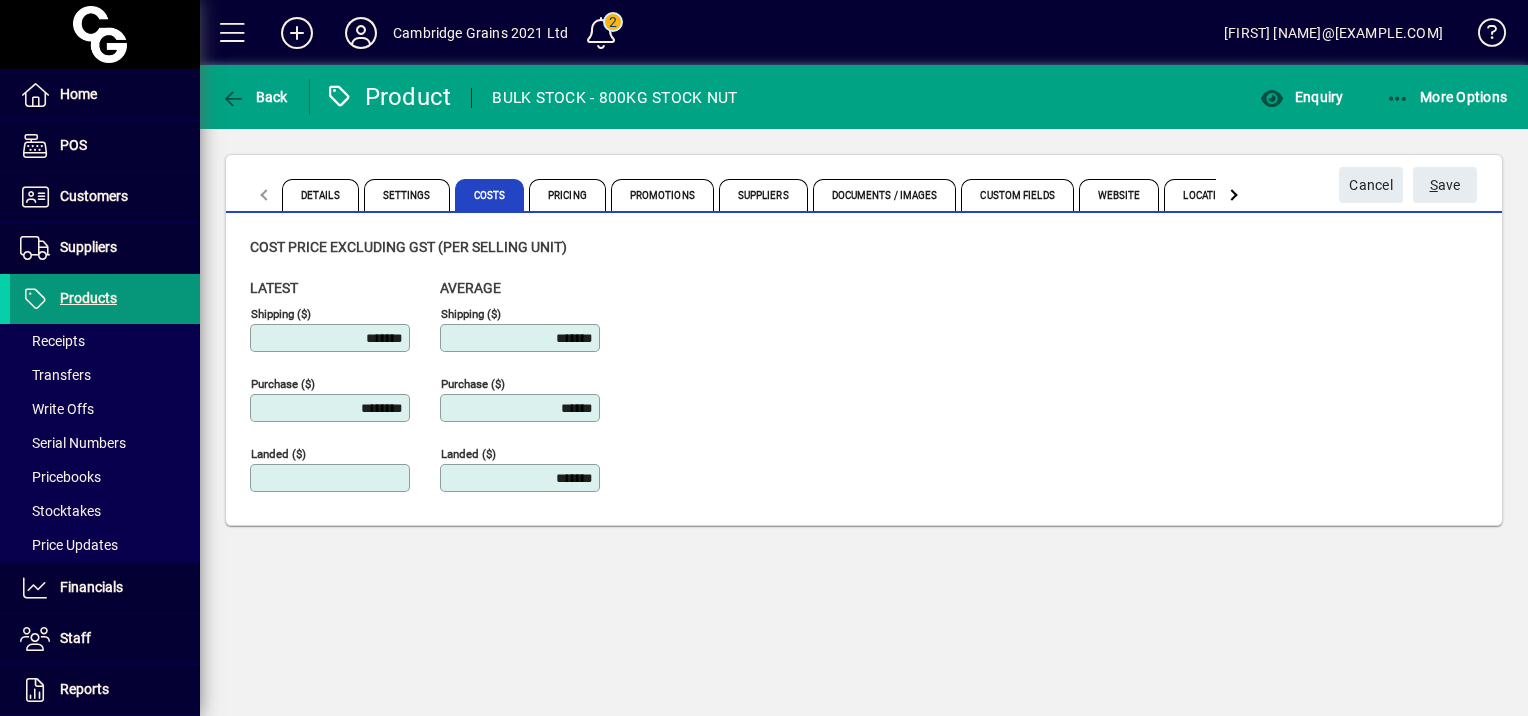type on "********" 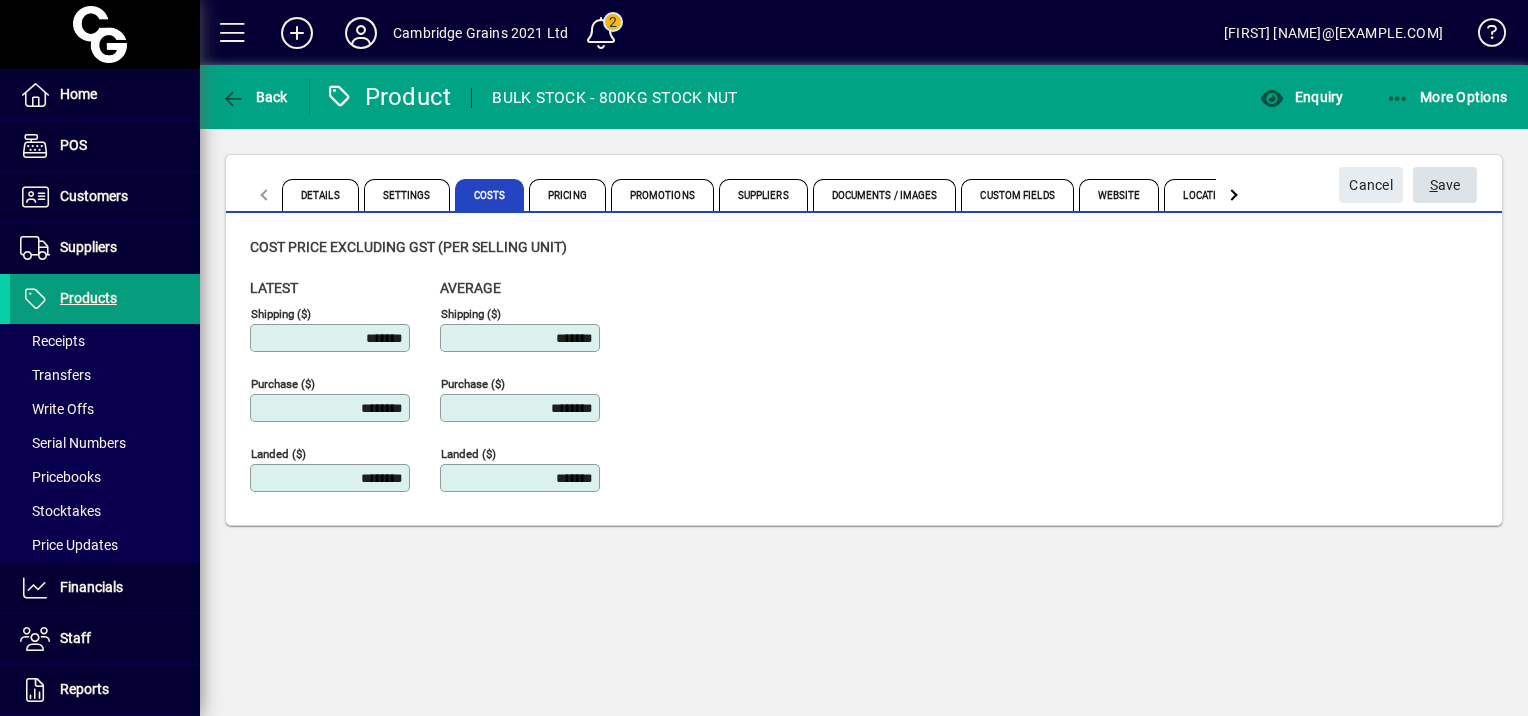click on "S ave" 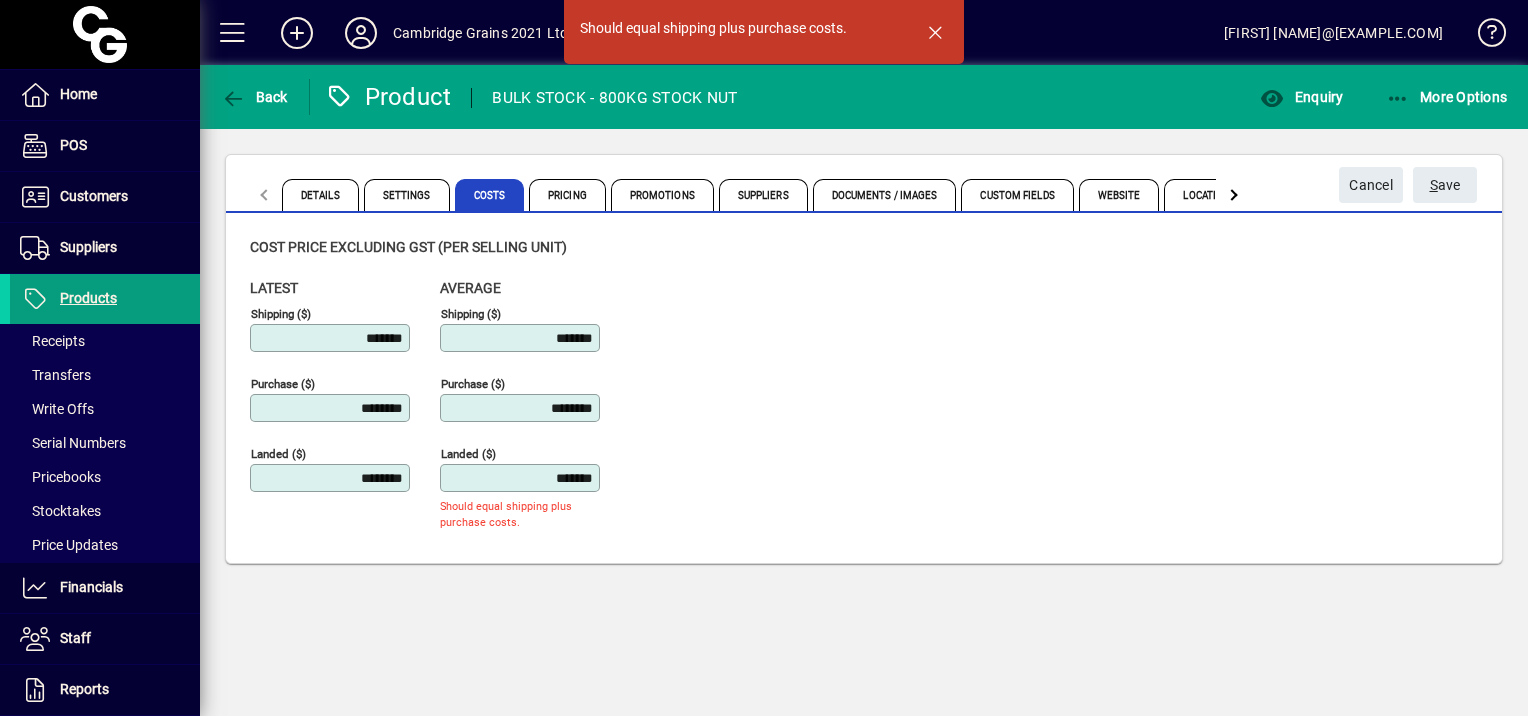 drag, startPoint x: 314, startPoint y: 466, endPoint x: 467, endPoint y: 484, distance: 154.05519 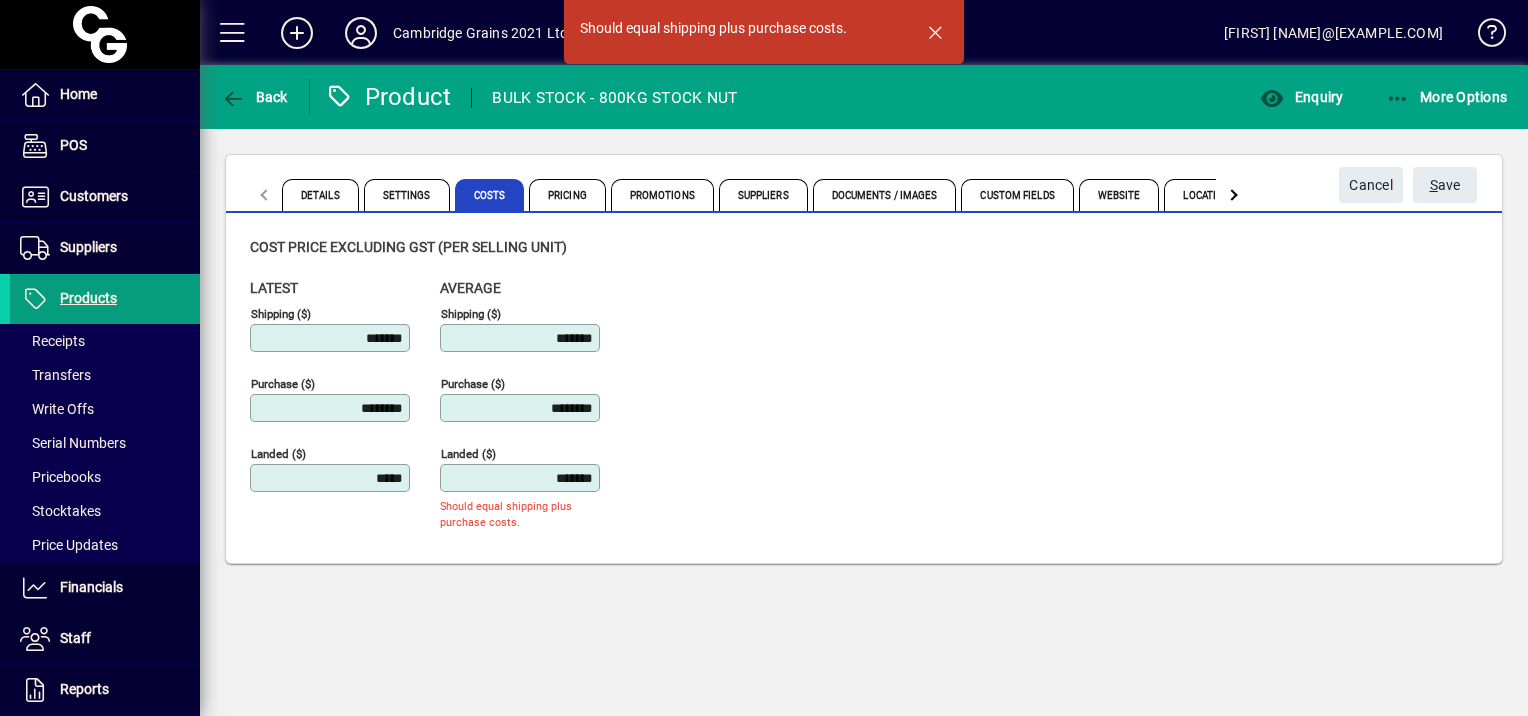 type on "*******" 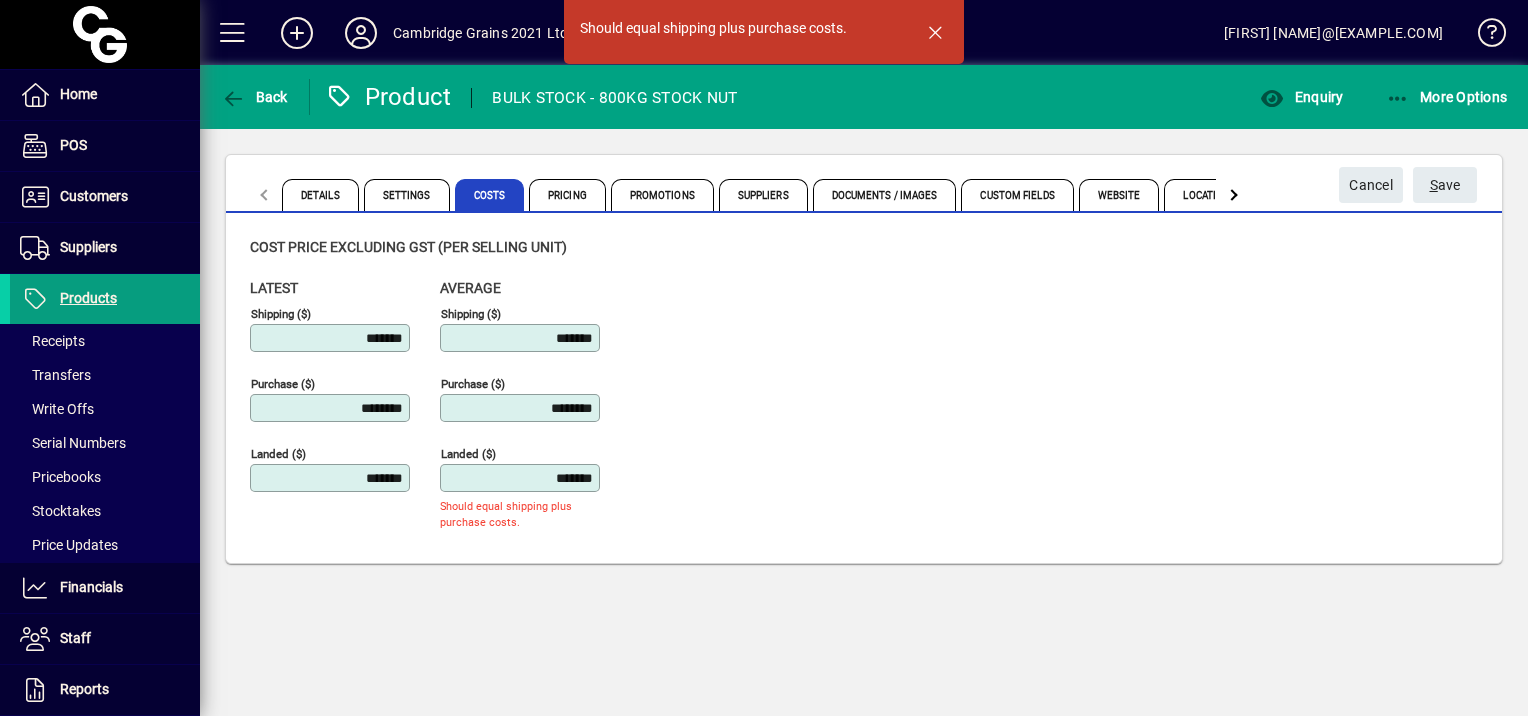click on "Latest Shipping ($) ******* Purchase ($) ******** Landed ($) ******* Average Shipping ($) ******* Purchase ($) ******** Landed ($) ******* Should equal shipping plus purchase costs." 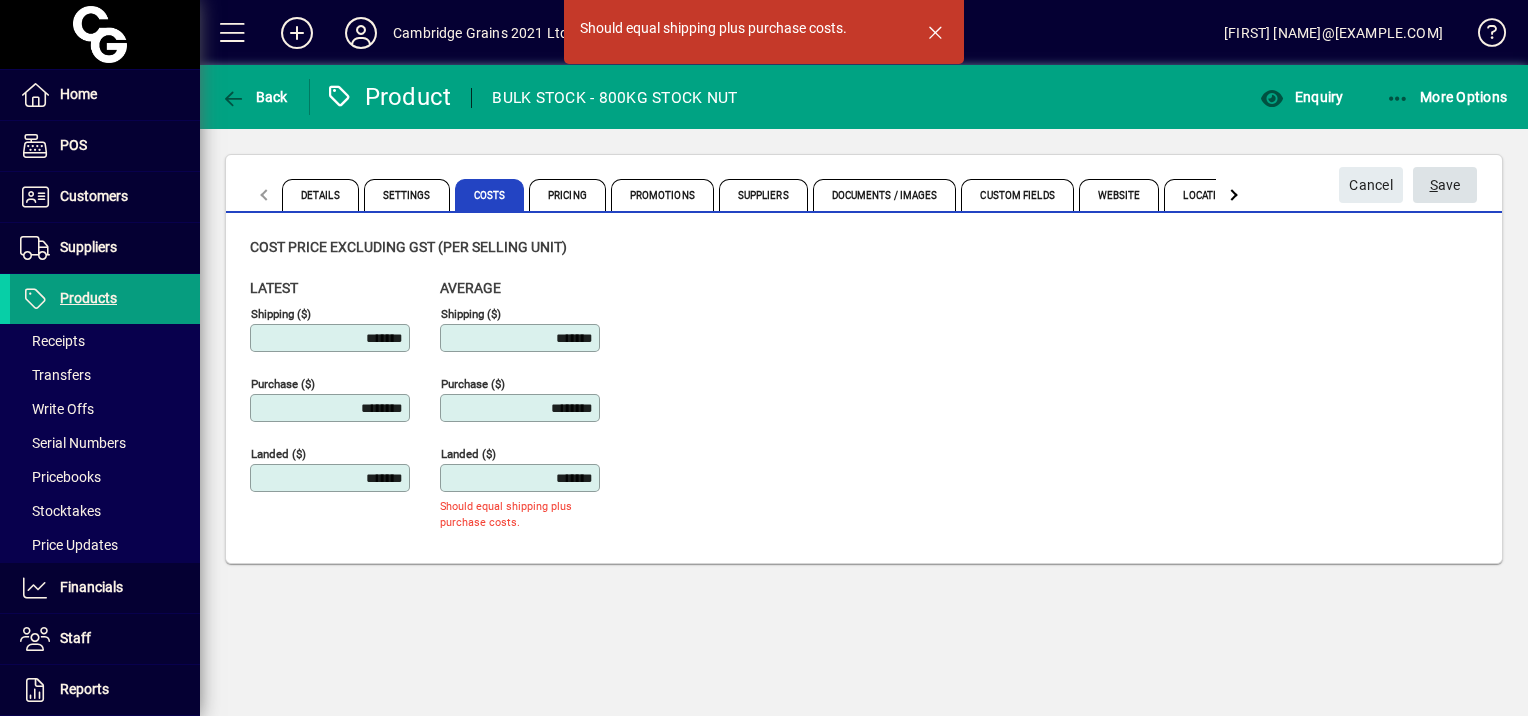 click on "S ave" 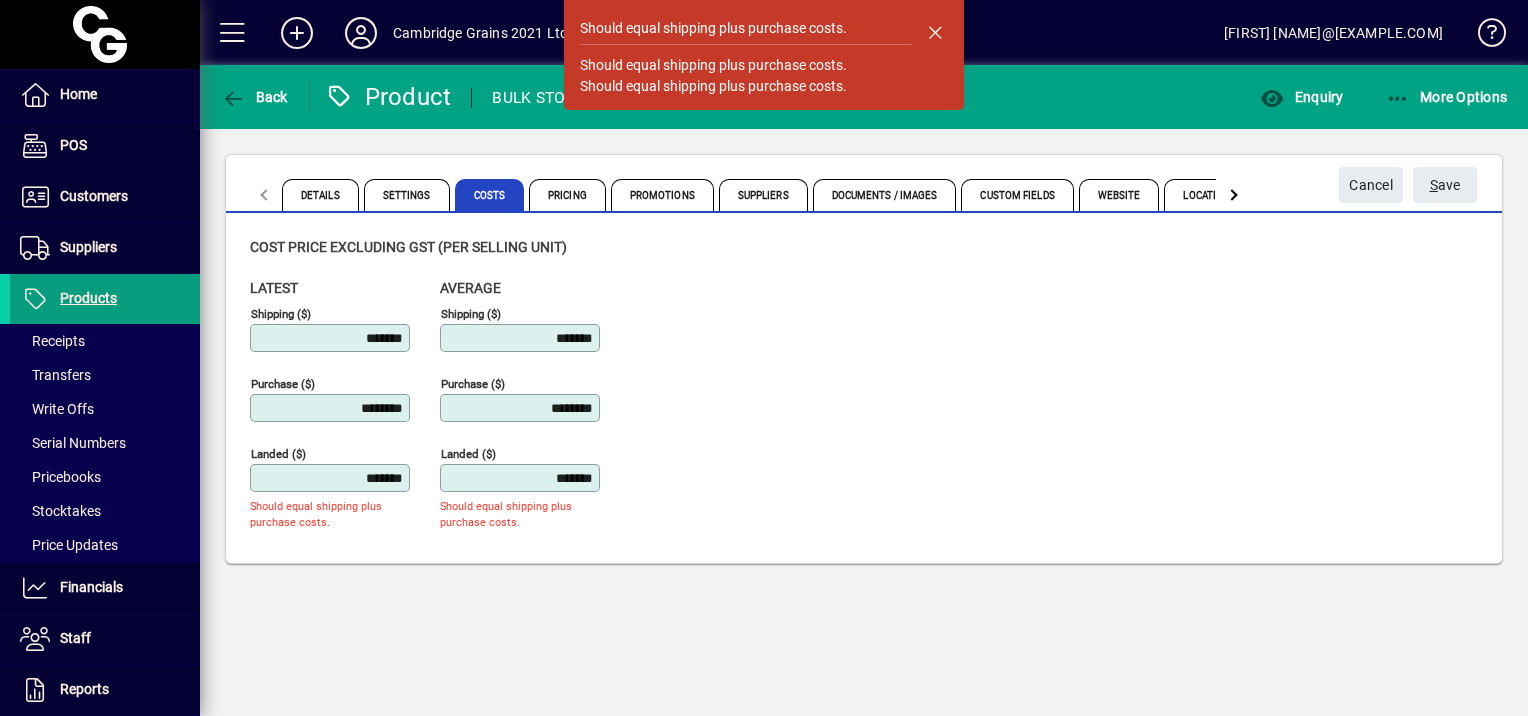drag, startPoint x: 338, startPoint y: 408, endPoint x: 458, endPoint y: 421, distance: 120.70211 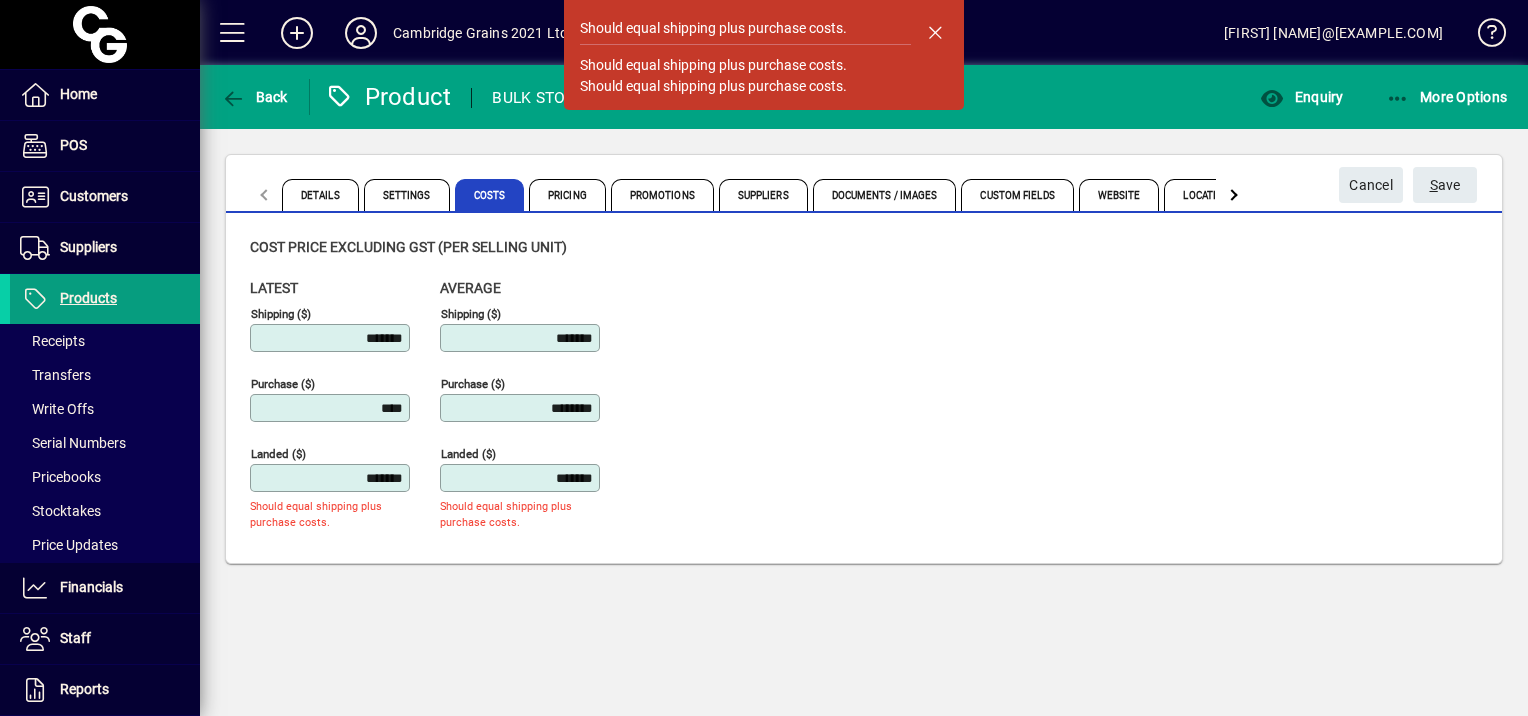 type on "******" 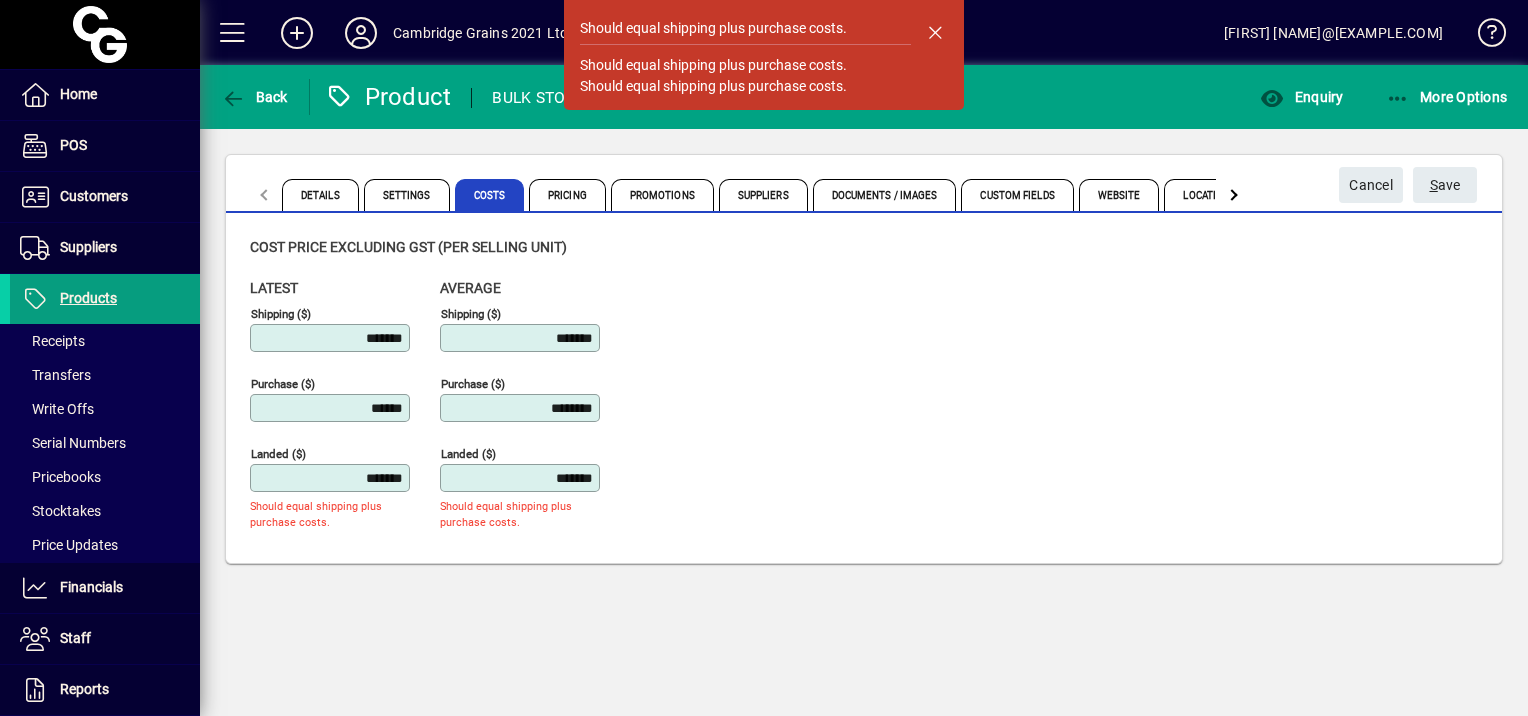 drag, startPoint x: 520, startPoint y: 403, endPoint x: 711, endPoint y: 430, distance: 192.89894 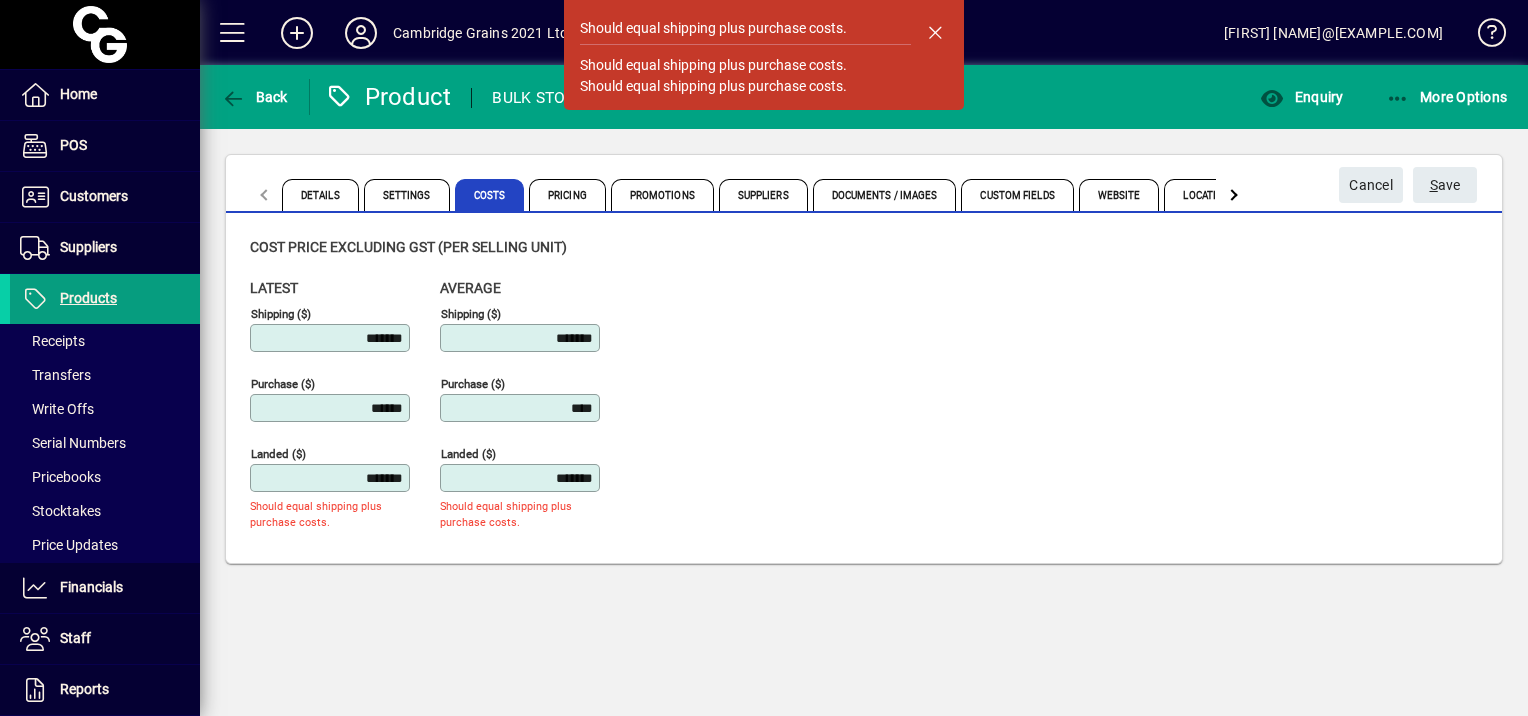 type on "******" 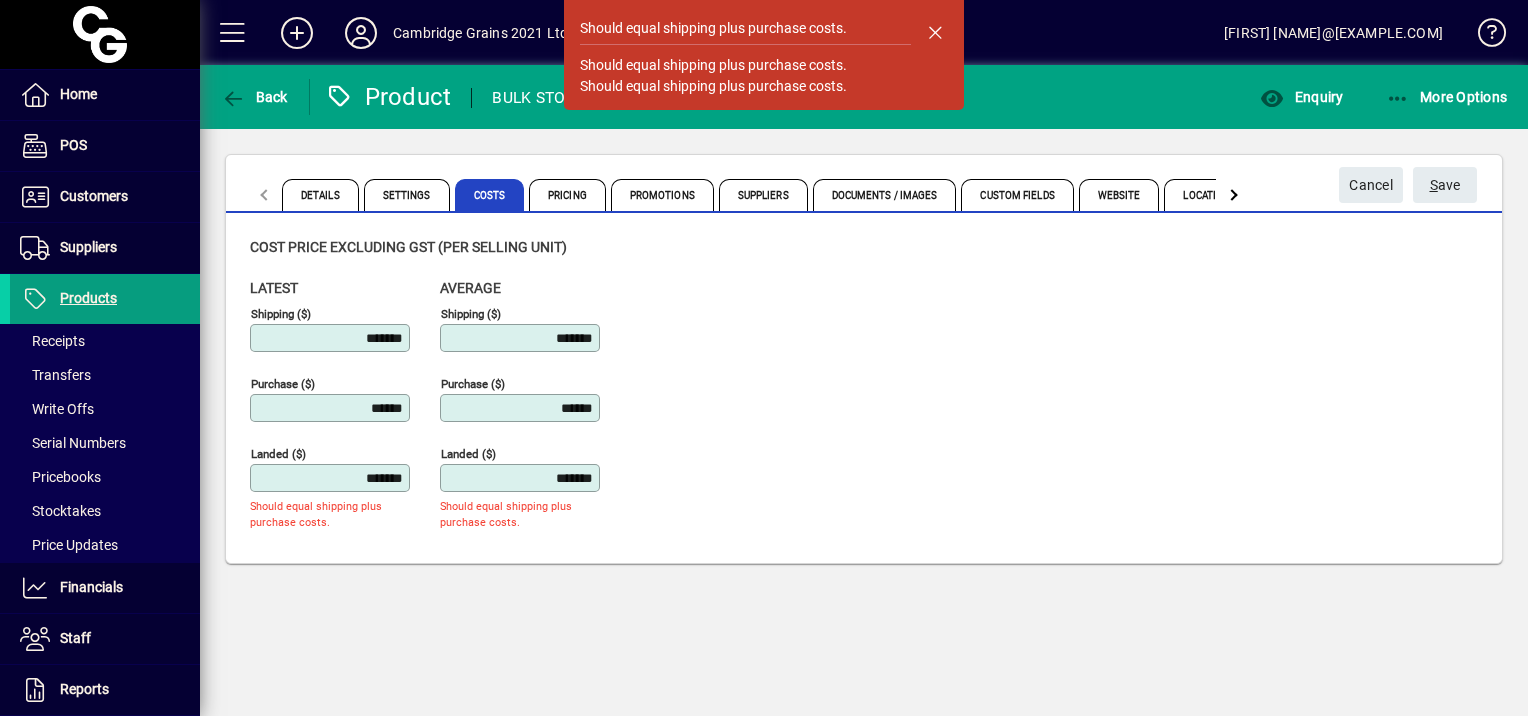 click on "Latest Shipping ($) ******* Purchase ($) ****** Landed ($) ******* Should equal shipping plus purchase costs. Average Shipping ($) ******* Purchase ($) ****** Landed ($) ******* Should equal shipping plus purchase costs." 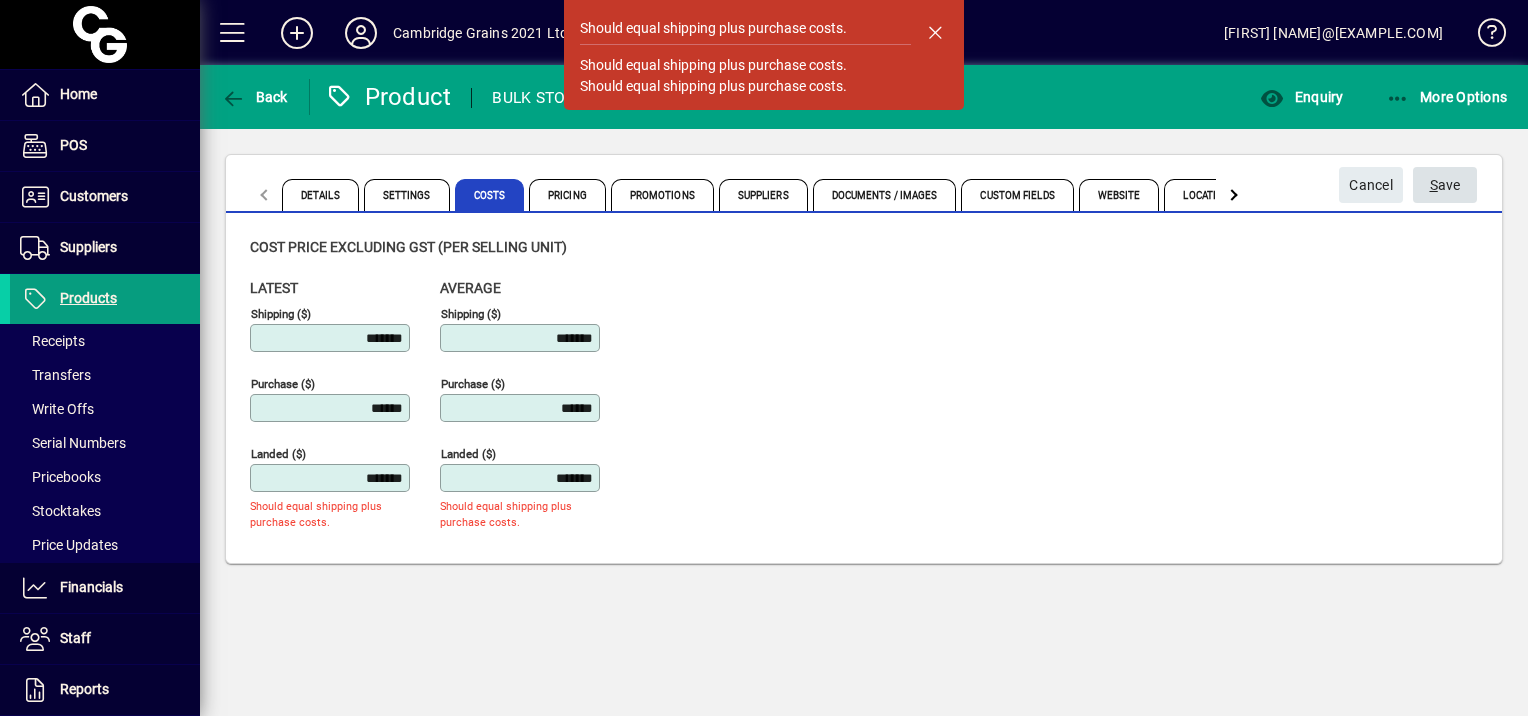 click on "S ave" 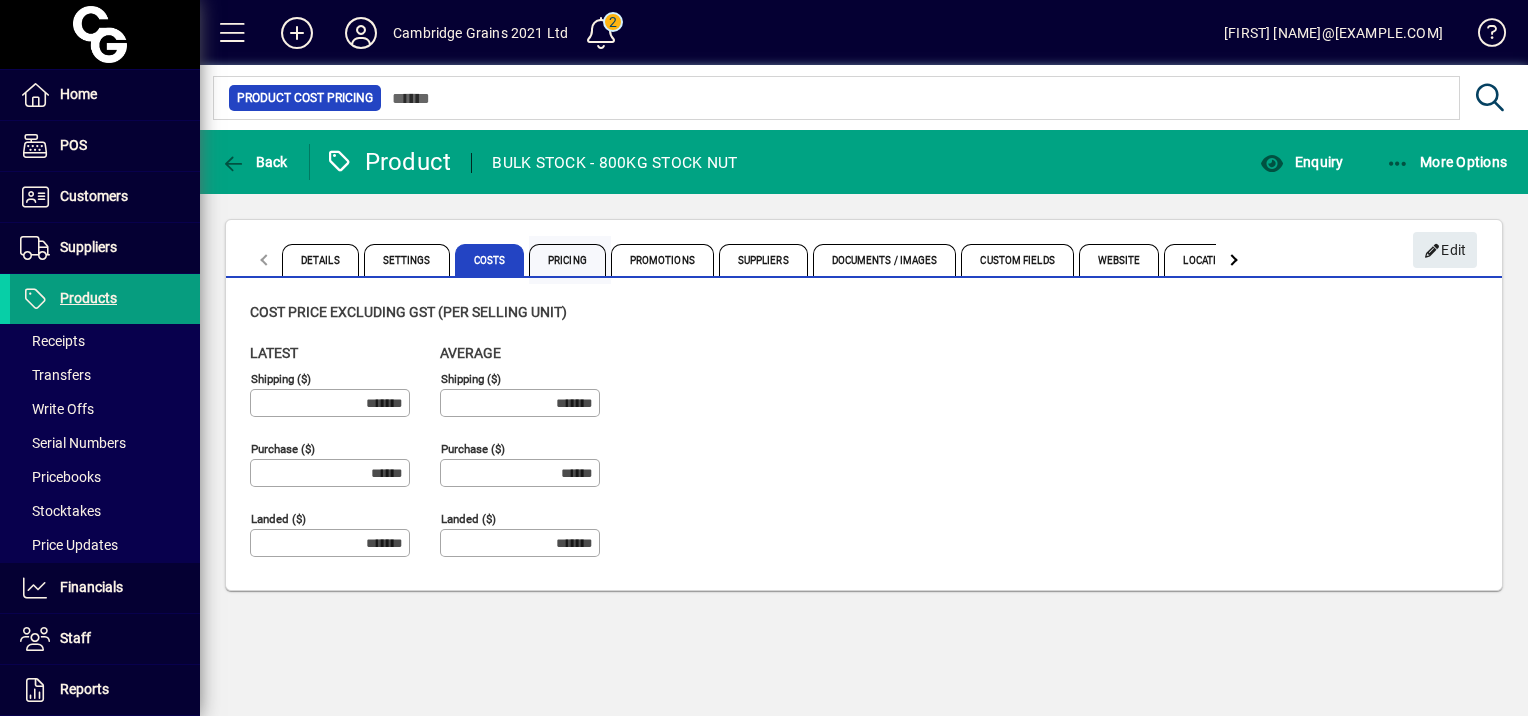click on "Pricing" at bounding box center [567, 260] 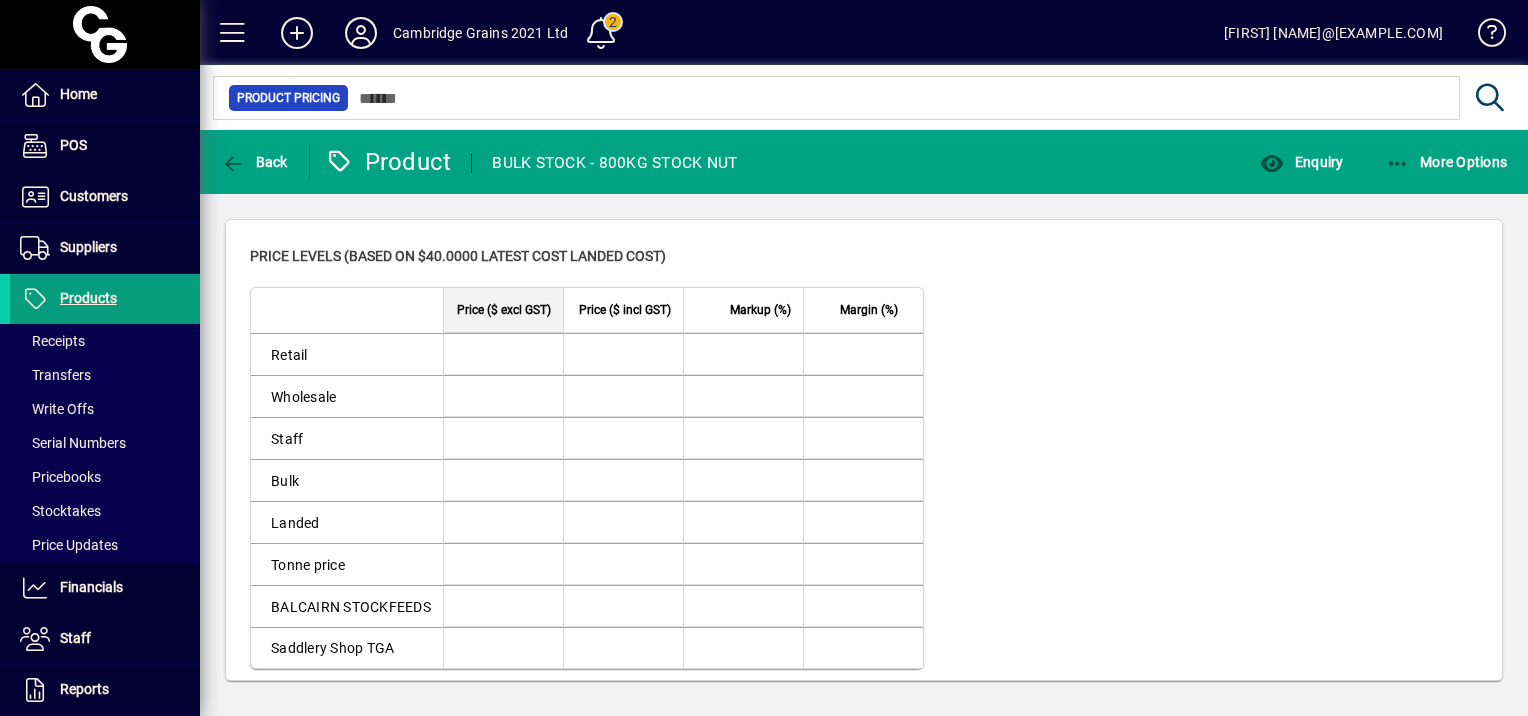 scroll, scrollTop: 0, scrollLeft: 0, axis: both 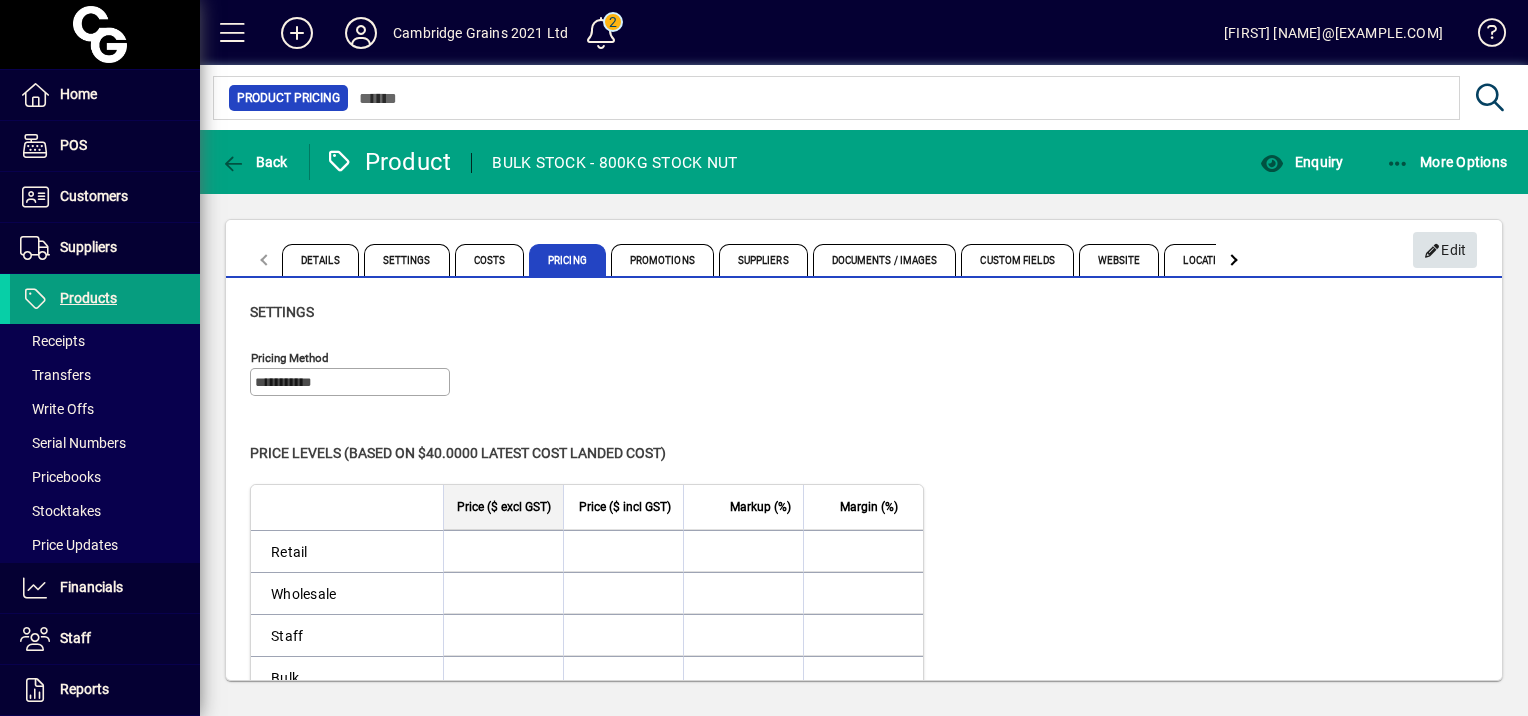 click 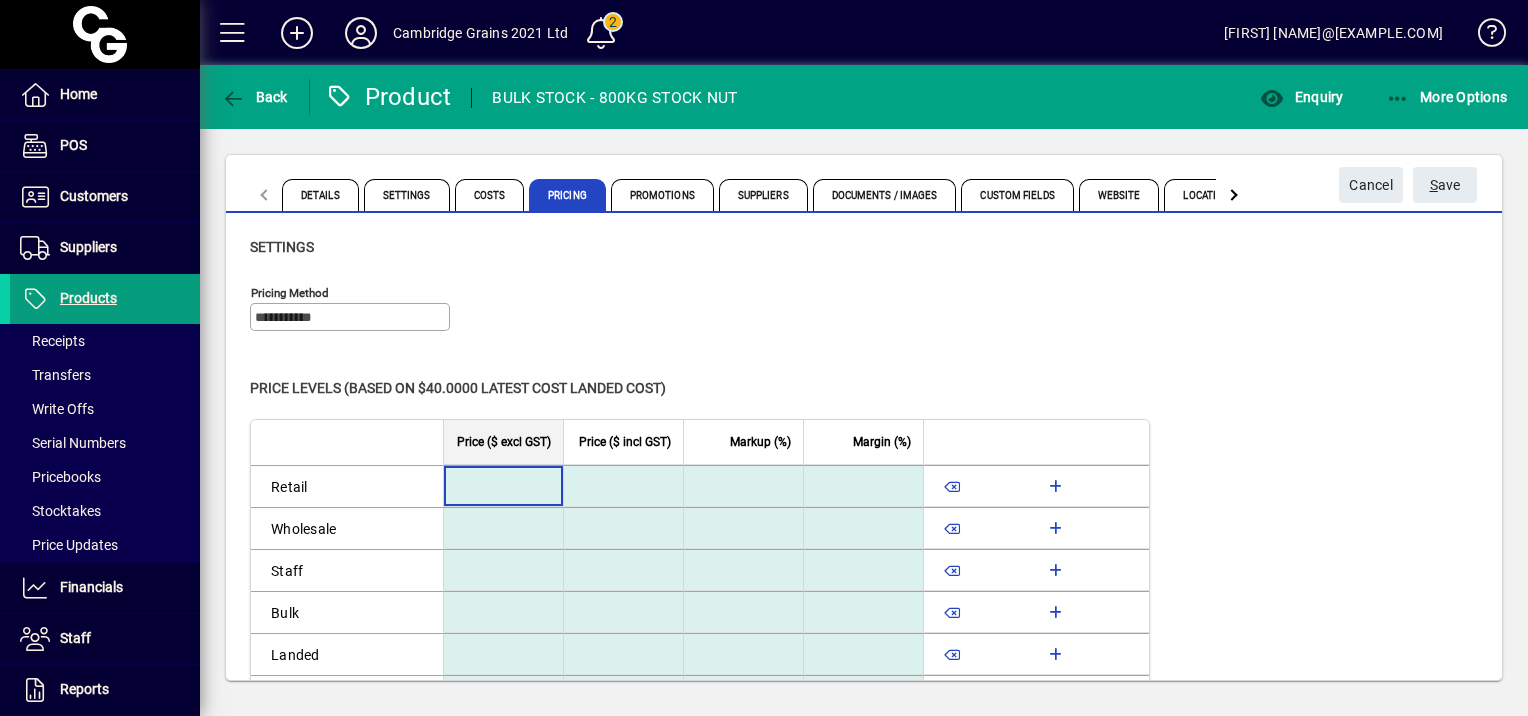 click at bounding box center (502, 486) 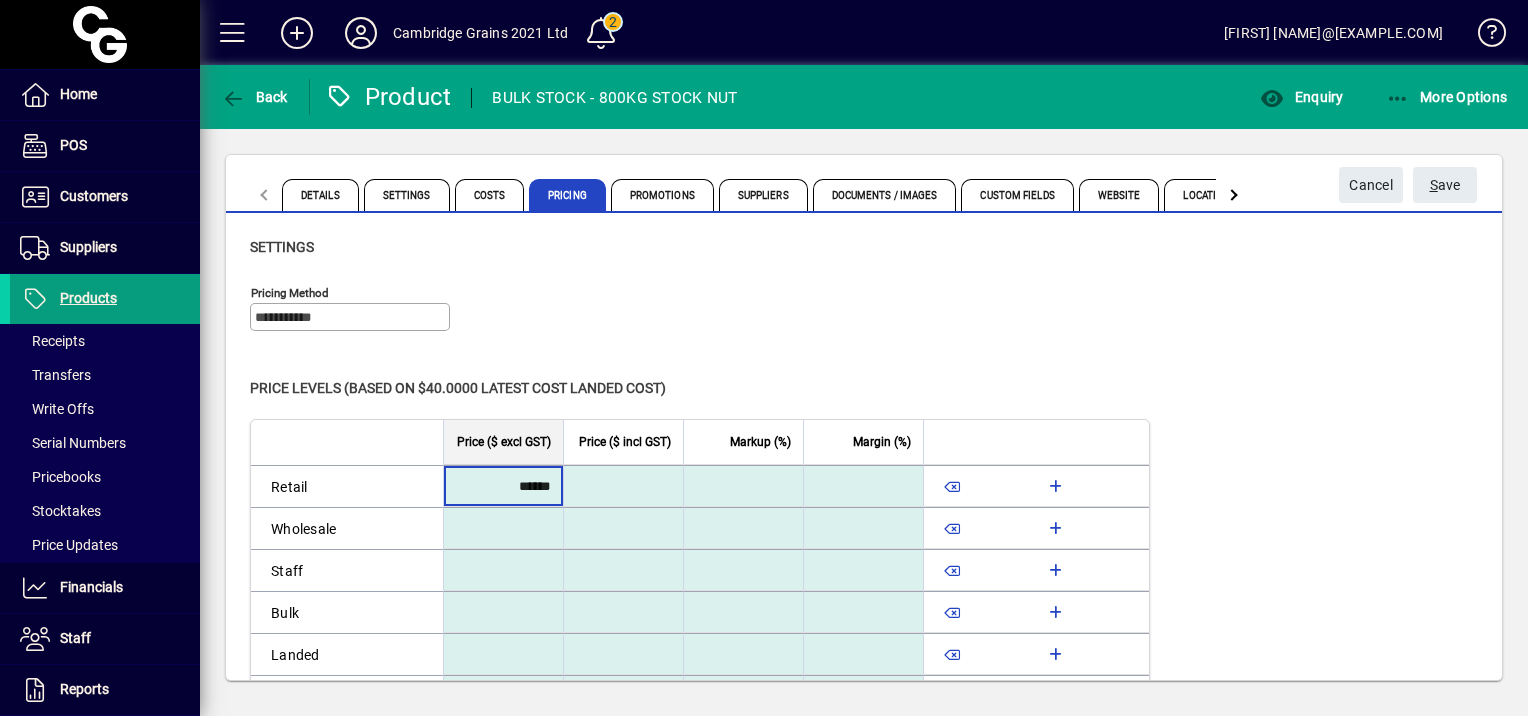 type on "********" 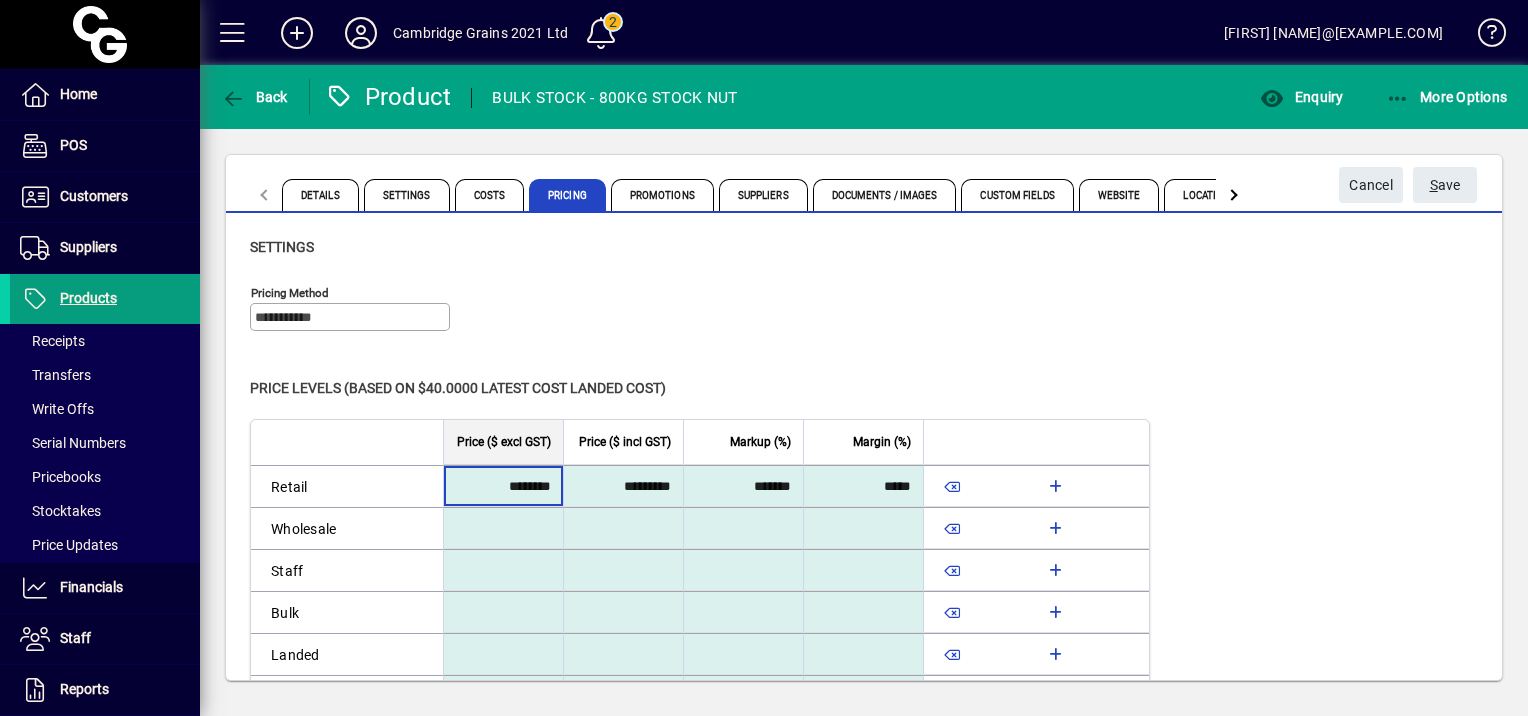 click on "Level   Price ($ excl GST)   Price ($ incl GST)   Markup (%)   Margin (%)   Retail  ******** ********* ******* *****  Wholesale   Staff   Bulk   Landed   Tonne price   BALCAIRN STOCKFEEDS   Saddlery Shop TGA" 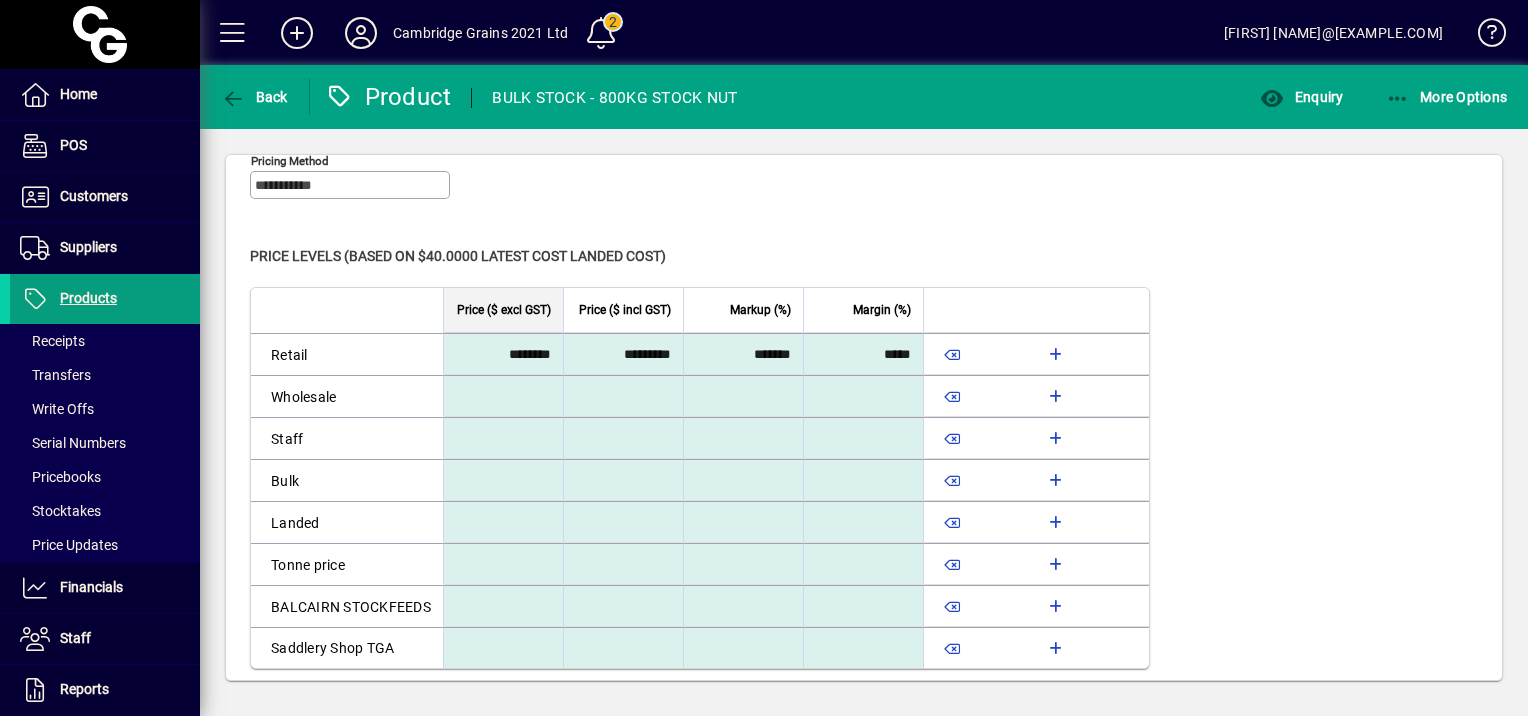scroll, scrollTop: 0, scrollLeft: 0, axis: both 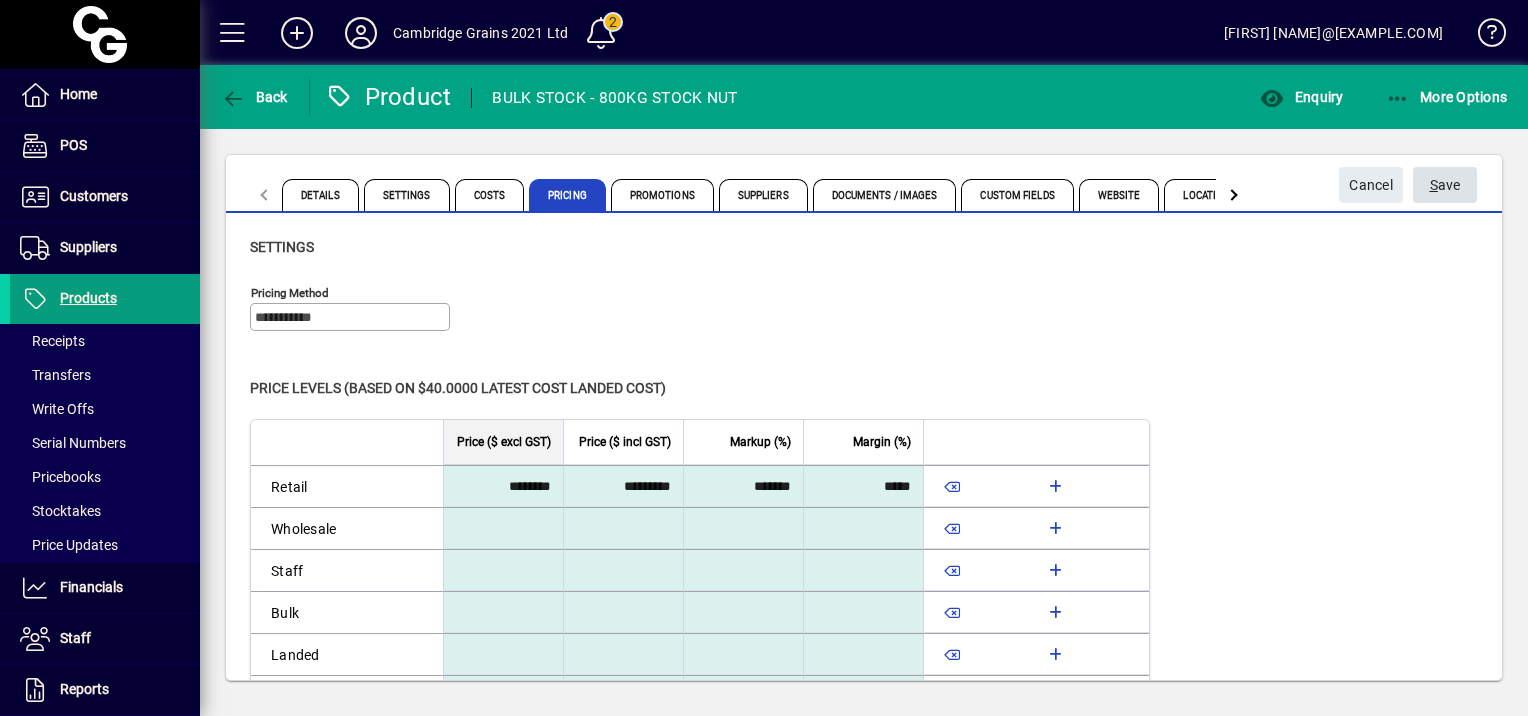 click on "S ave" 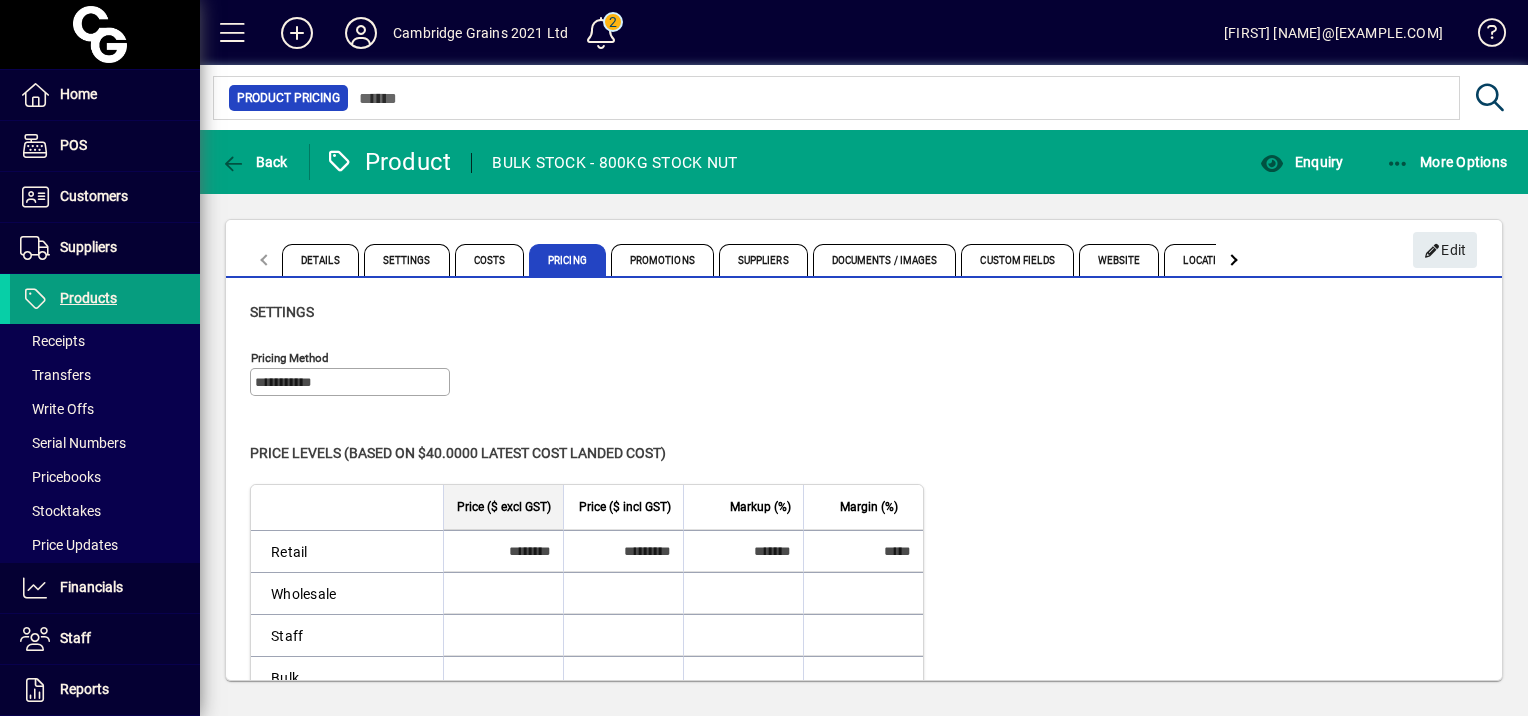 scroll, scrollTop: 197, scrollLeft: 0, axis: vertical 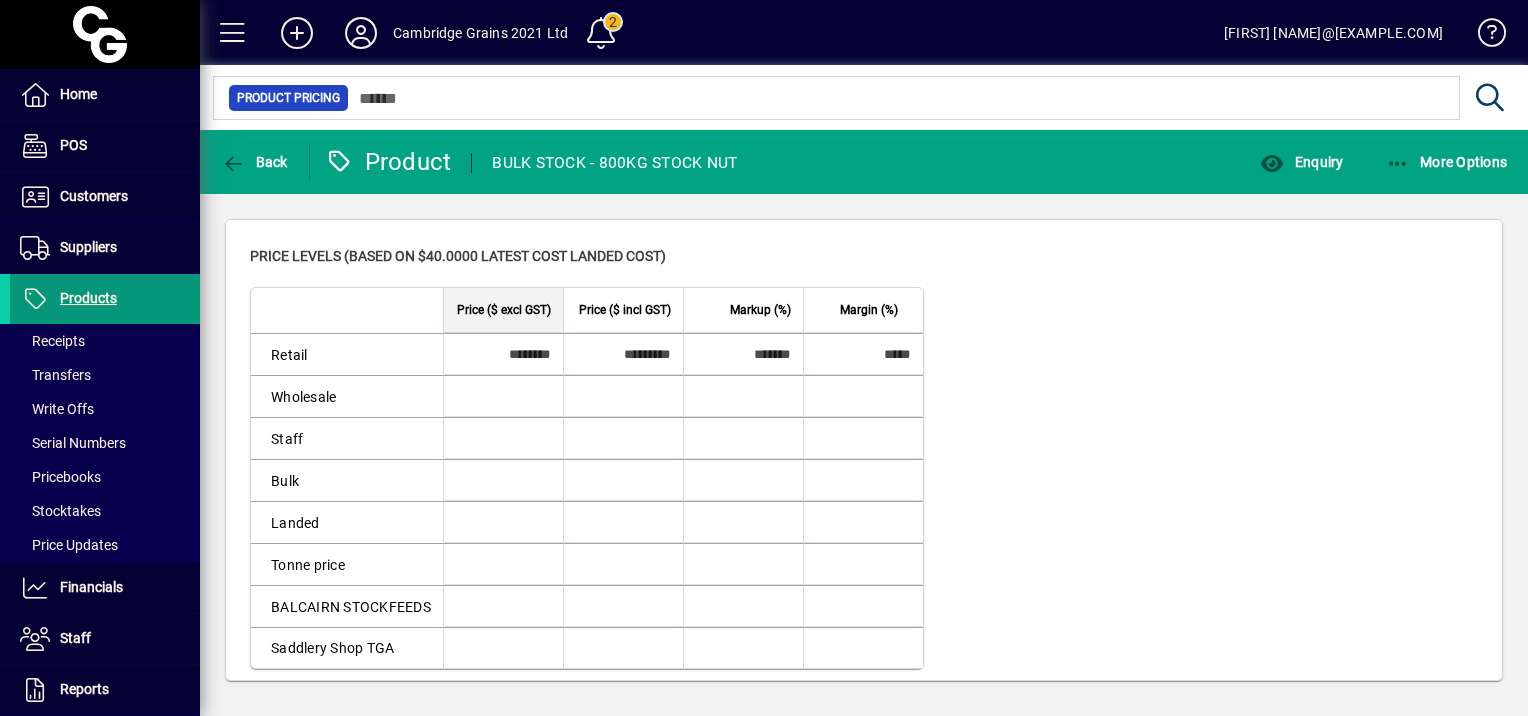 click on "Products" at bounding box center [88, 298] 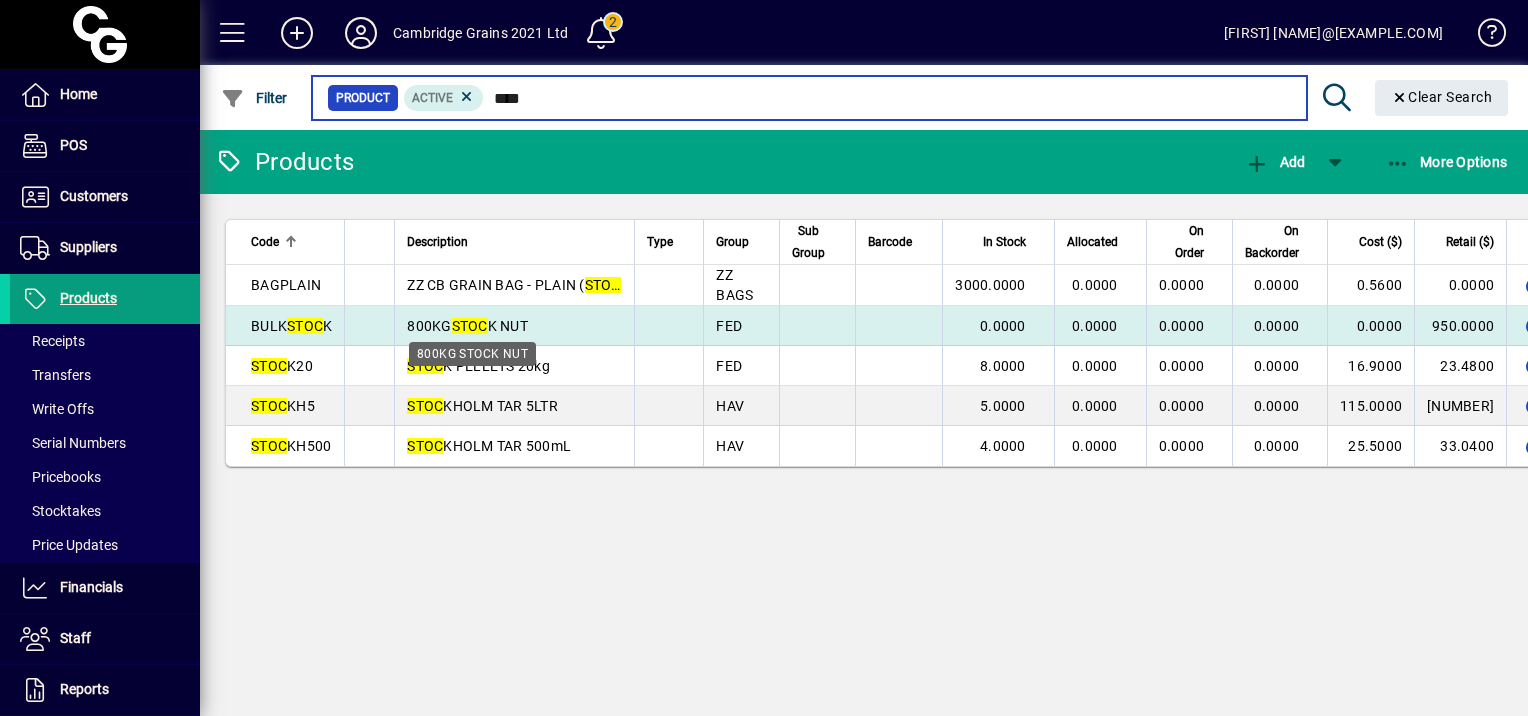type on "****" 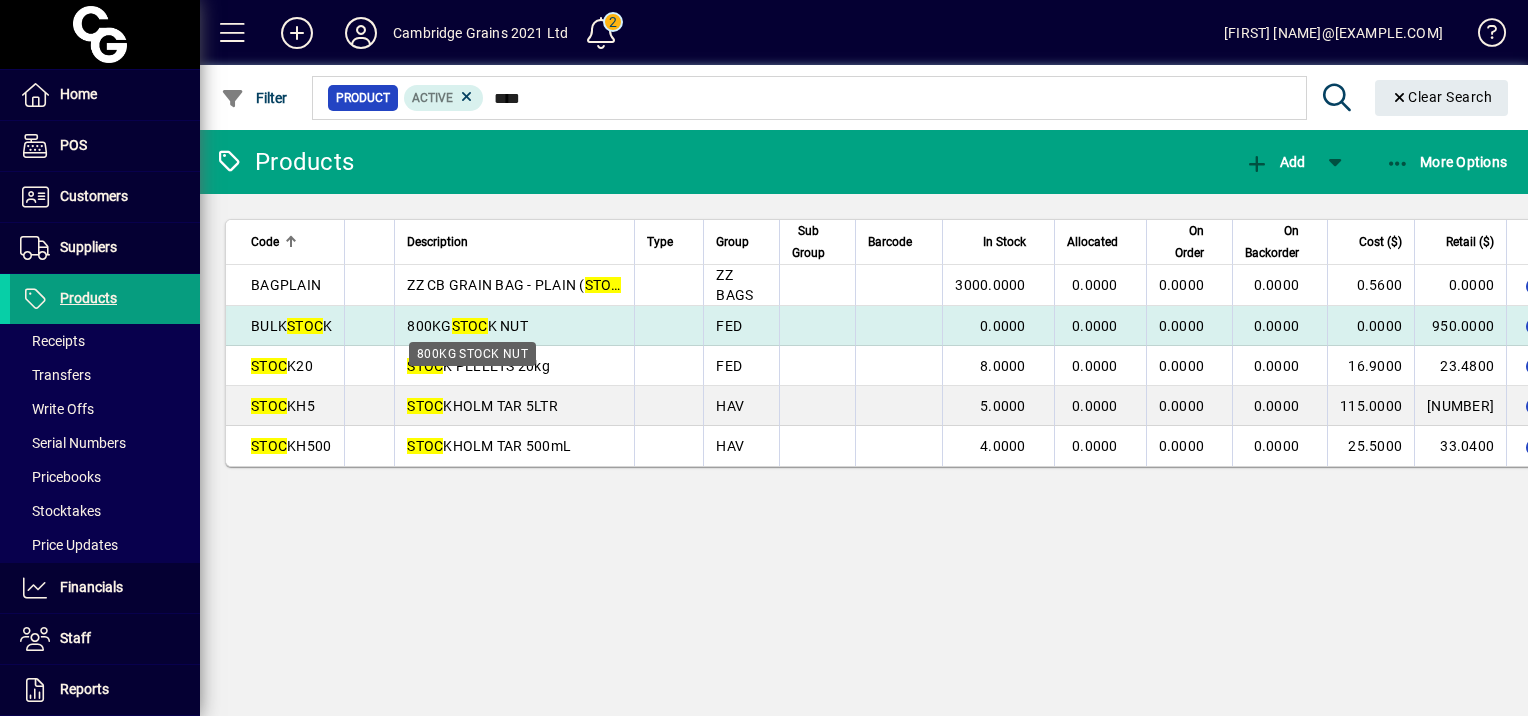 click on "800KG  STOC K NUT" at bounding box center [467, 326] 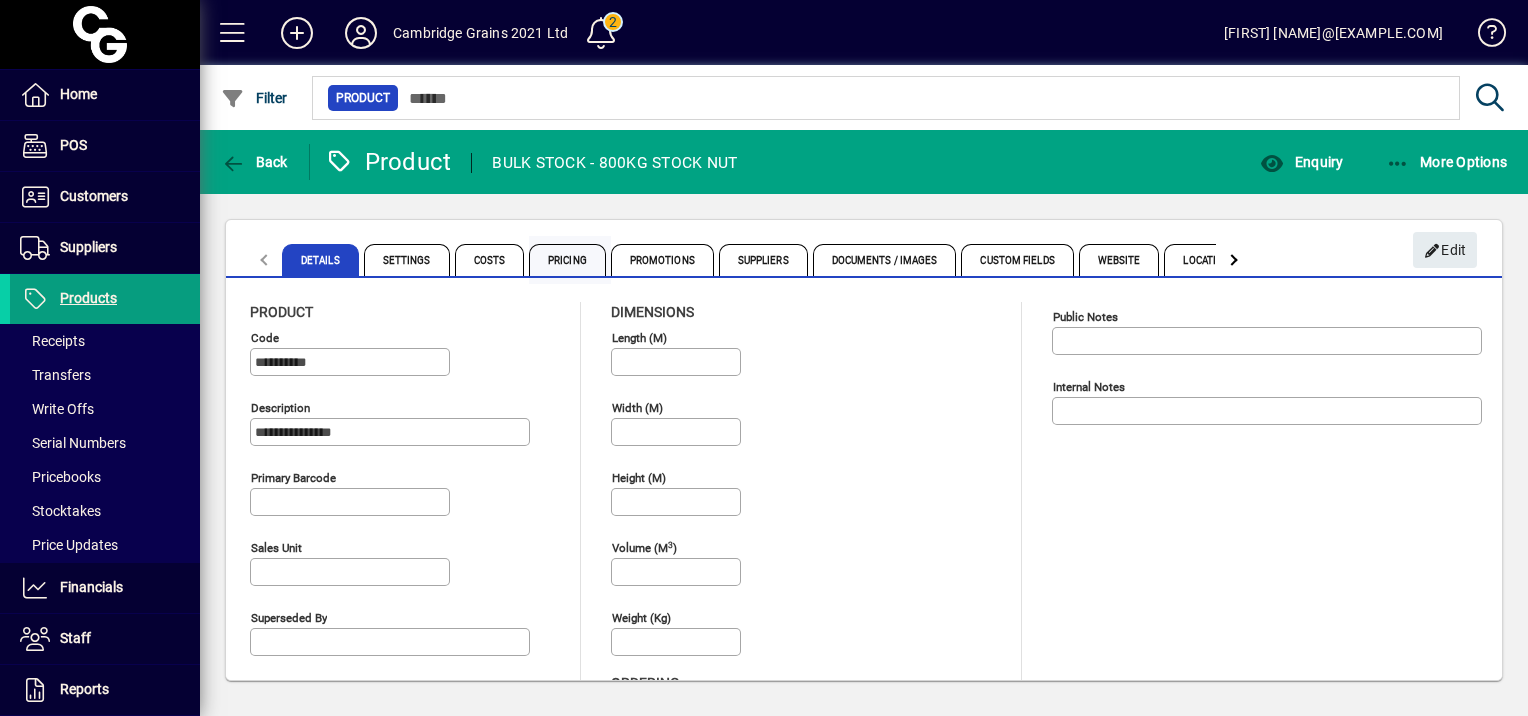 click on "Pricing" at bounding box center (567, 260) 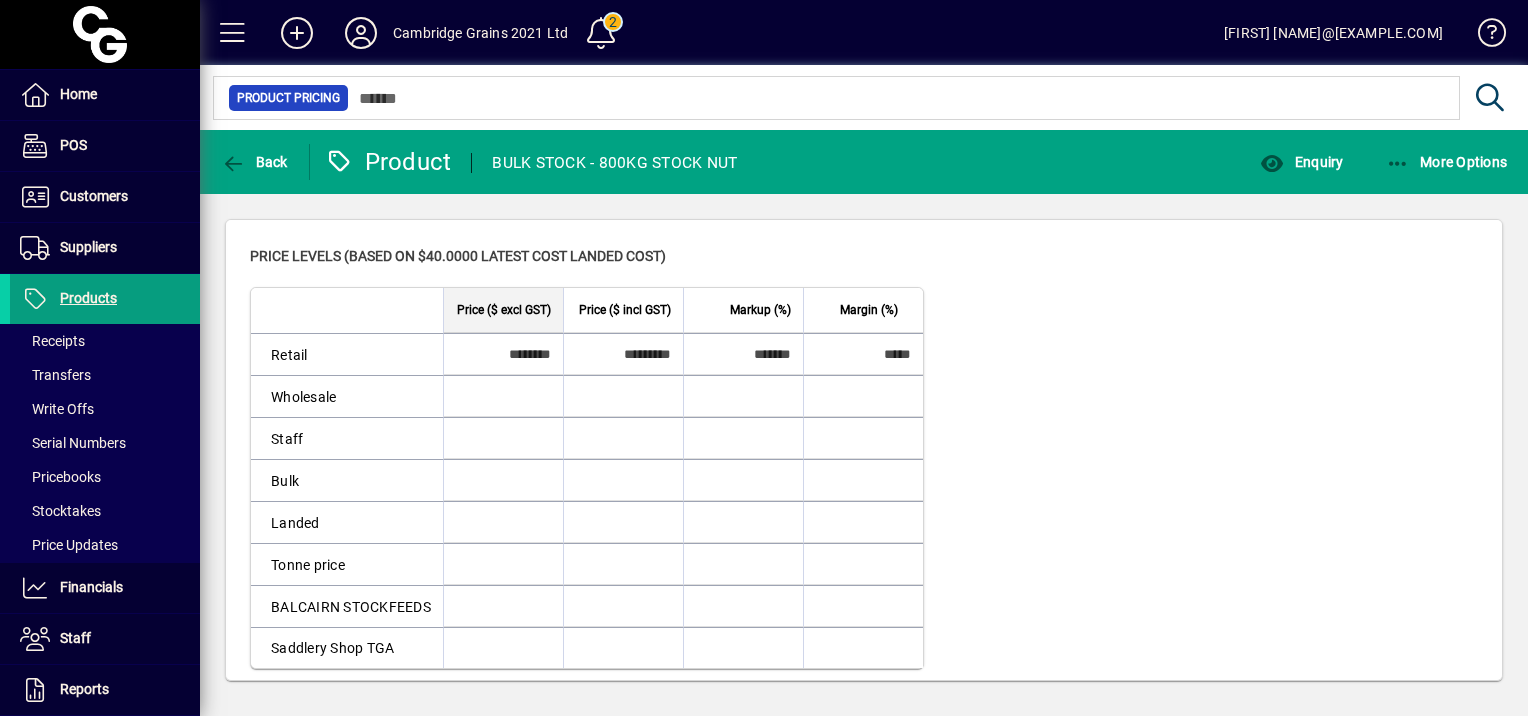 scroll, scrollTop: 0, scrollLeft: 0, axis: both 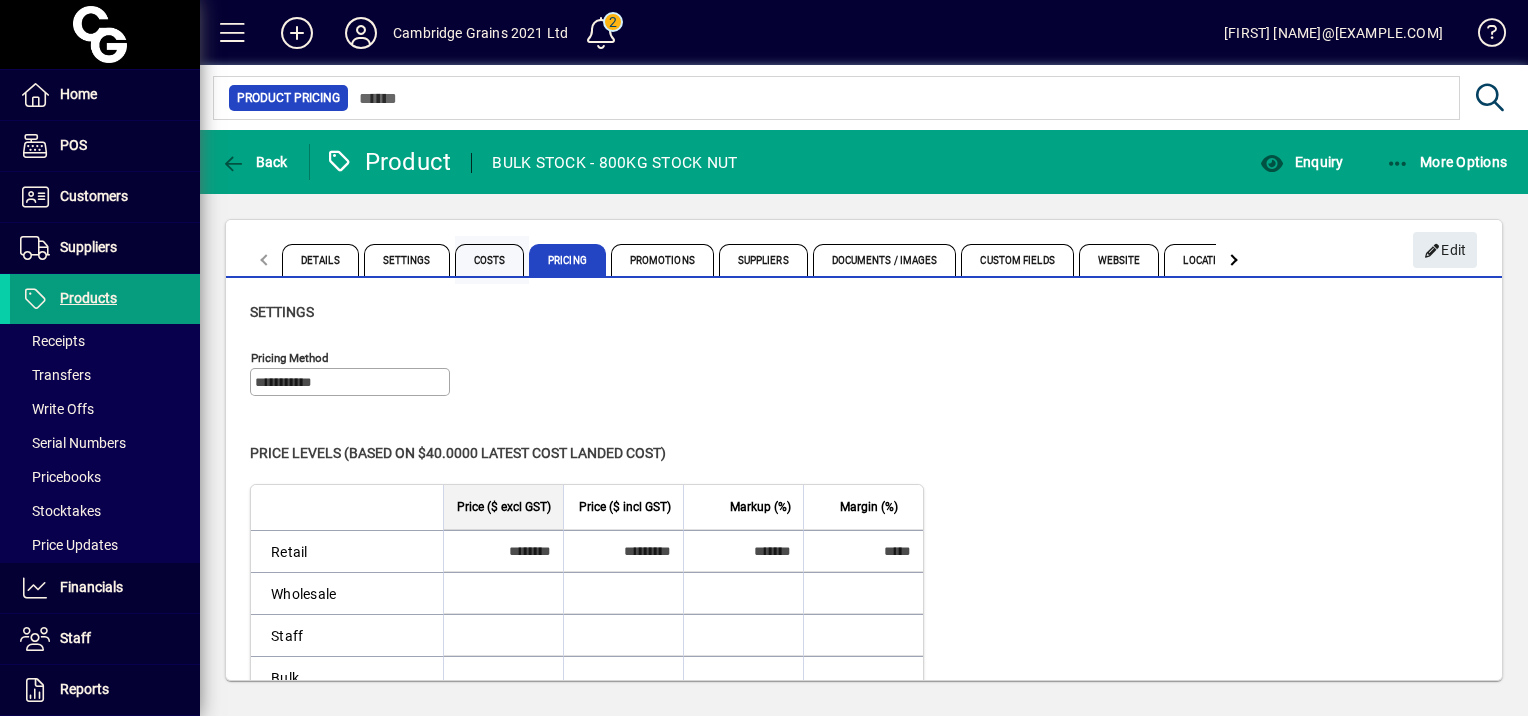 click on "Costs" at bounding box center (490, 260) 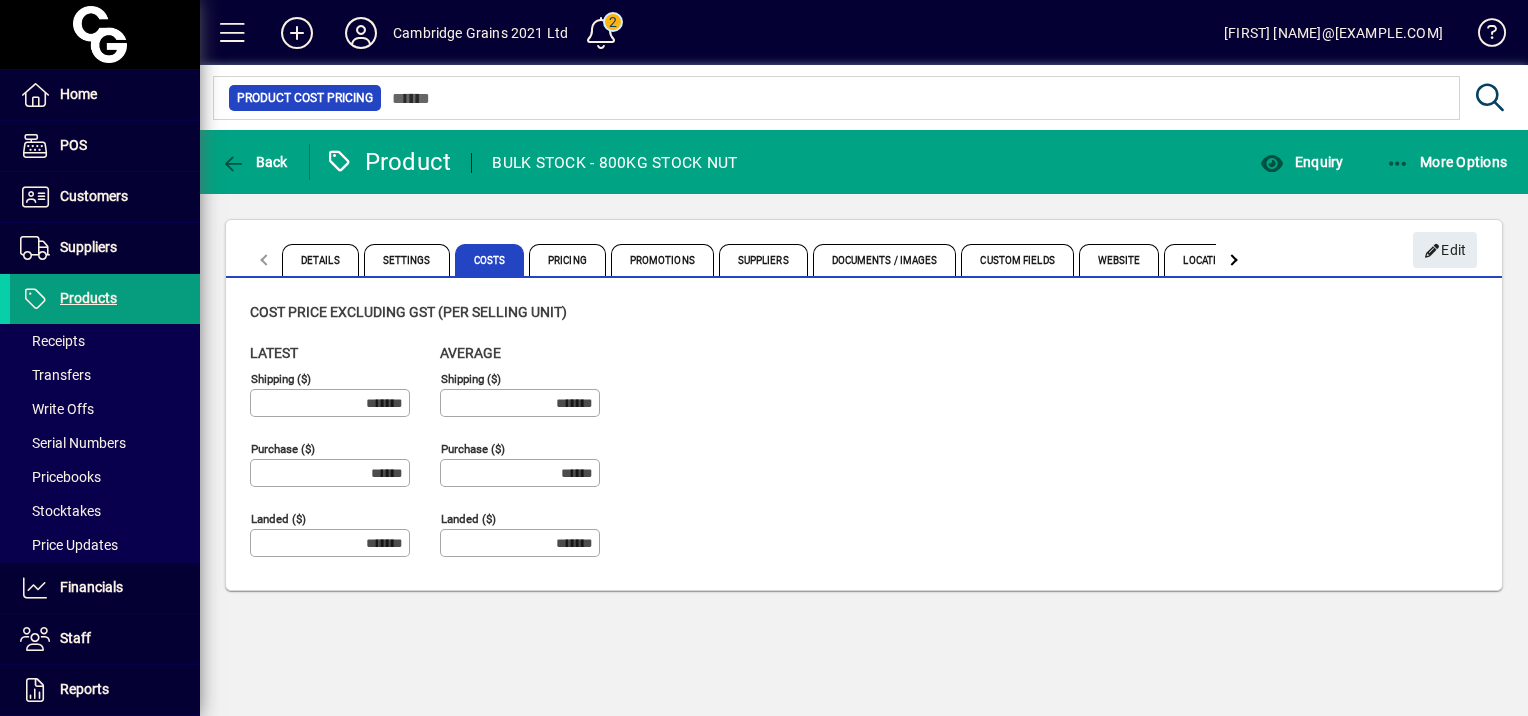 drag, startPoint x: 356, startPoint y: 474, endPoint x: 424, endPoint y: 472, distance: 68.0294 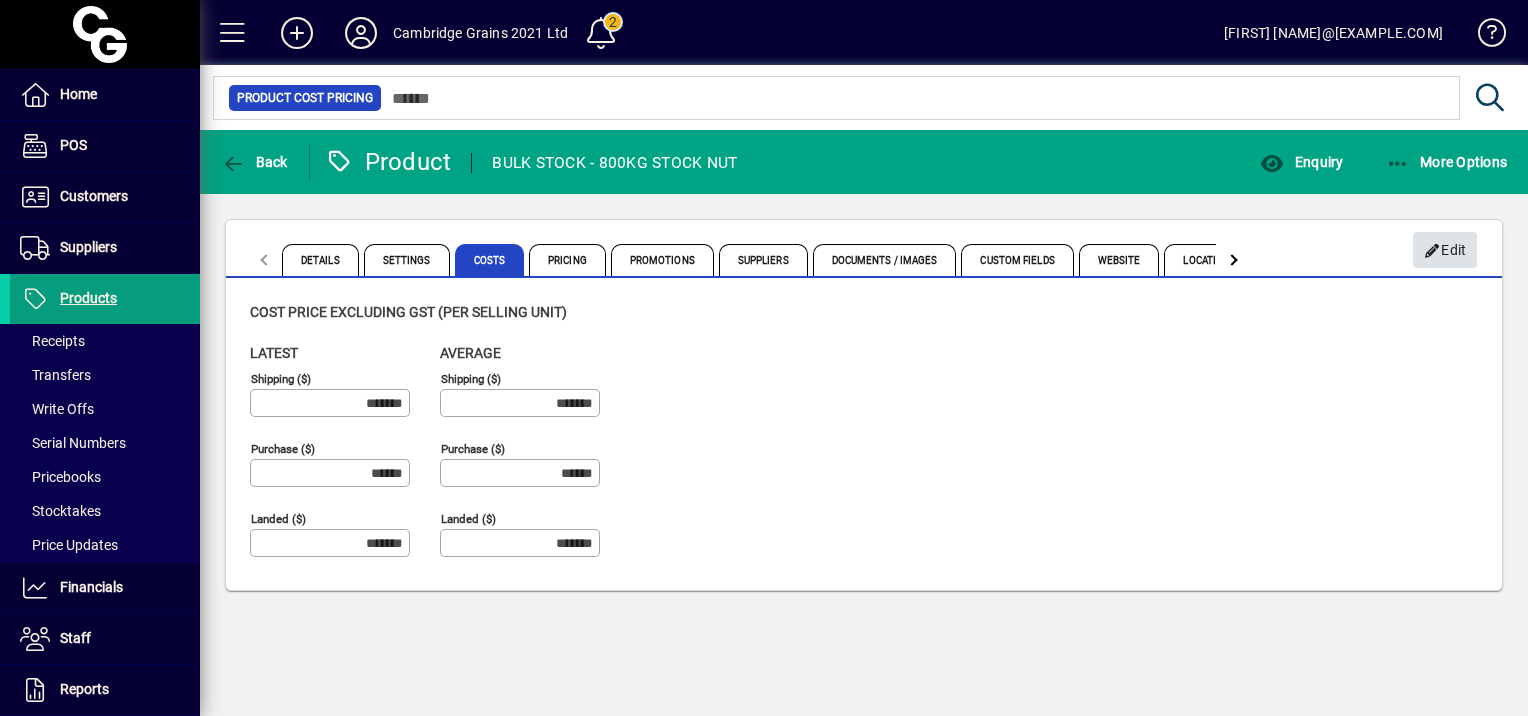 click on "Edit" 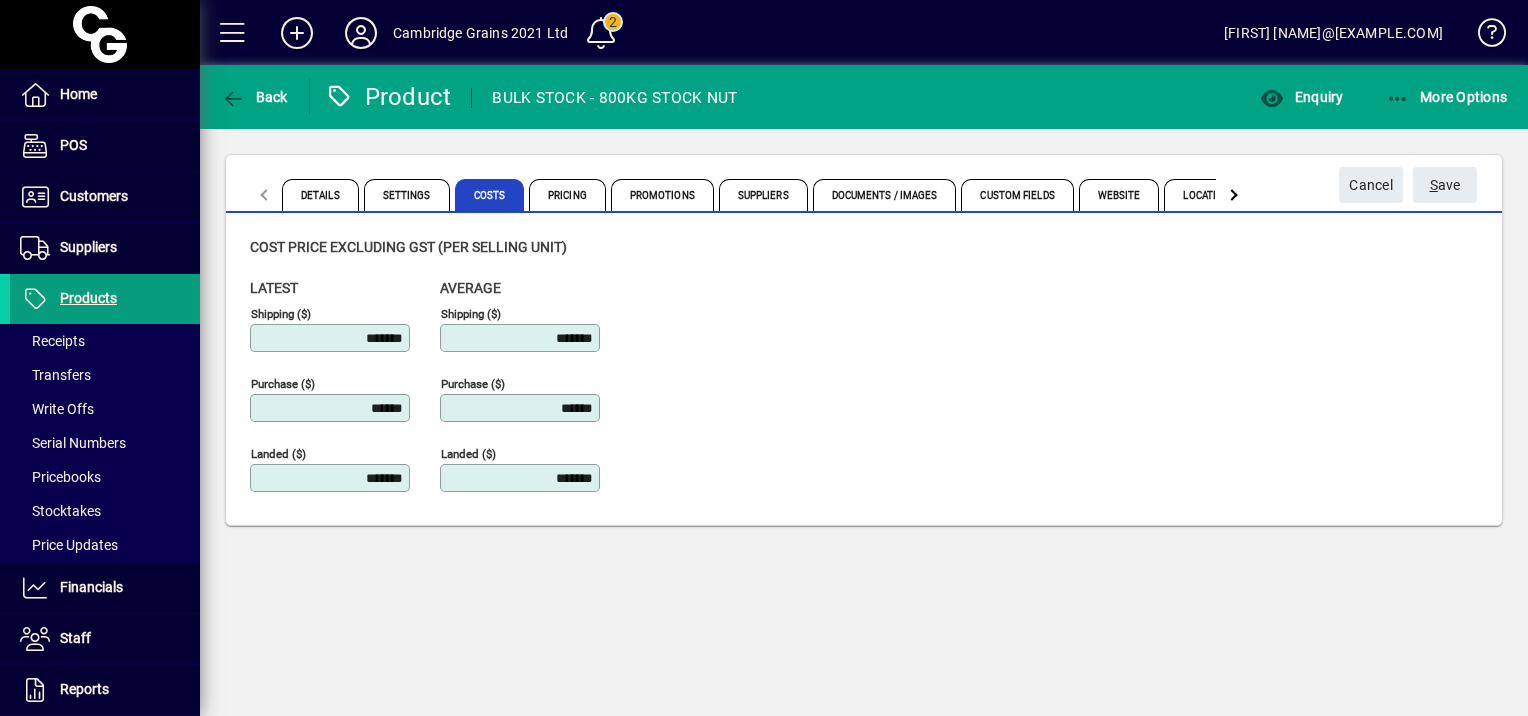 type on "********" 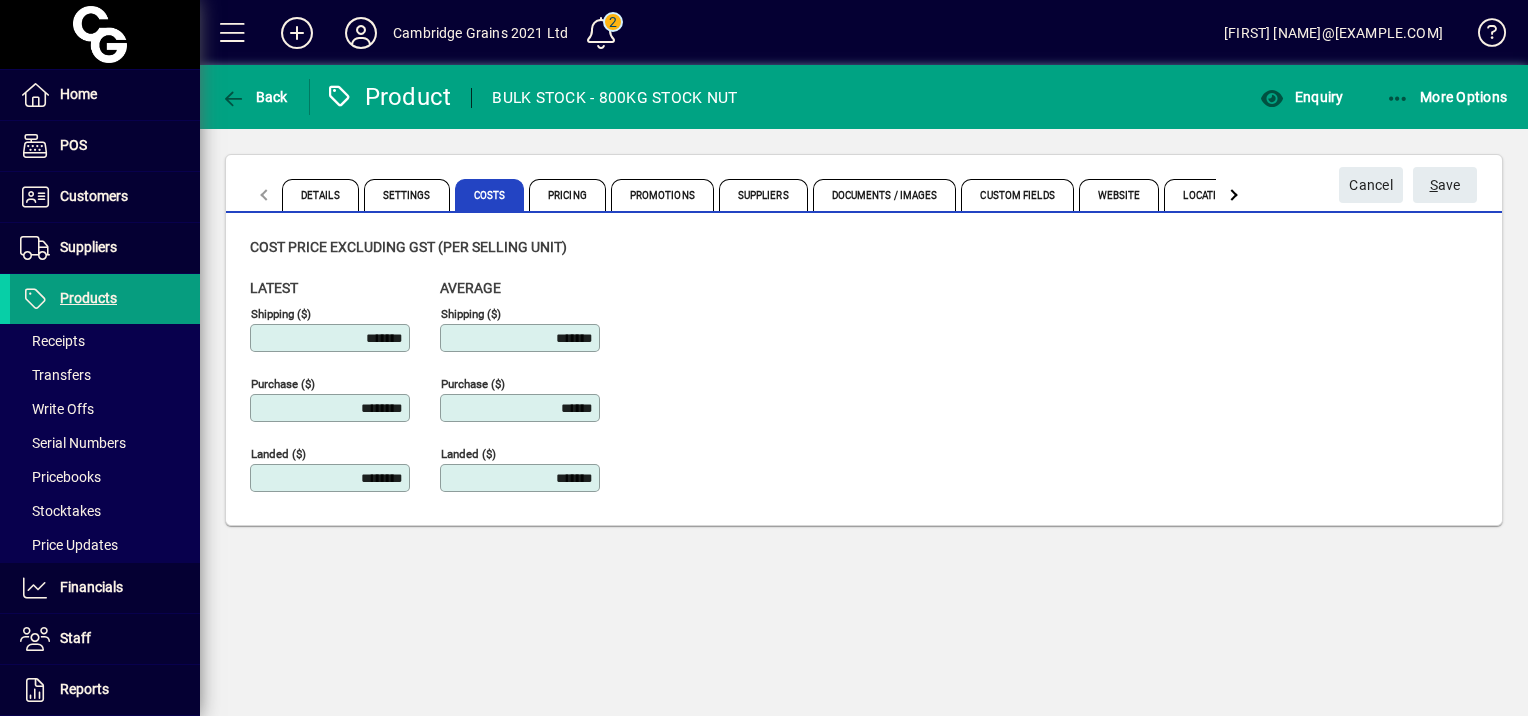 click on "Latest Shipping ($) ******* Purchase ($) ******** Landed ($) ******** Average Shipping ($) ******* Purchase ($) ****** Landed ($) *******" 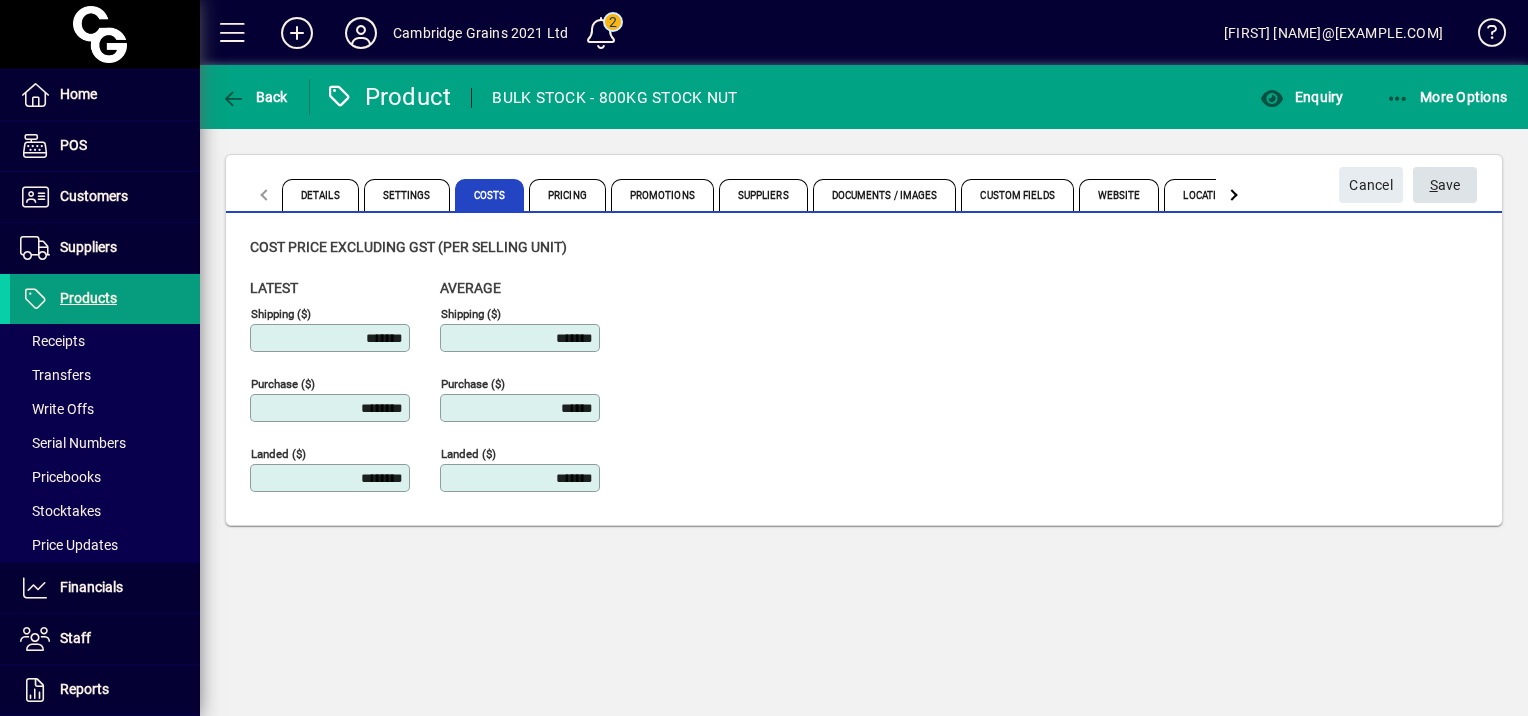 click on "S ave" 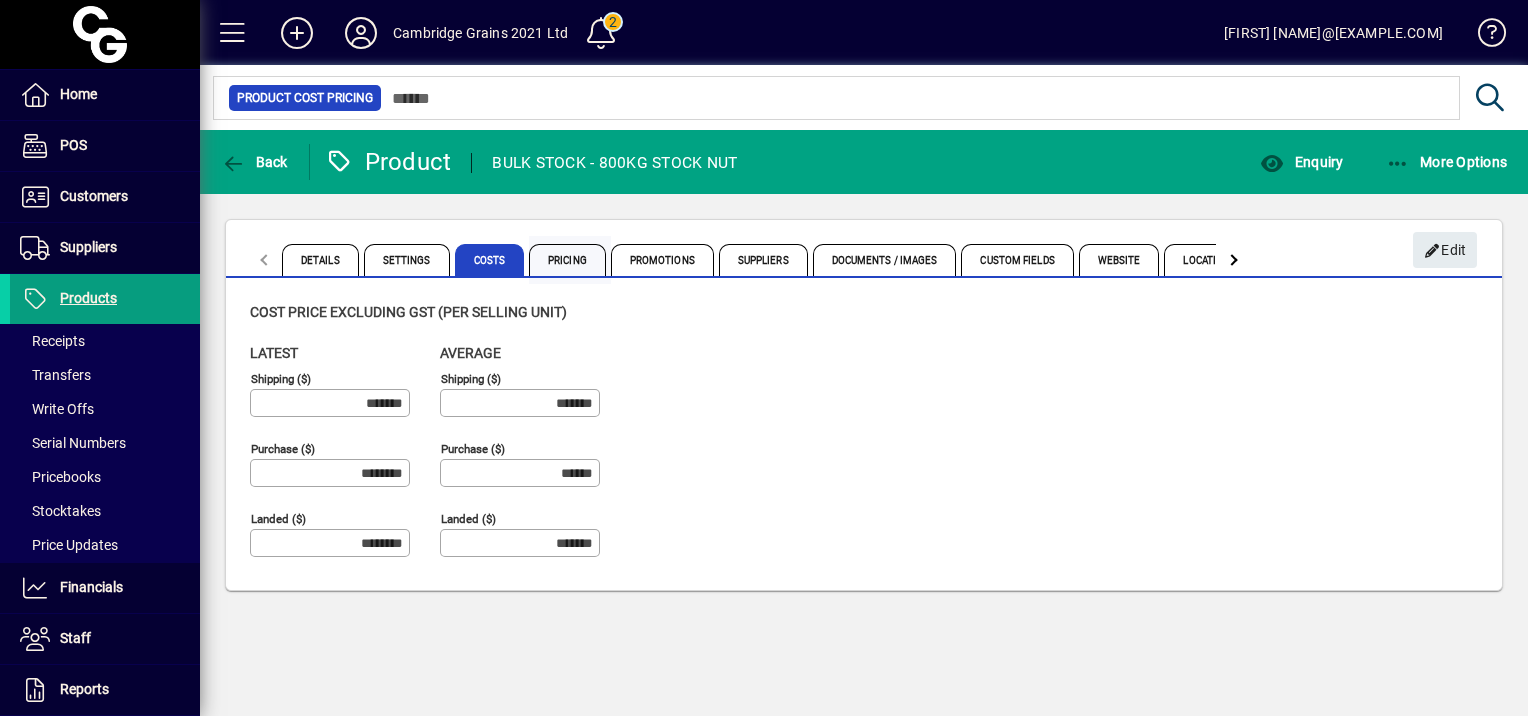 click on "Pricing" at bounding box center [567, 260] 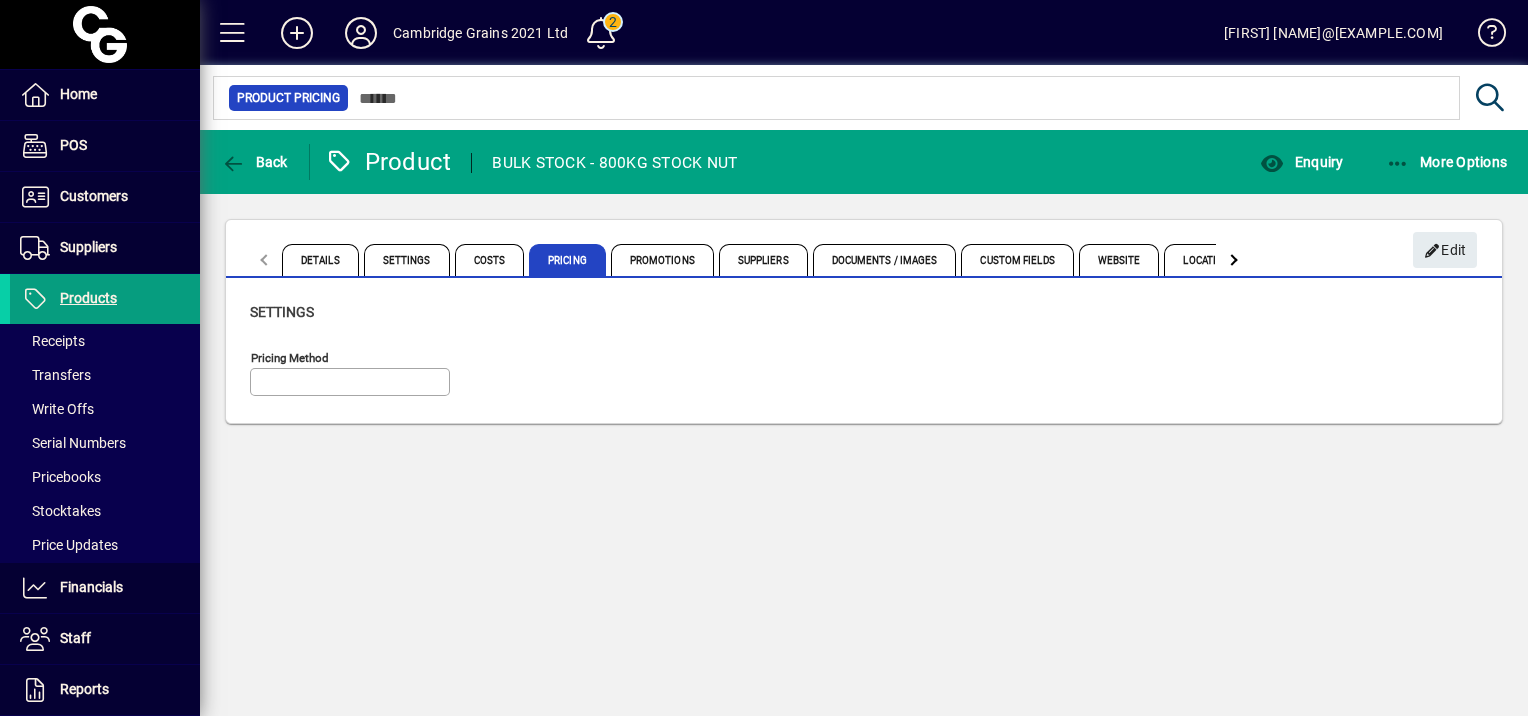 type on "**********" 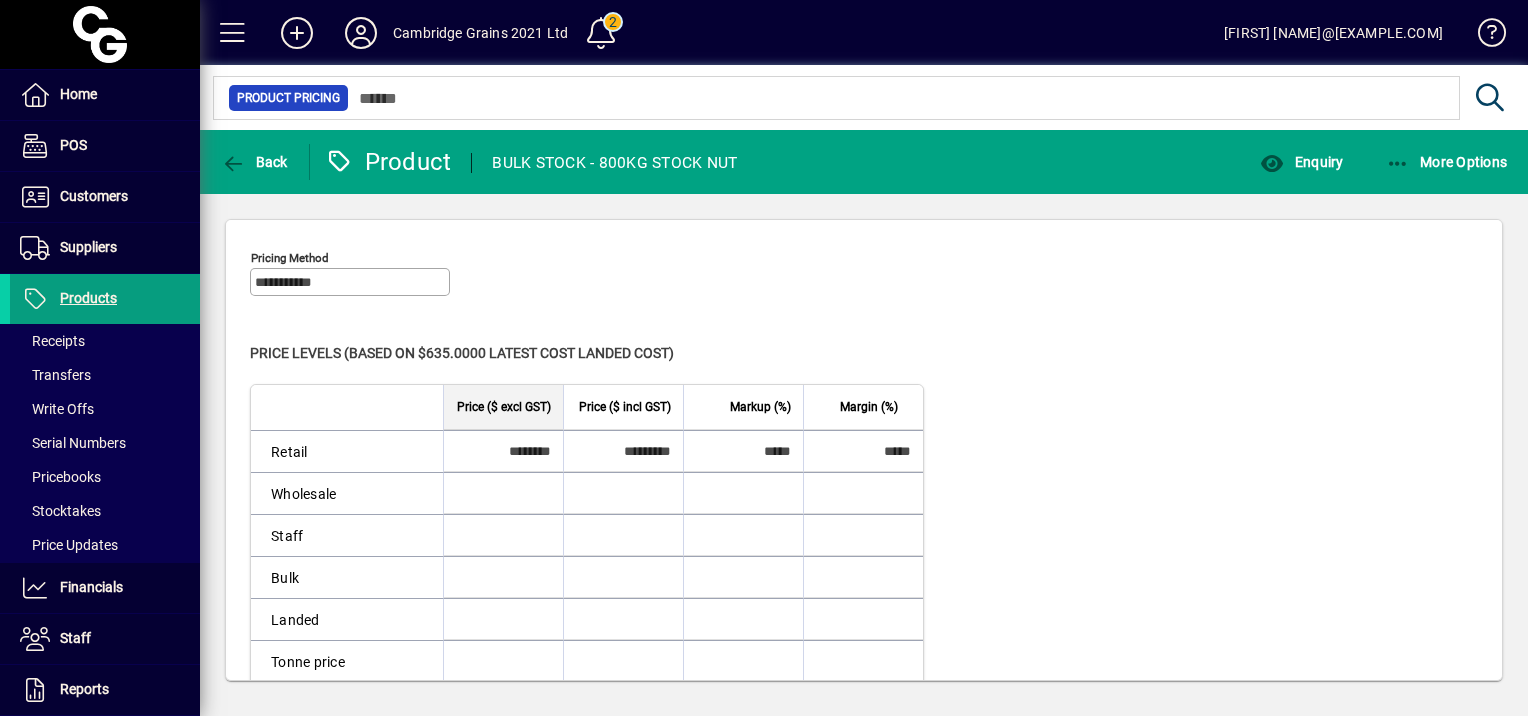 scroll, scrollTop: 0, scrollLeft: 0, axis: both 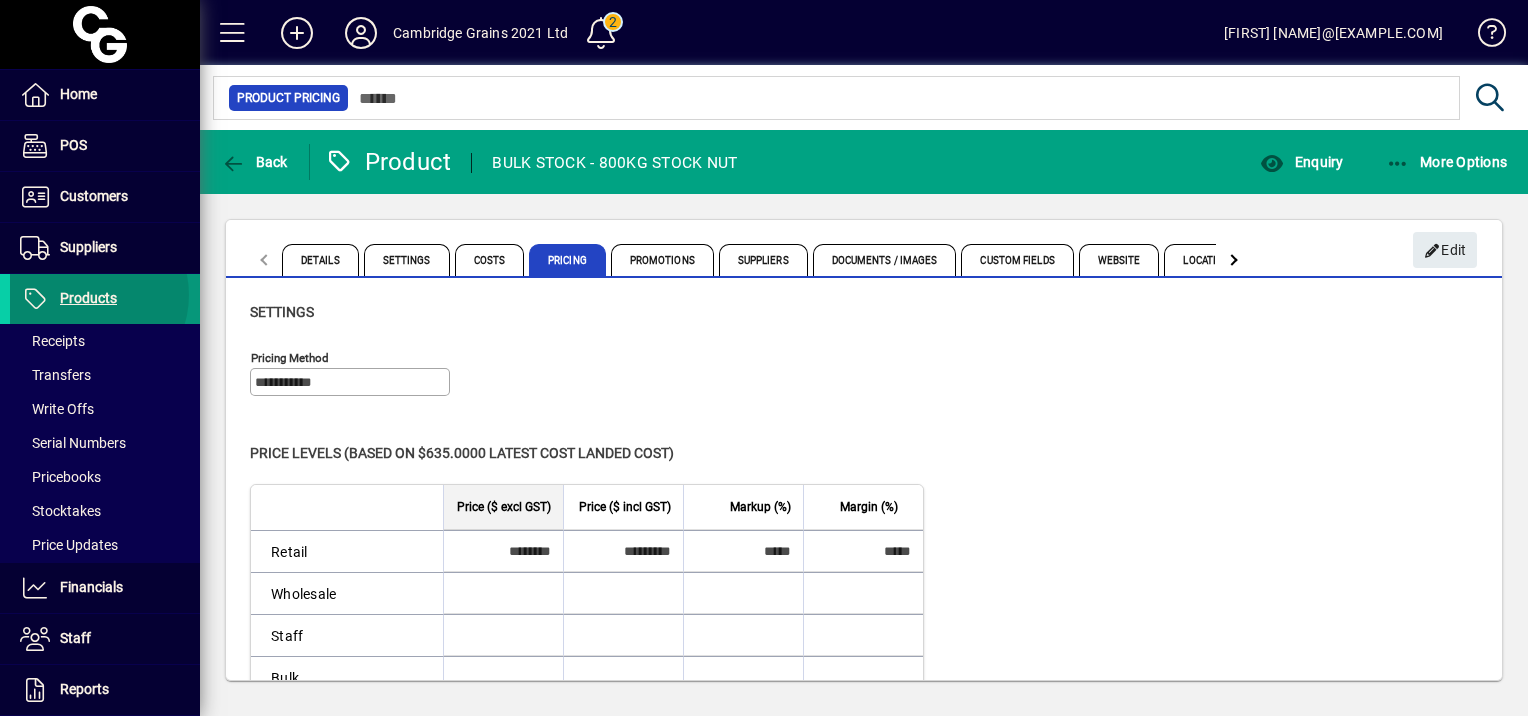 click on "Products" at bounding box center (88, 298) 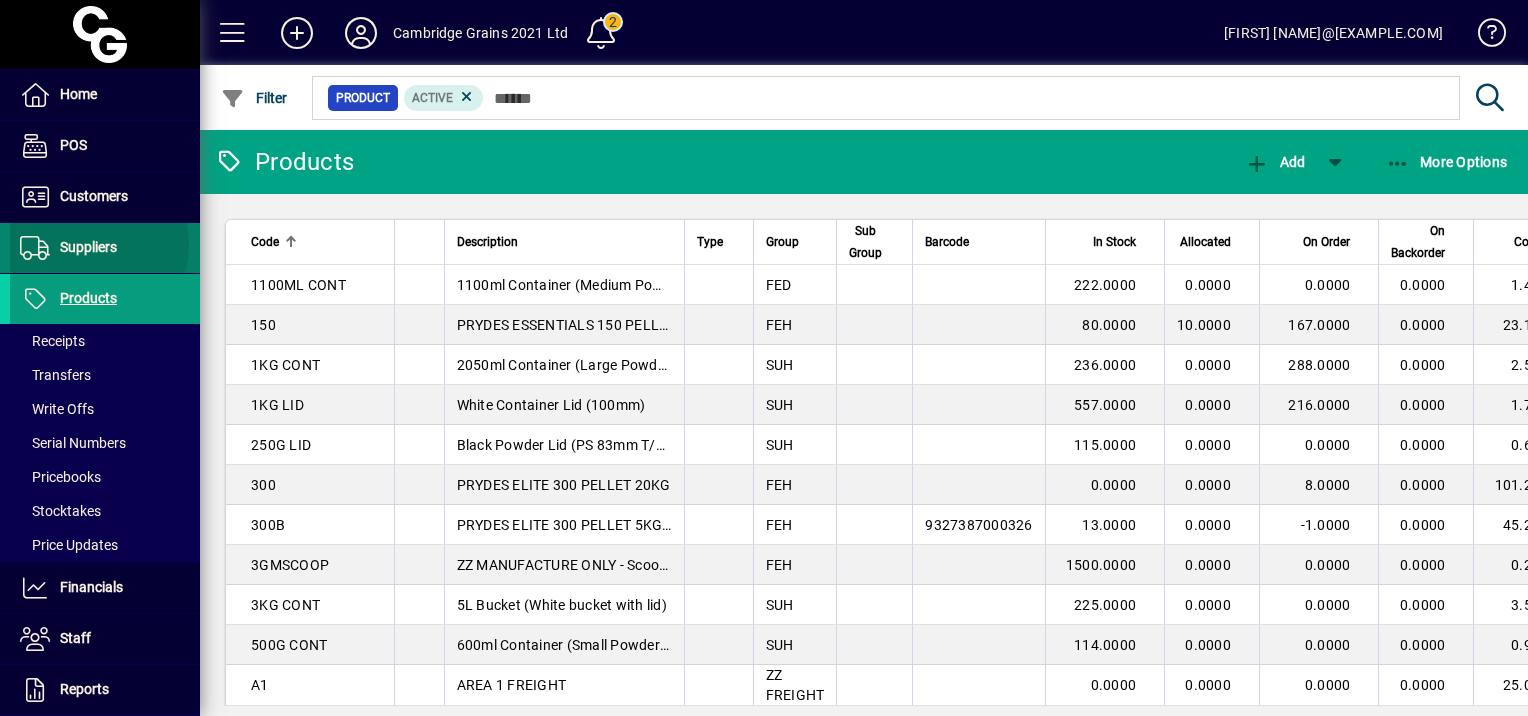 click on "Suppliers" at bounding box center (88, 247) 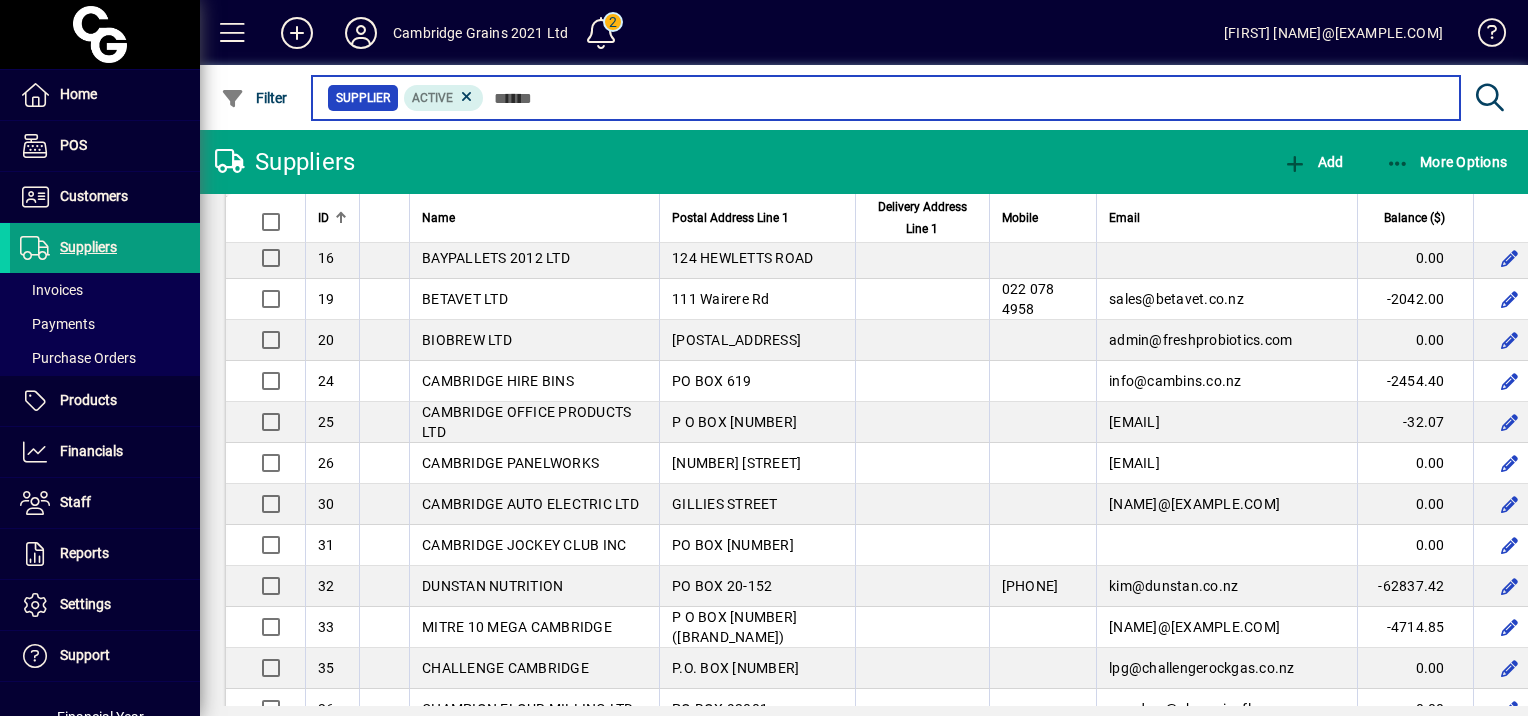 scroll, scrollTop: 0, scrollLeft: 0, axis: both 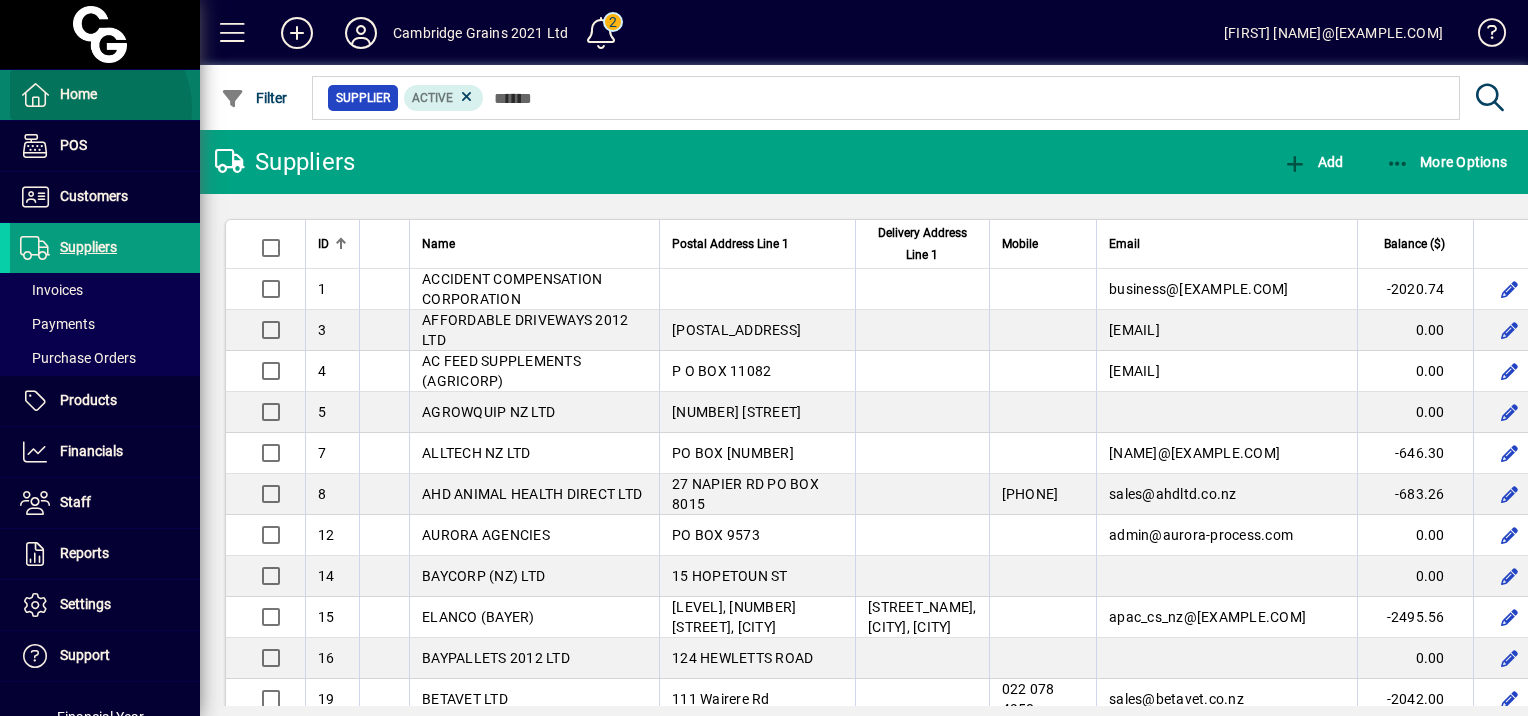 click at bounding box center (105, 95) 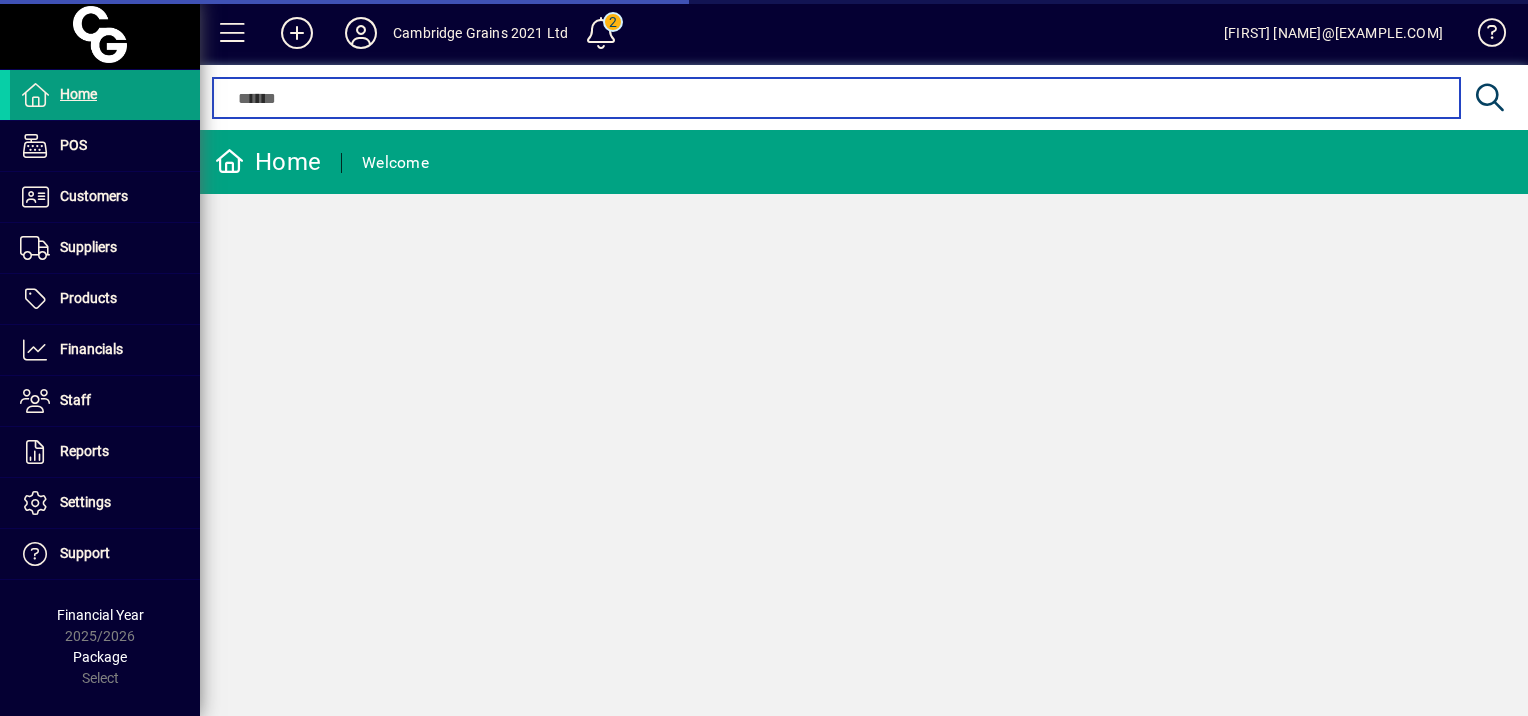 click at bounding box center (836, 98) 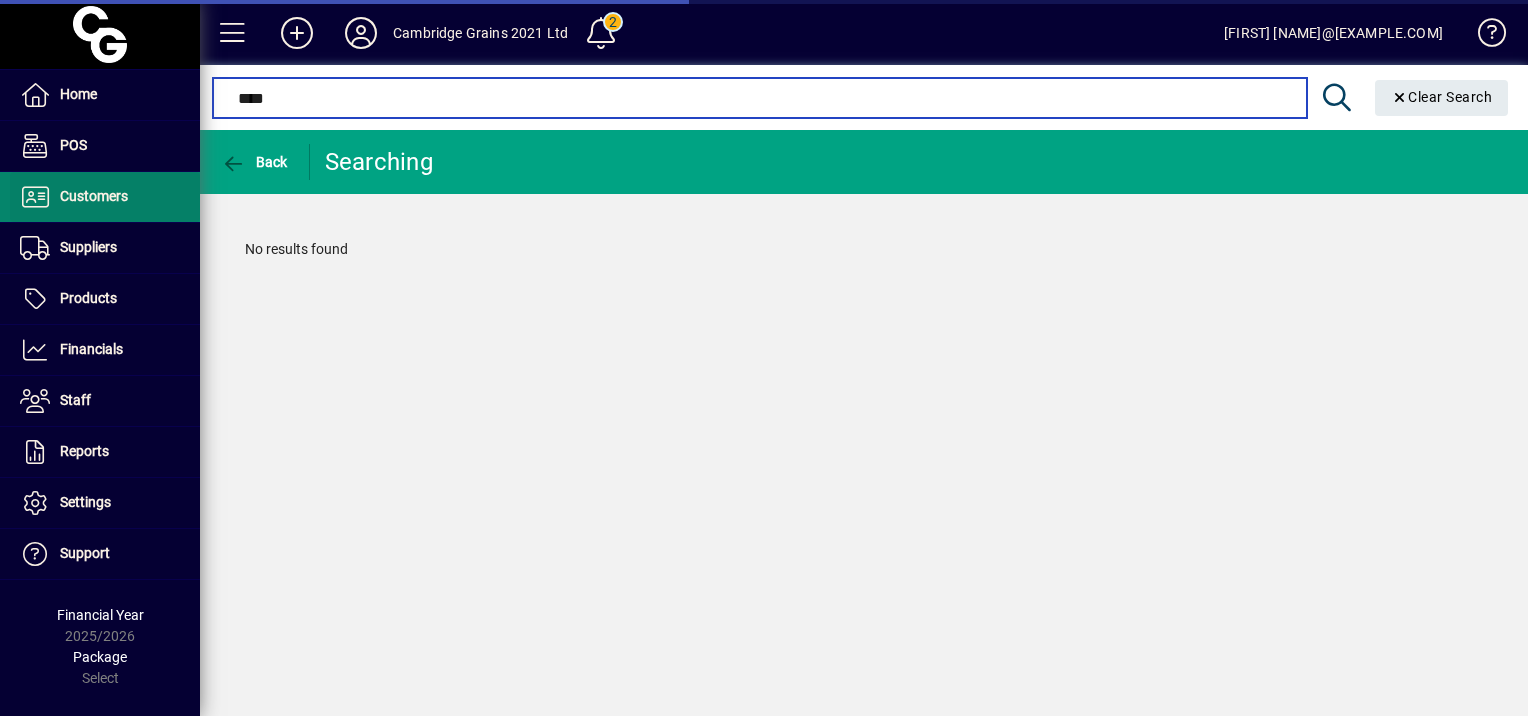 type on "****" 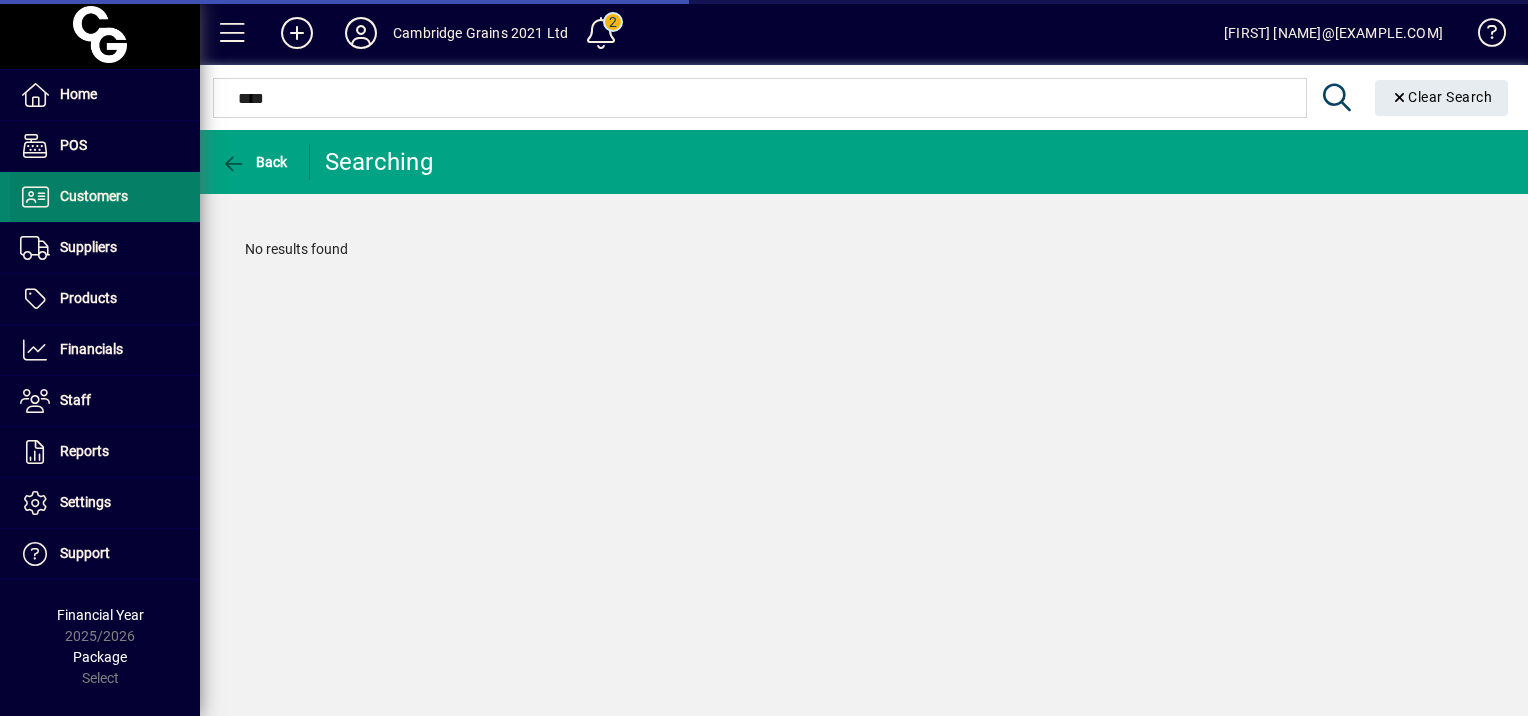 click on "Customers" at bounding box center (94, 196) 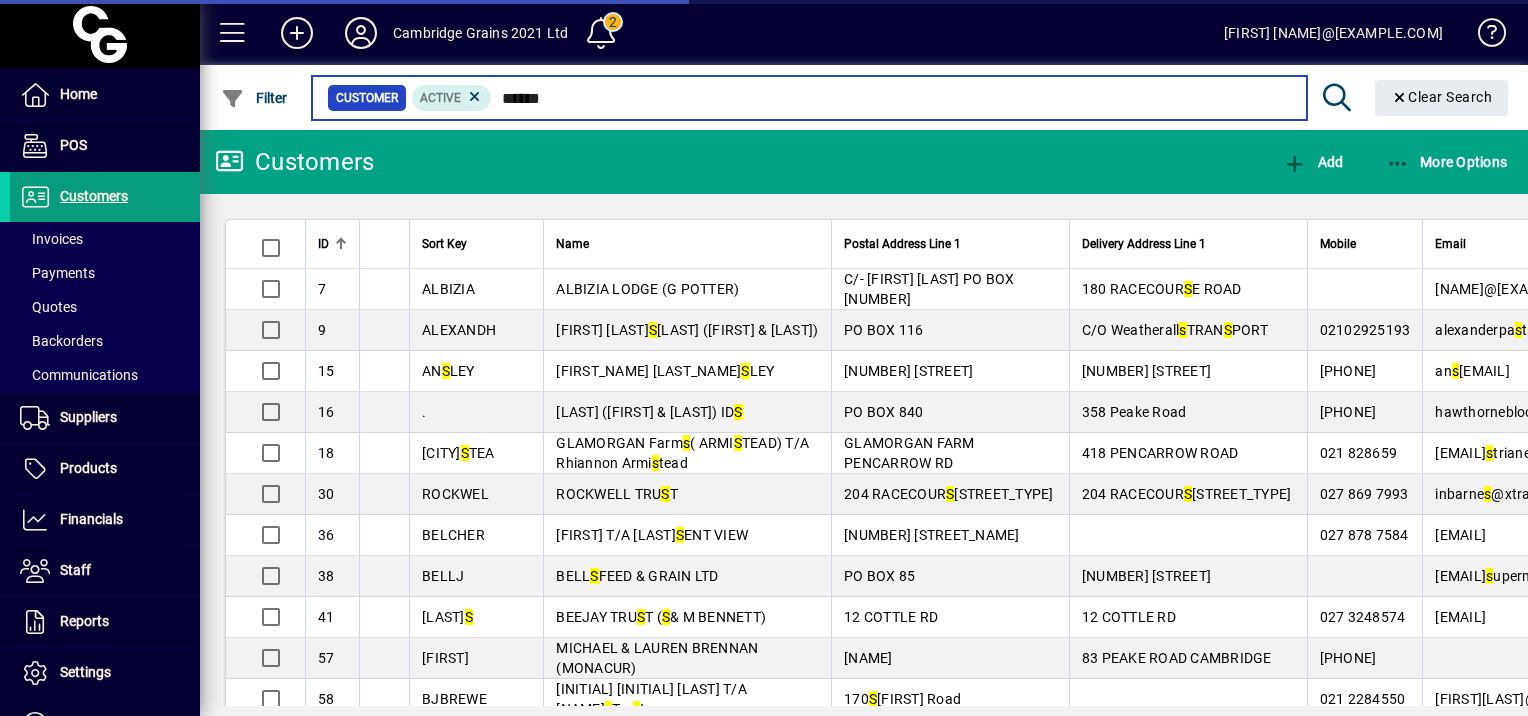 type on "*******" 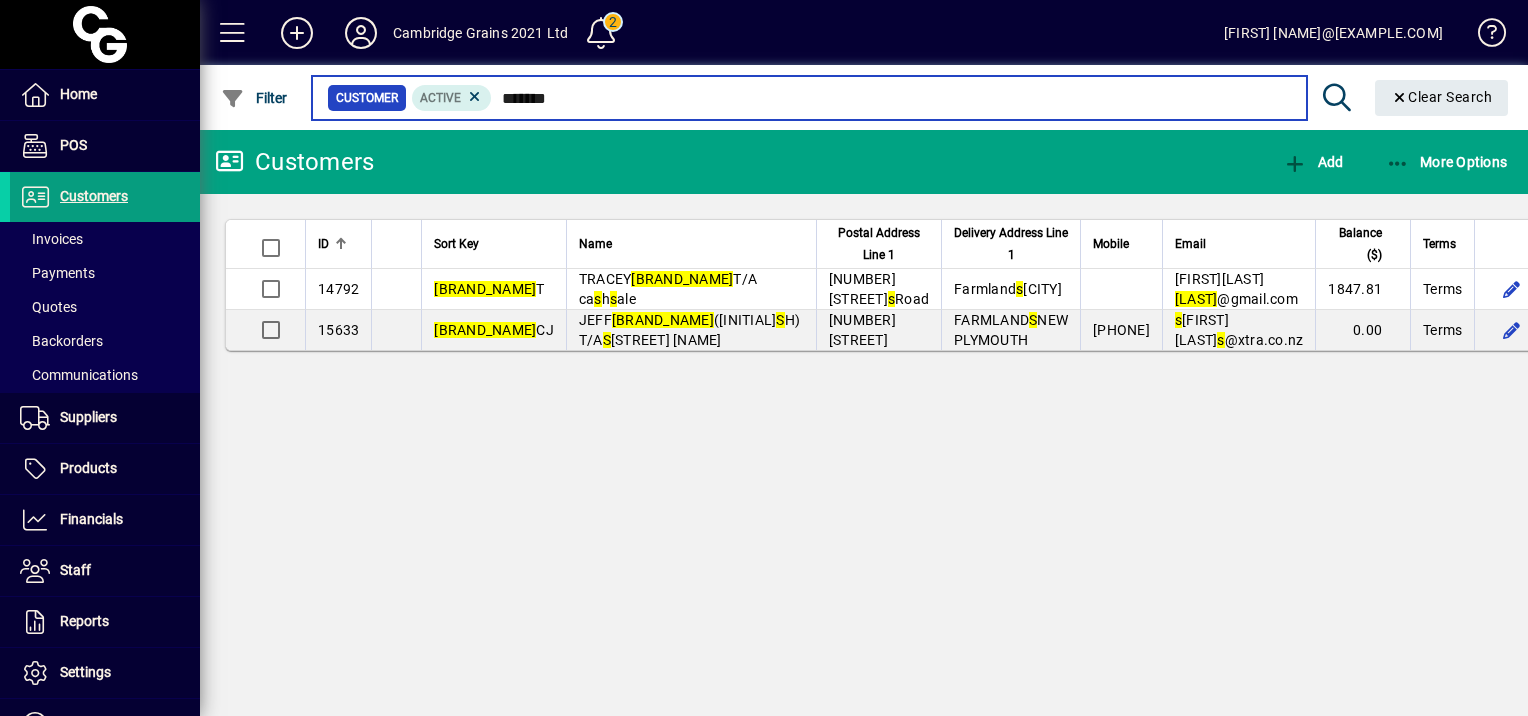 drag, startPoint x: 576, startPoint y: 100, endPoint x: 500, endPoint y: 93, distance: 76.321686 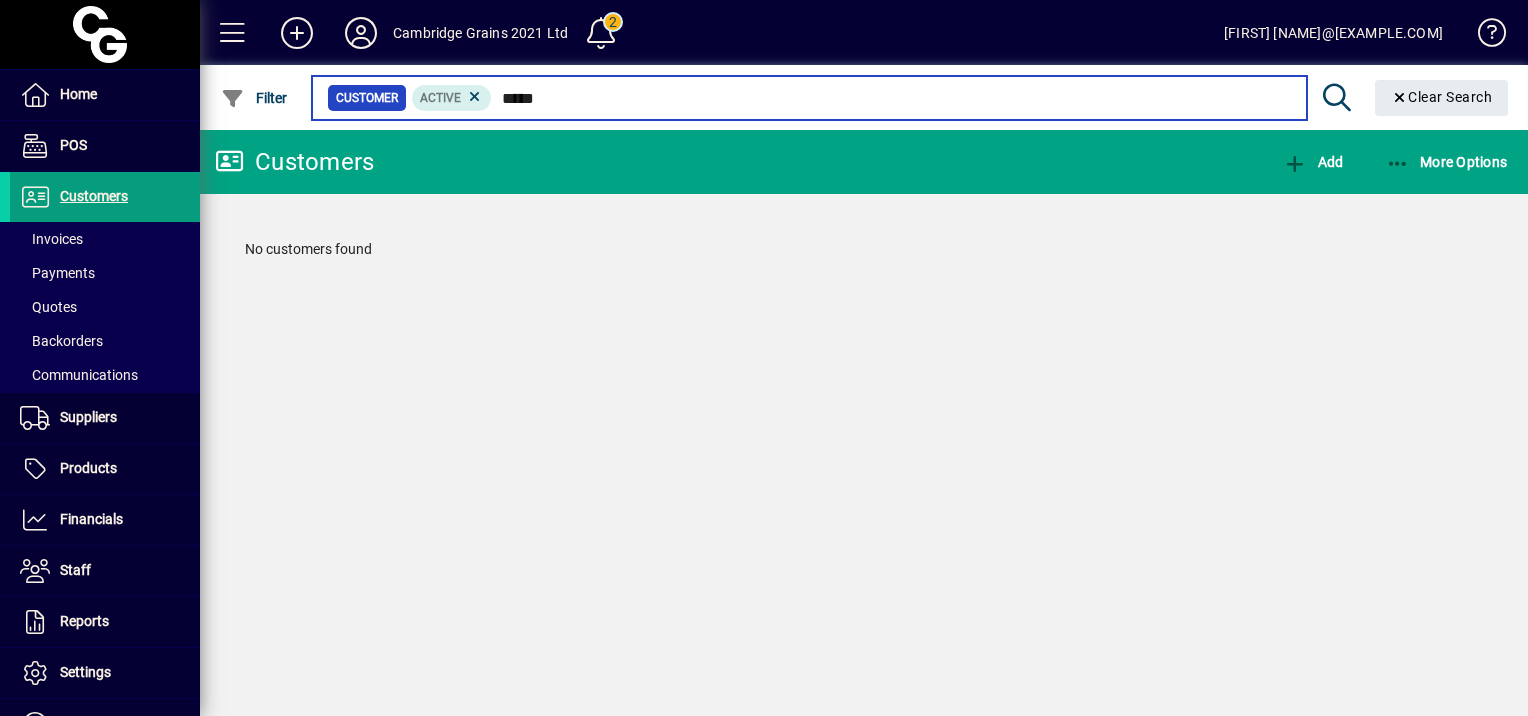 type on "****" 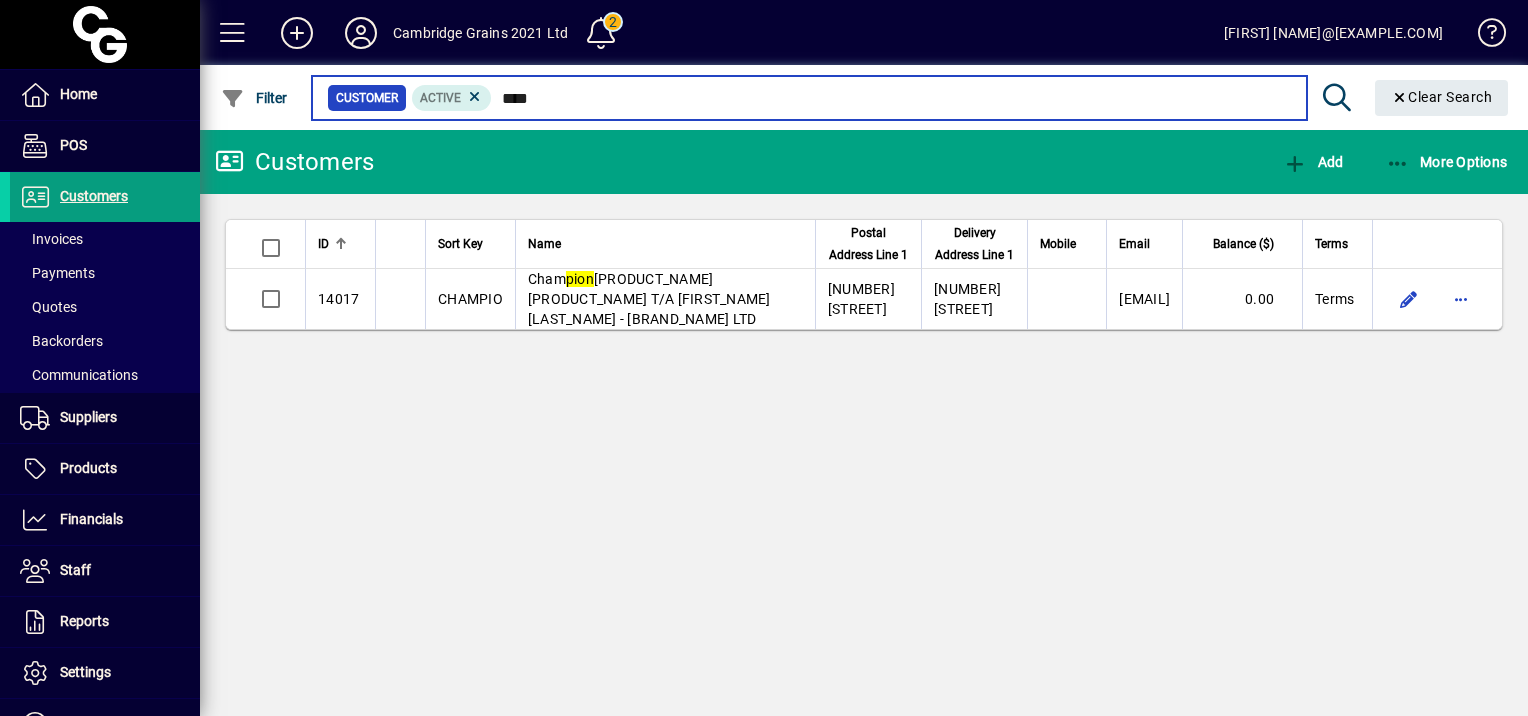 drag, startPoint x: 561, startPoint y: 100, endPoint x: 505, endPoint y: 94, distance: 56.32051 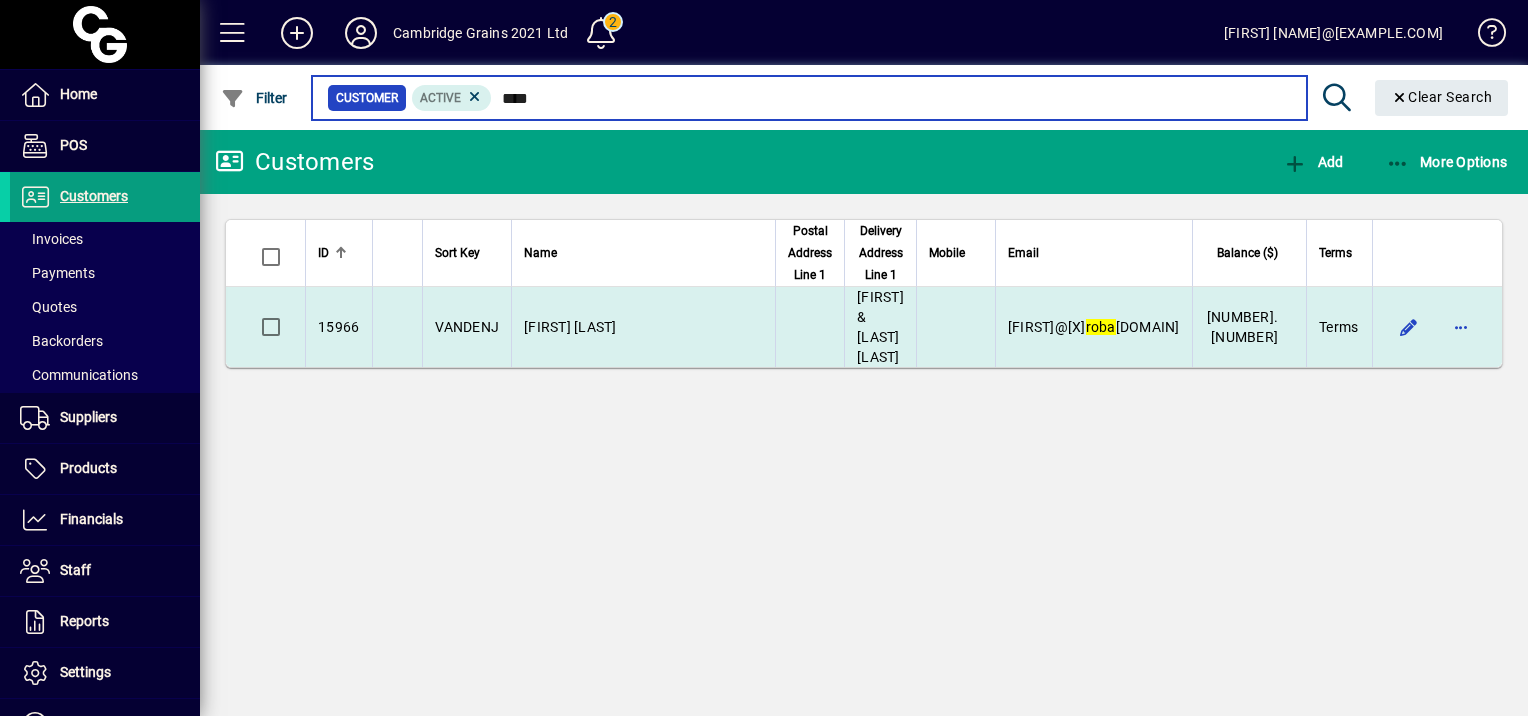 type on "****" 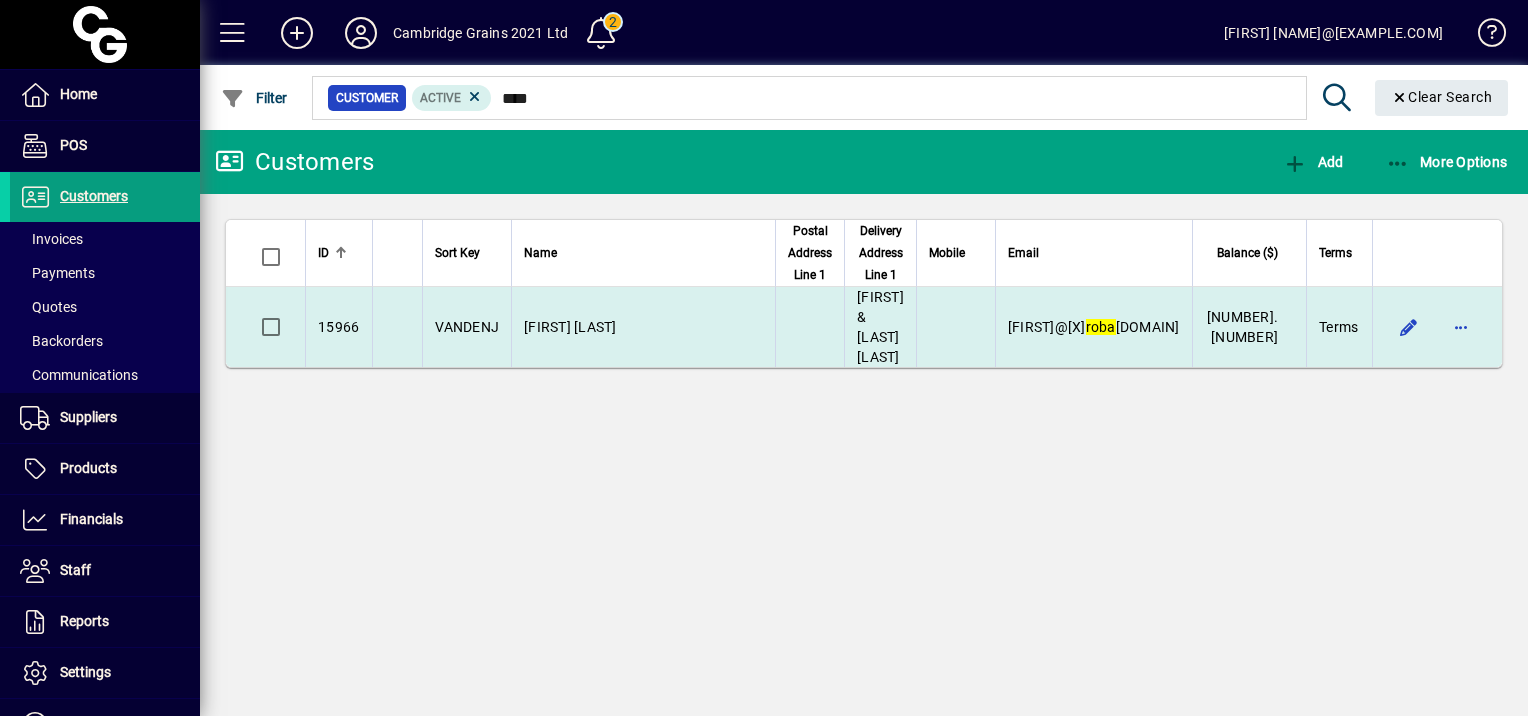 click on "[FIRST] [LAST]" at bounding box center (570, 327) 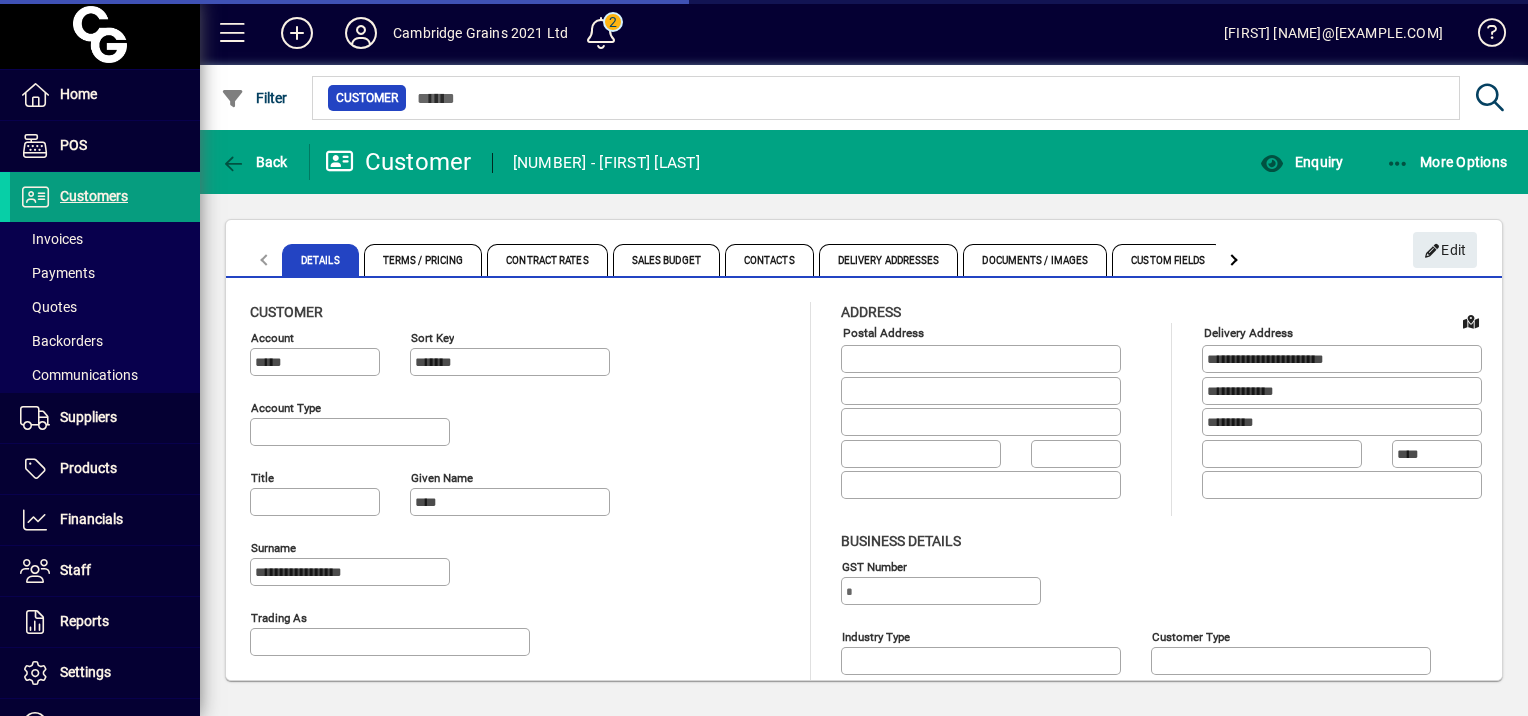 type on "**********" 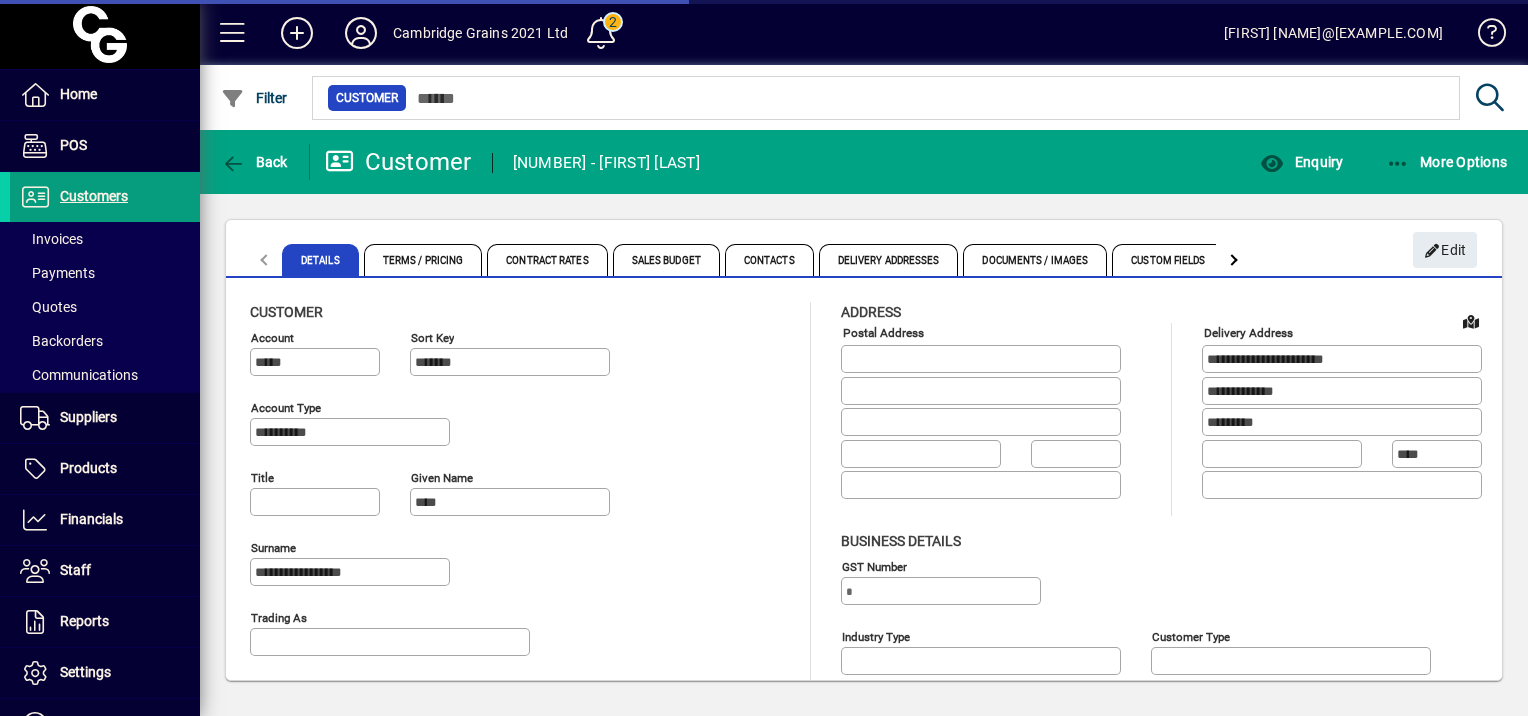 type on "**********" 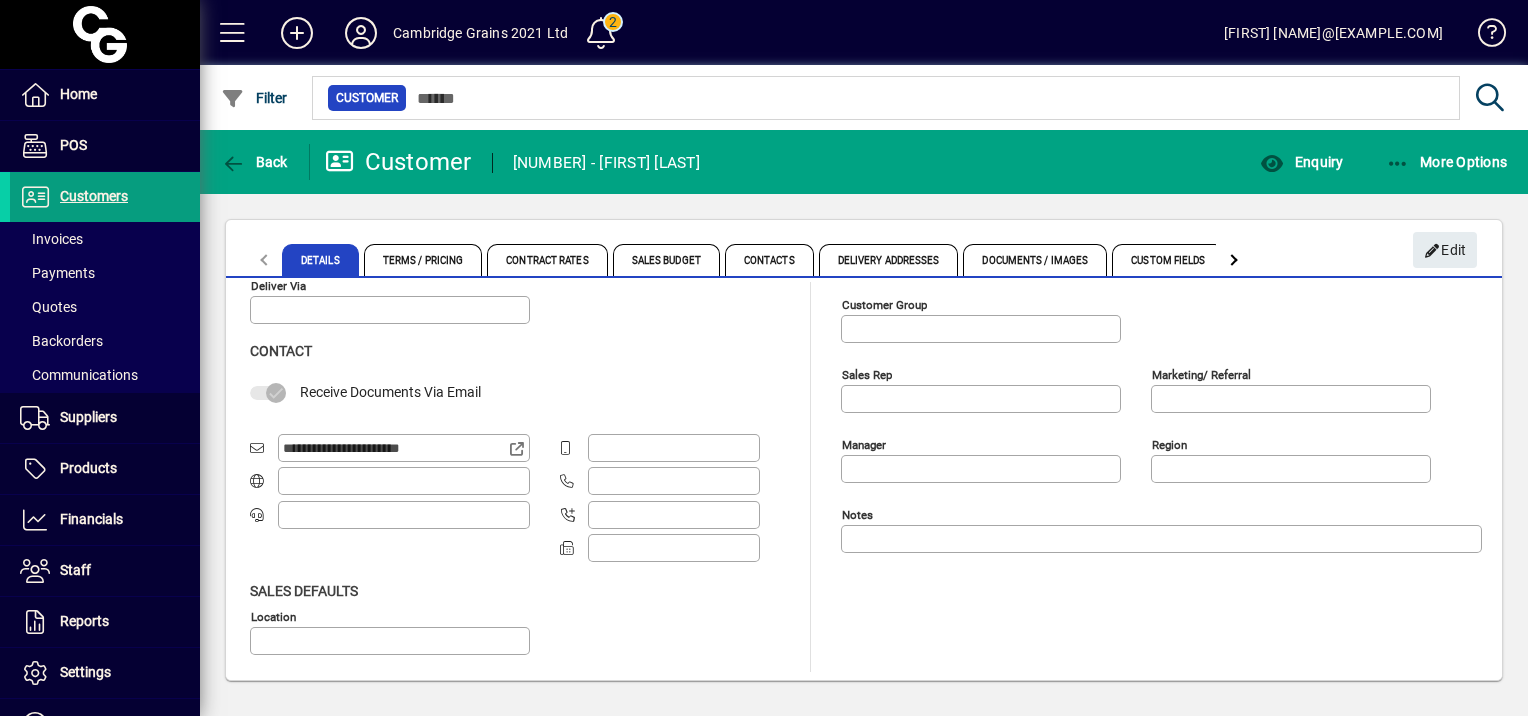 scroll, scrollTop: 0, scrollLeft: 0, axis: both 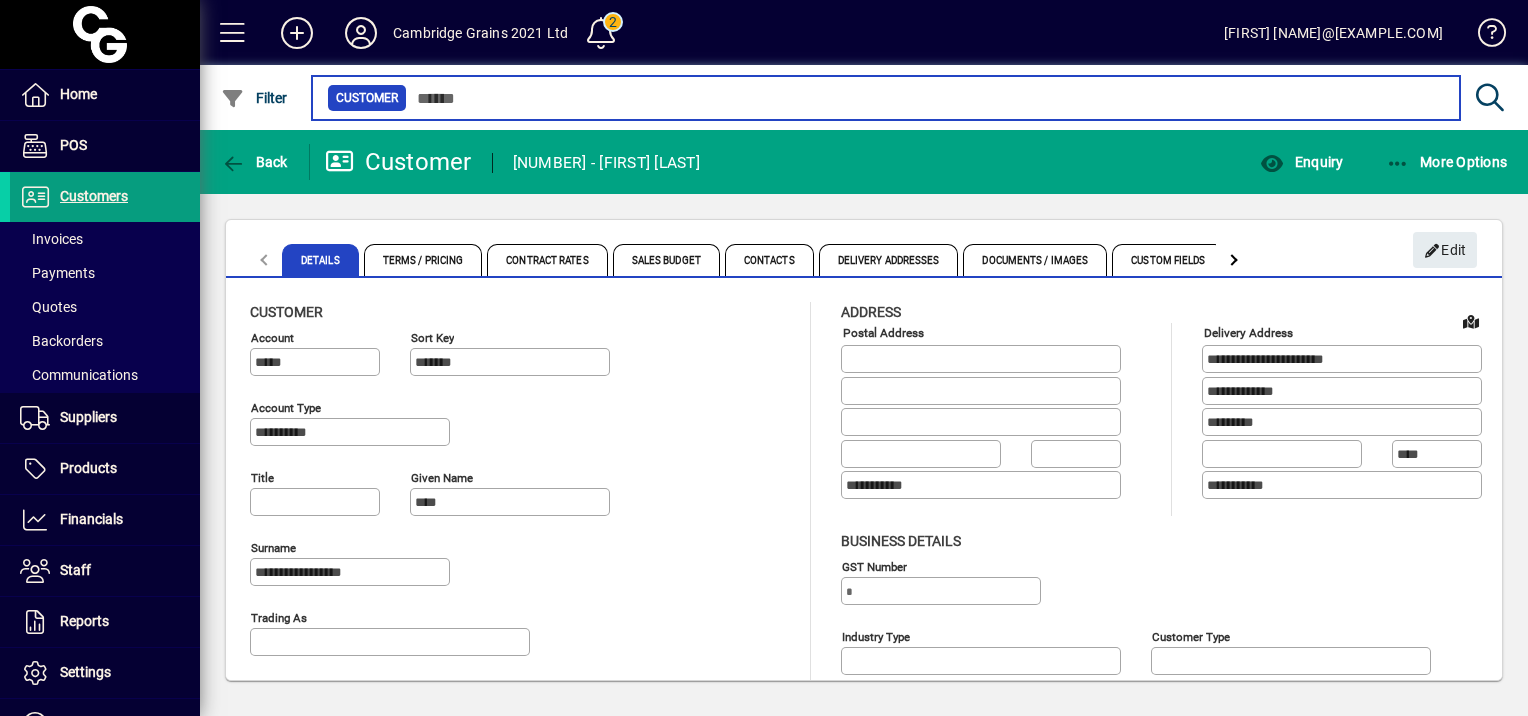 type on "****" 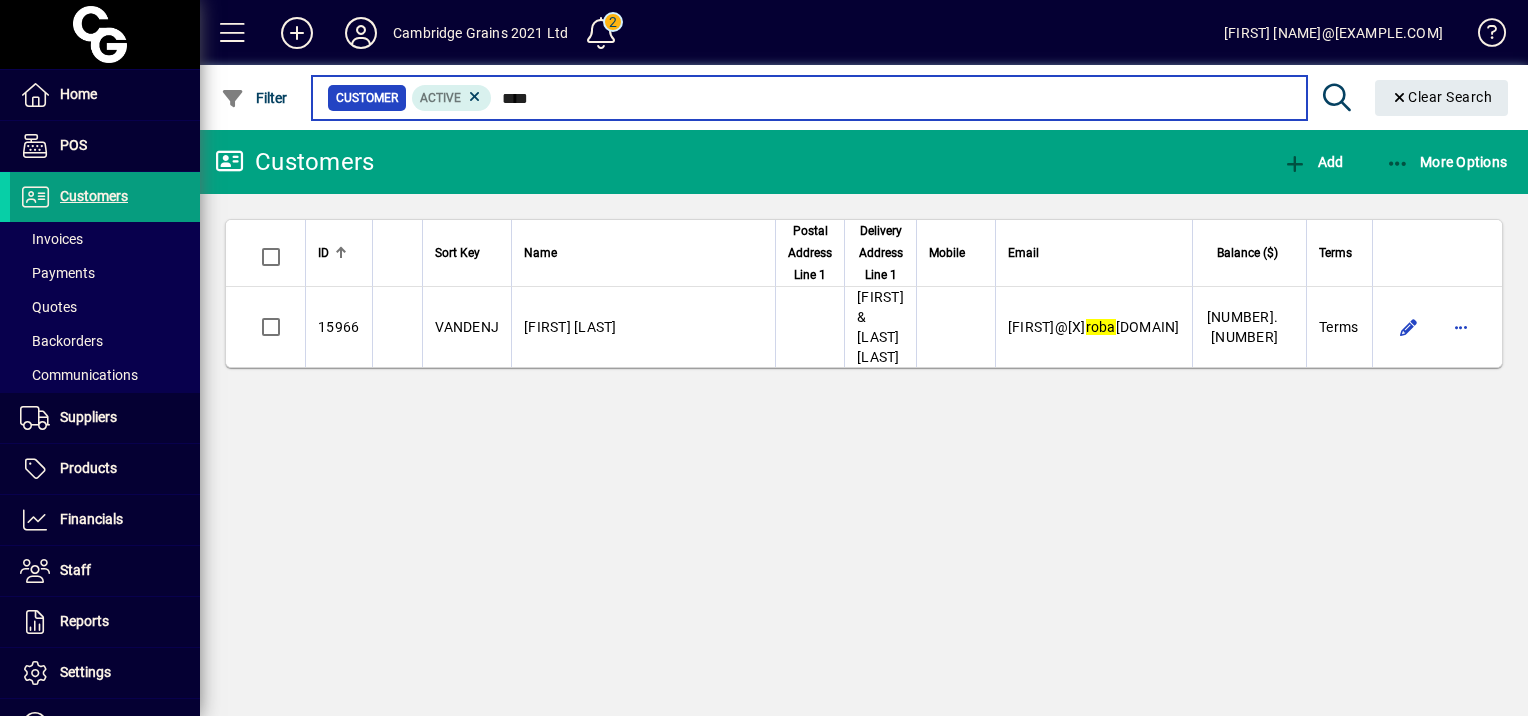 drag, startPoint x: 567, startPoint y: 98, endPoint x: 501, endPoint y: 94, distance: 66.1211 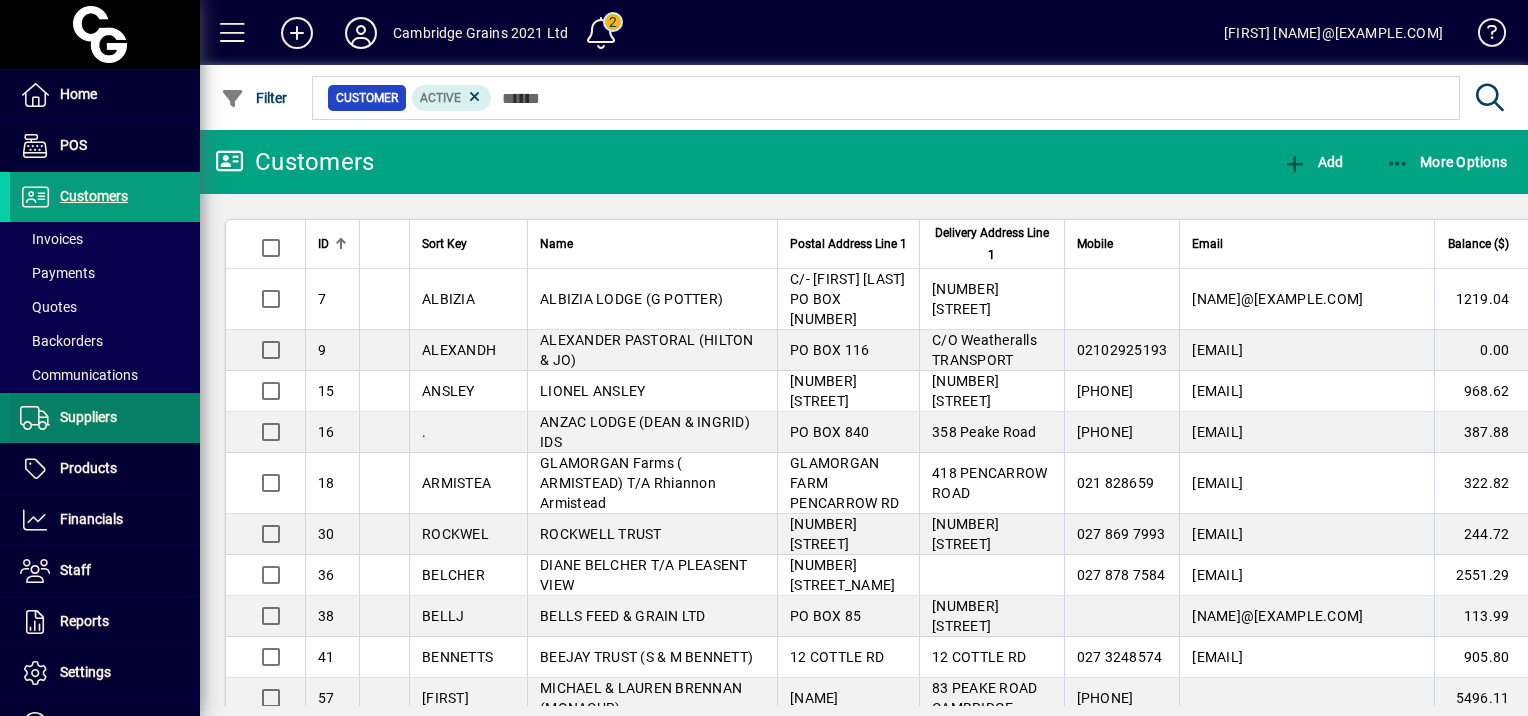 drag, startPoint x: 140, startPoint y: 414, endPoint x: 127, endPoint y: 416, distance: 13.152946 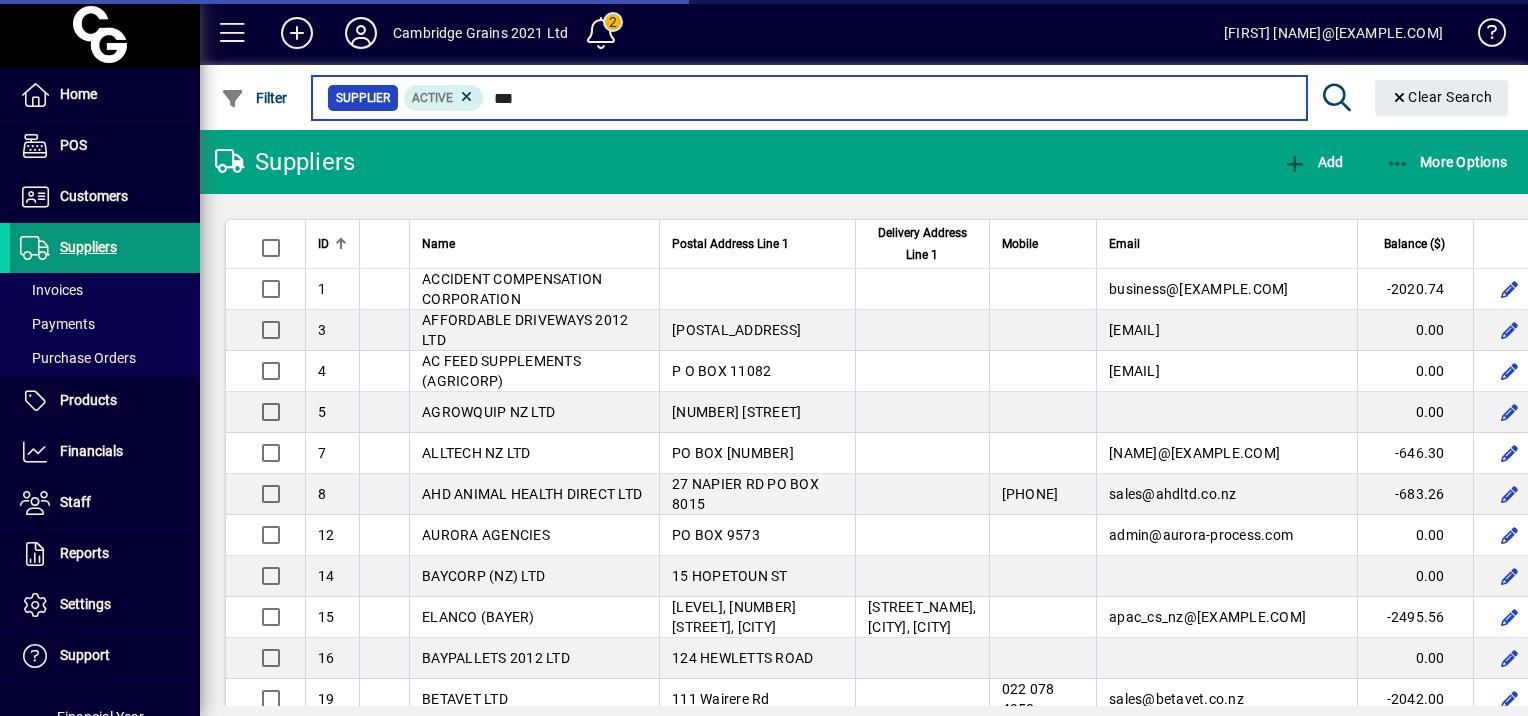 type on "****" 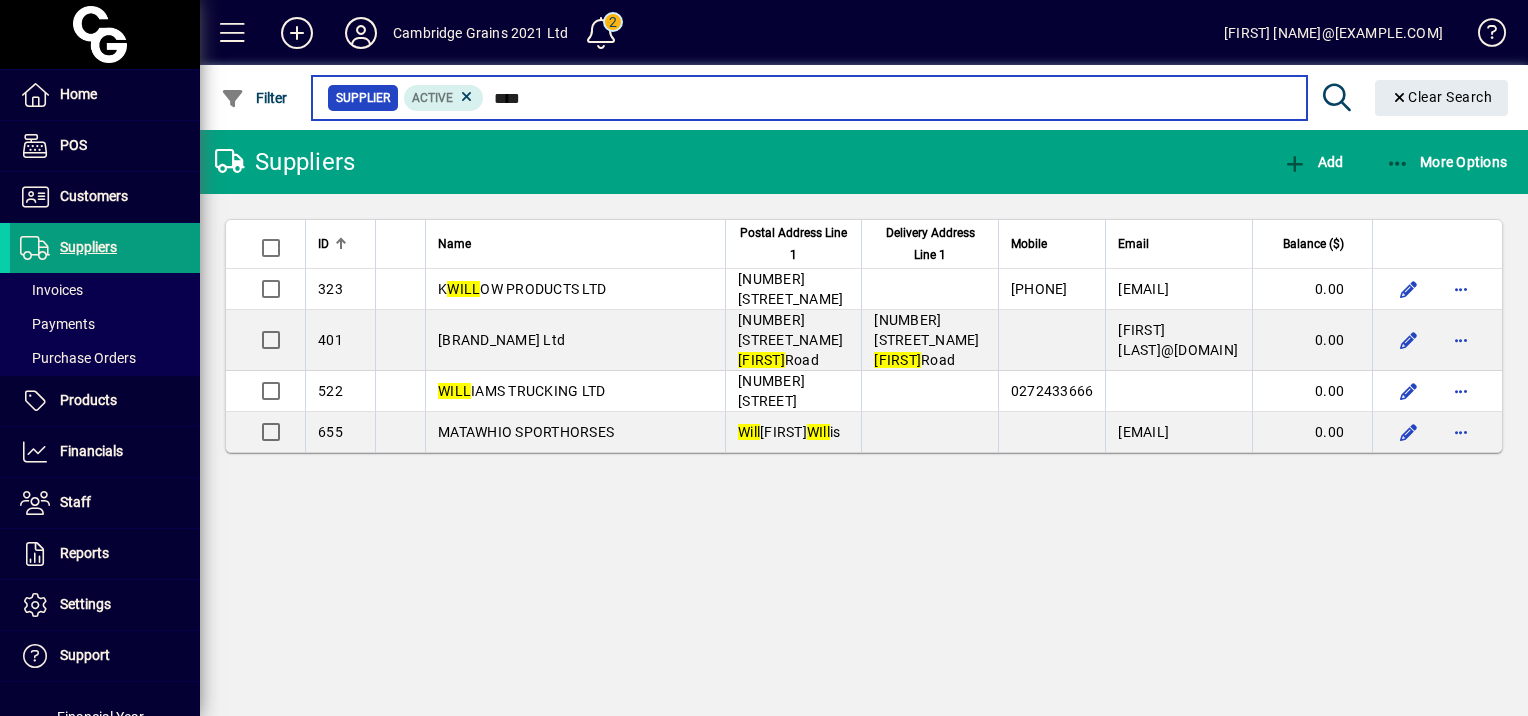 drag, startPoint x: 540, startPoint y: 101, endPoint x: 498, endPoint y: 96, distance: 42.296574 